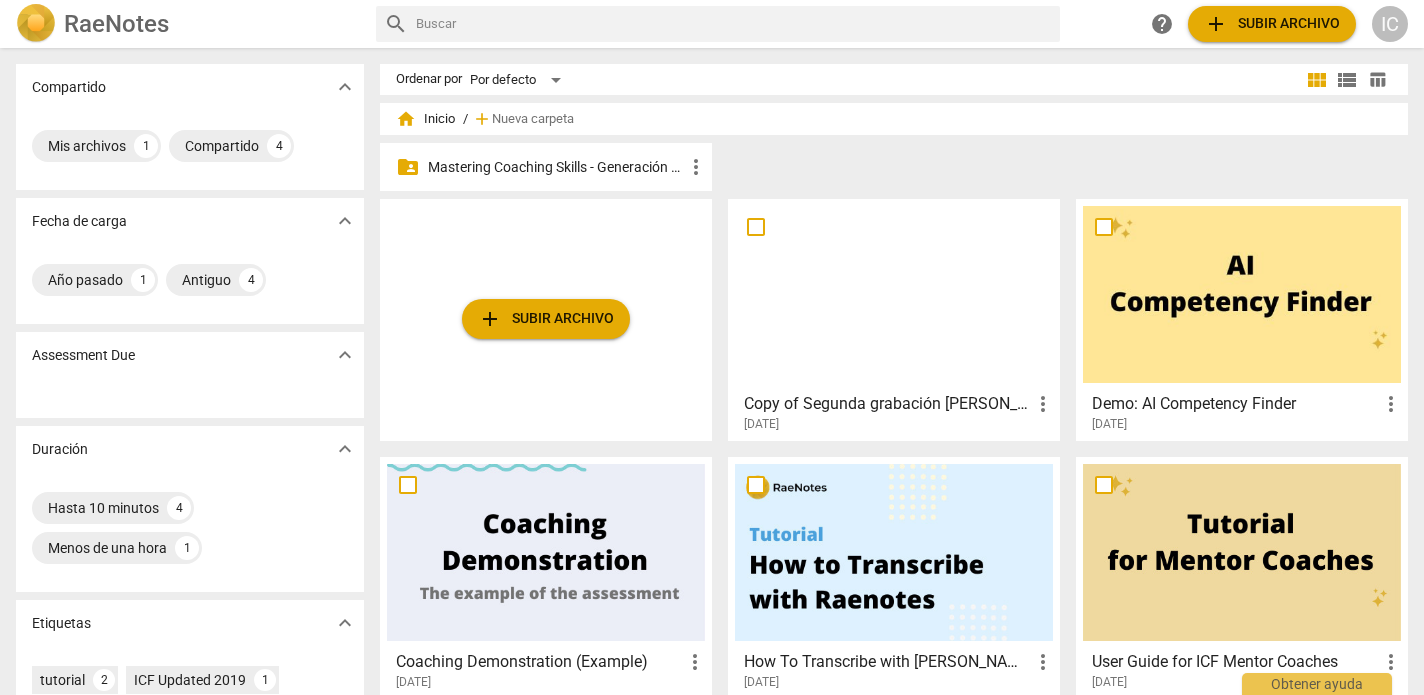 scroll, scrollTop: 0, scrollLeft: 0, axis: both 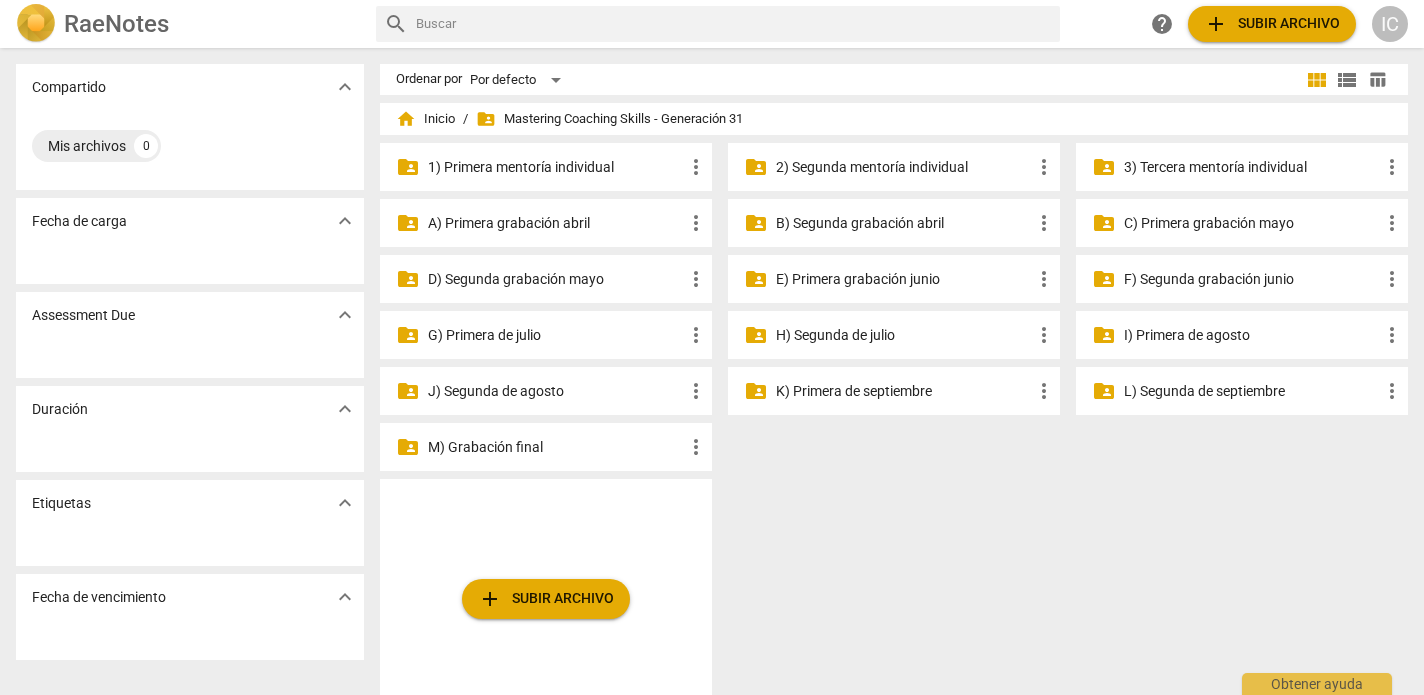 click on "folder_shared E) Primera grabación junio more_vert" at bounding box center [894, 279] 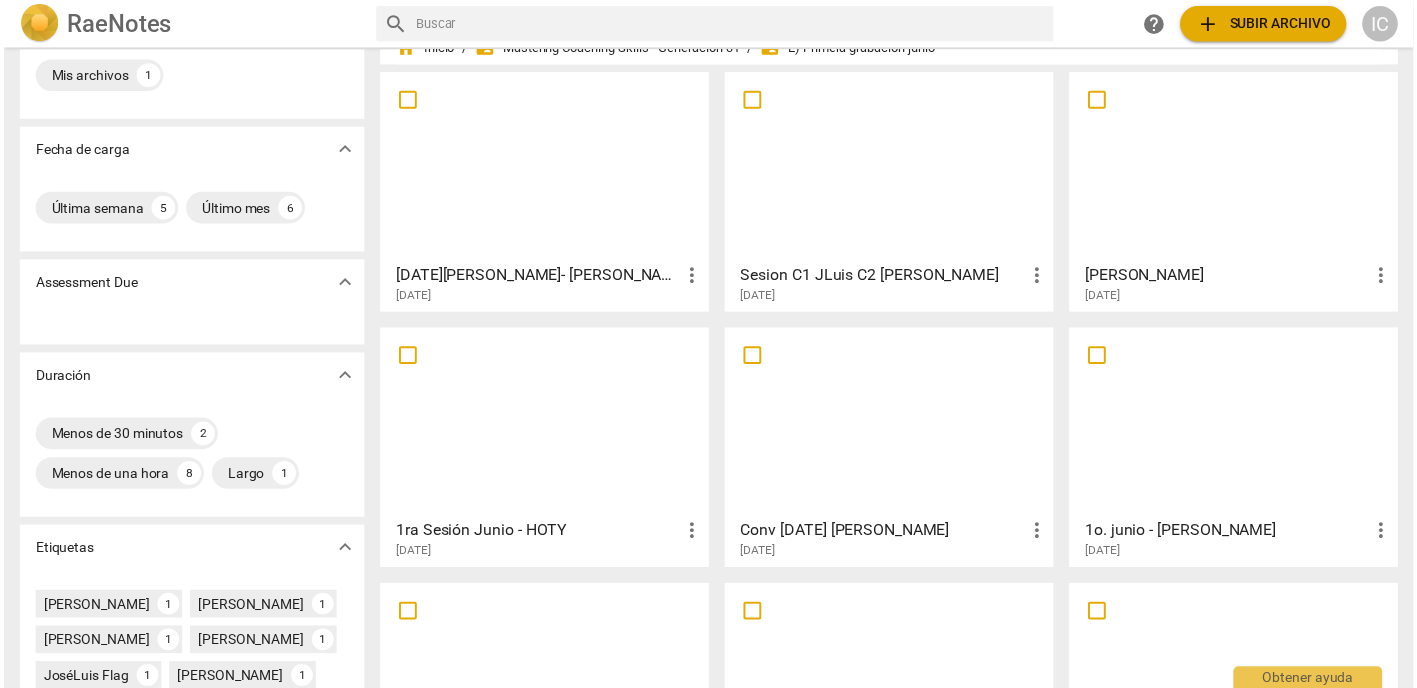 scroll, scrollTop: 75, scrollLeft: 0, axis: vertical 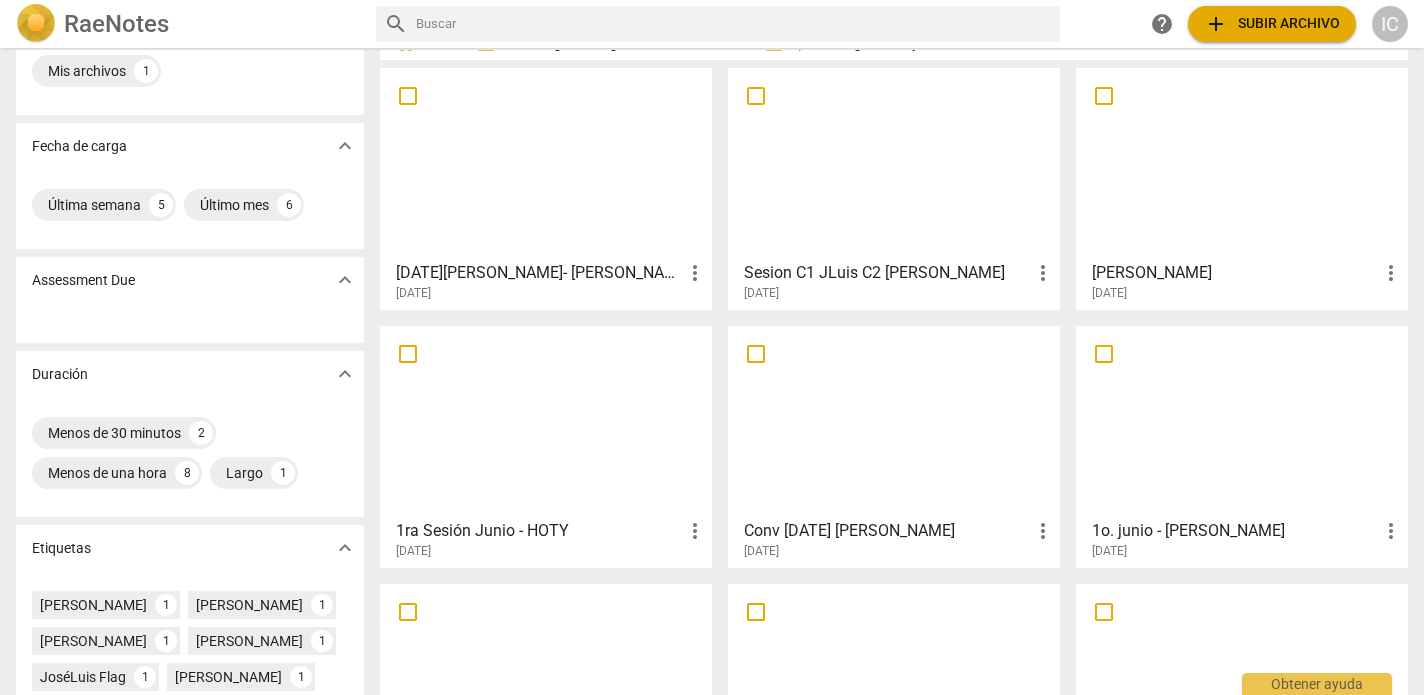 click at bounding box center (894, 421) 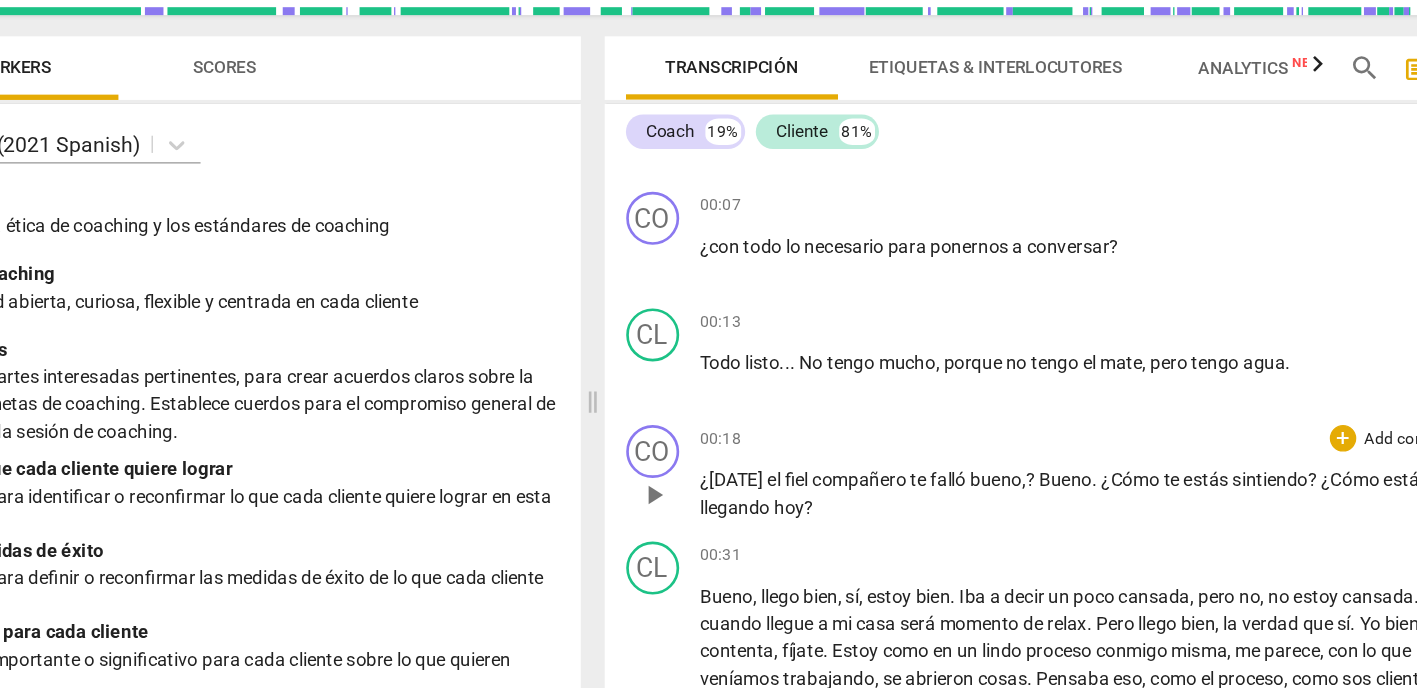 scroll, scrollTop: 172, scrollLeft: 0, axis: vertical 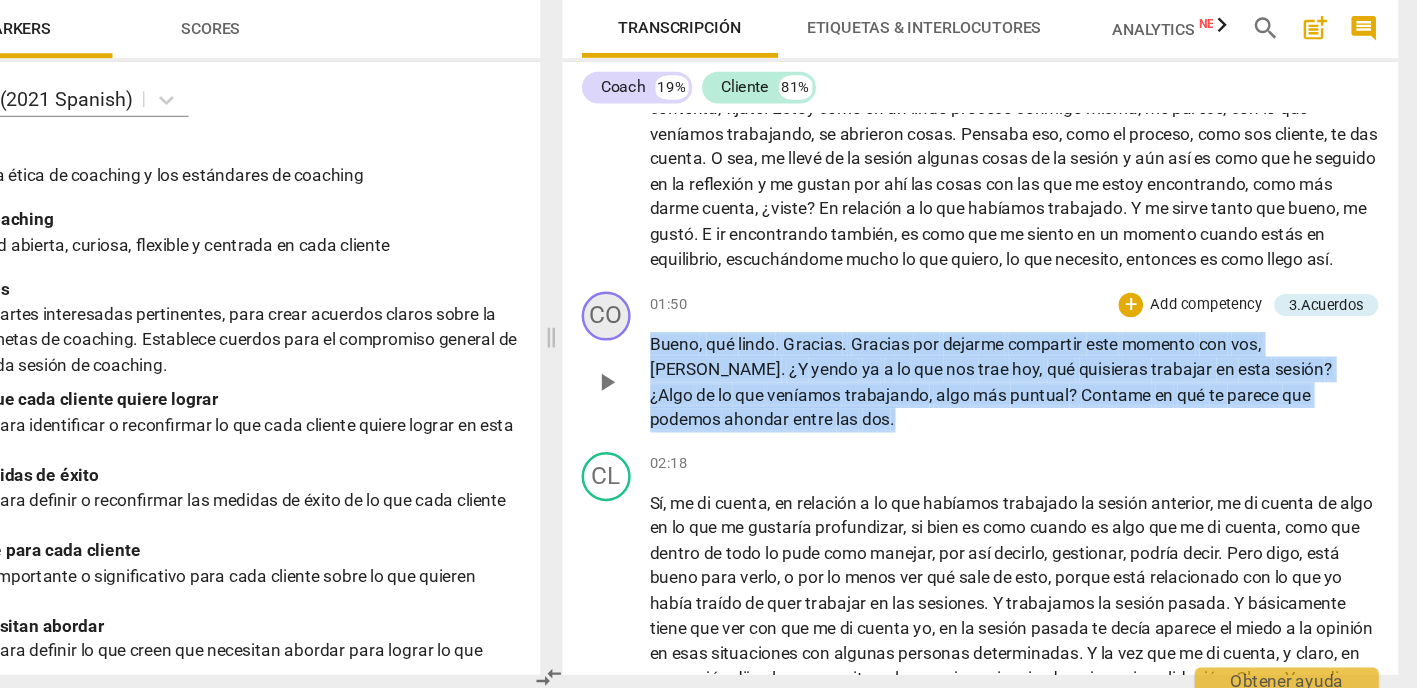 drag, startPoint x: 642, startPoint y: 368, endPoint x: 504, endPoint y: 290, distance: 158.51814 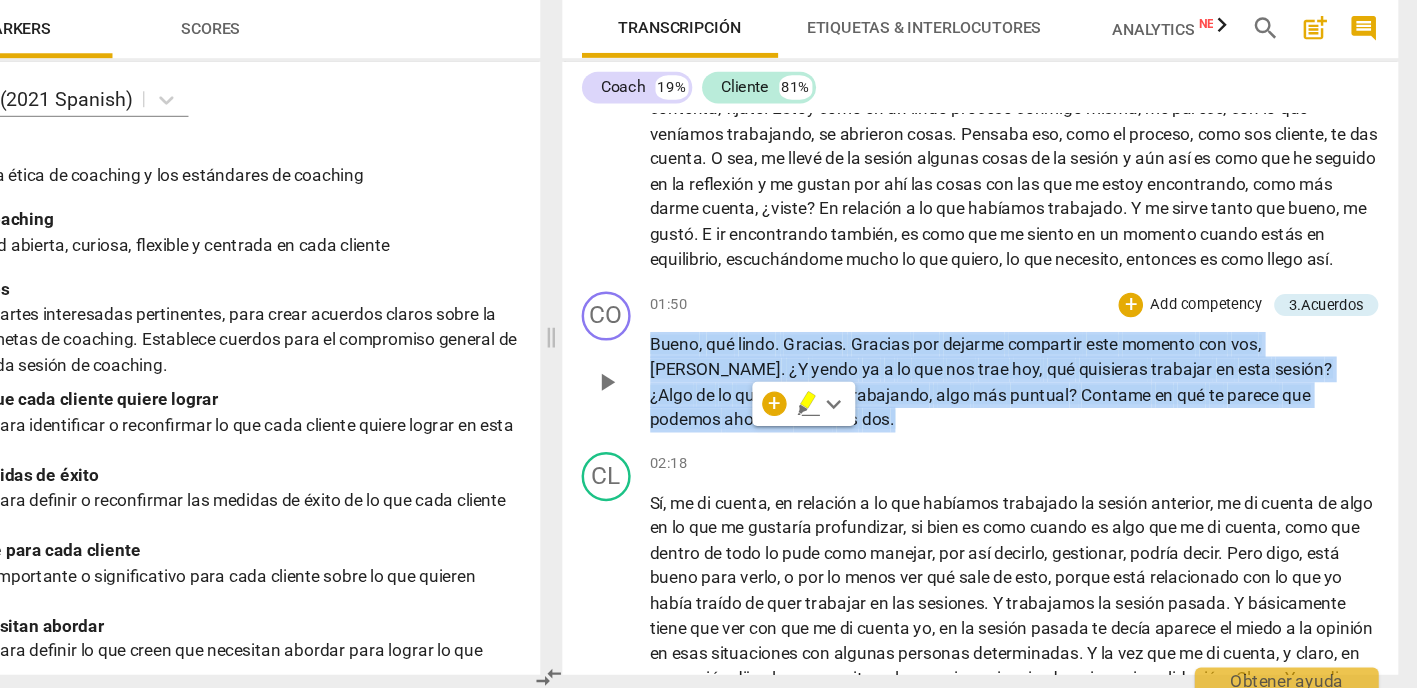 click on "Add competency" at bounding box center (1244, 370) 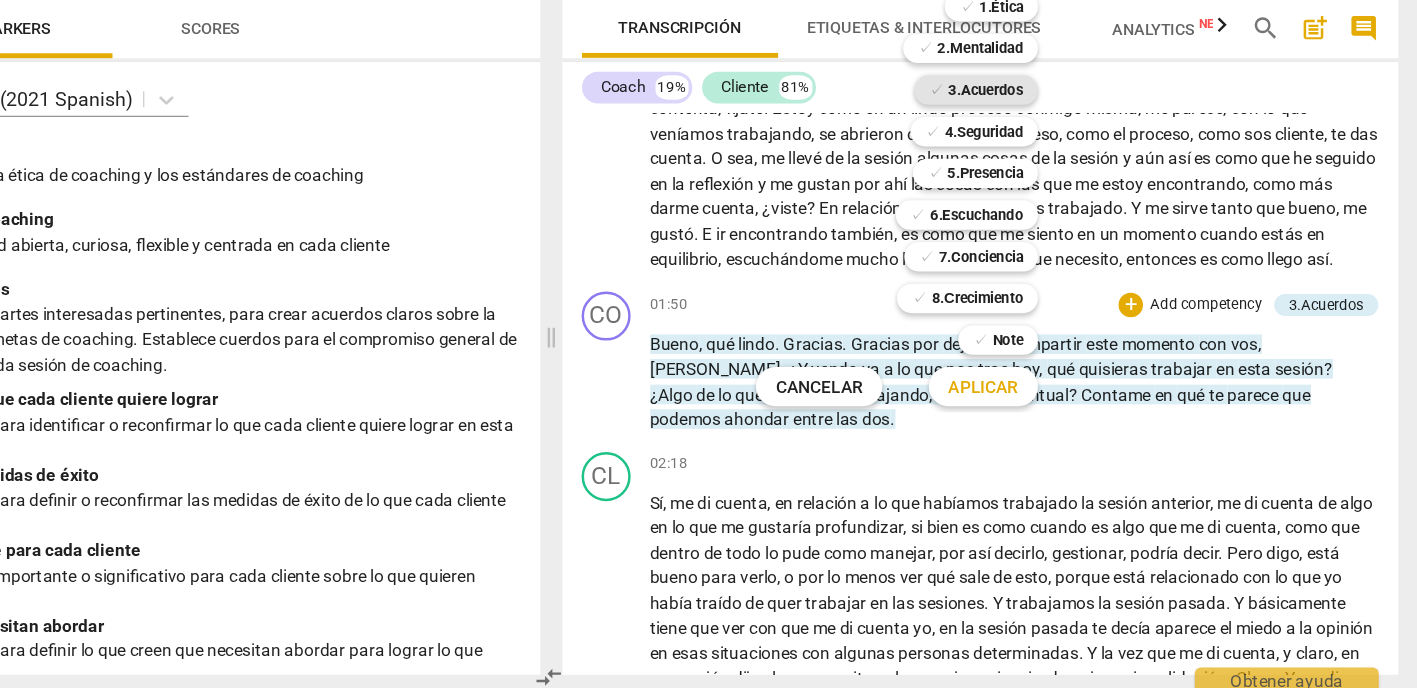 click on "3.Acuerdos" at bounding box center [1064, 195] 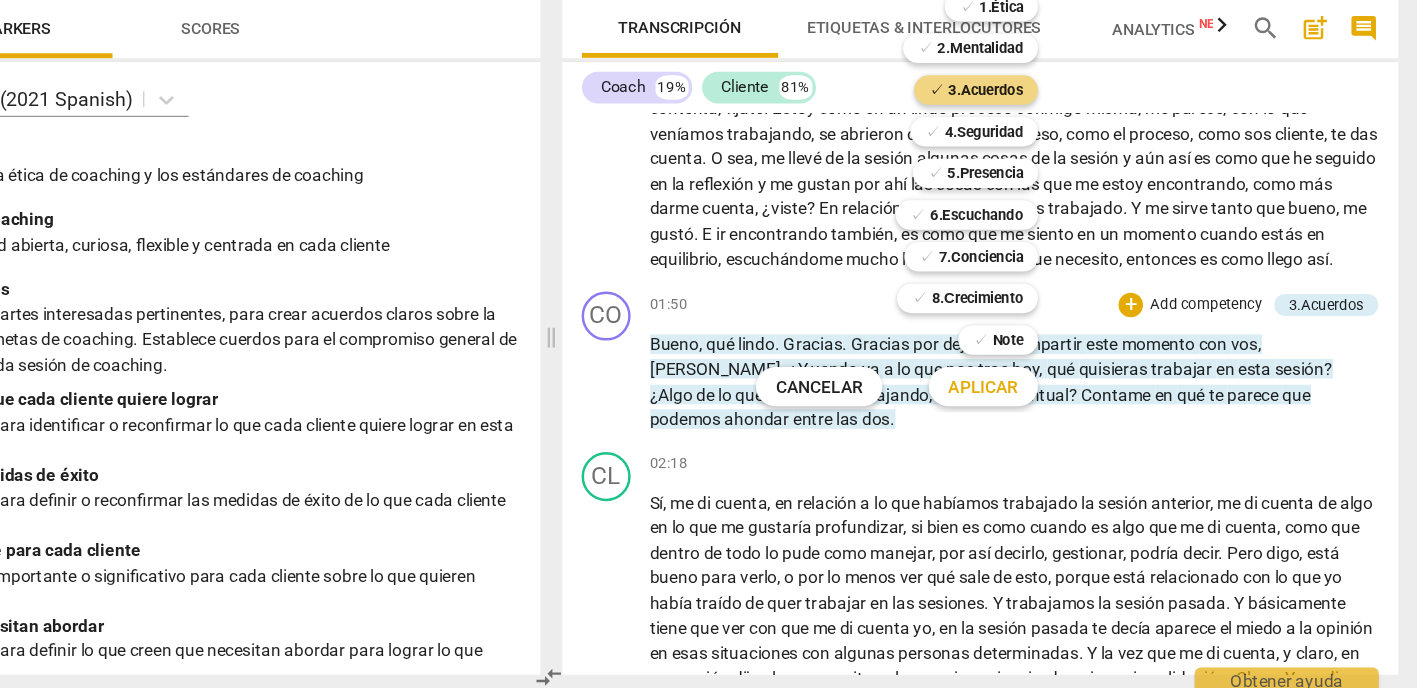 click on "Aplicar" at bounding box center (1062, 438) 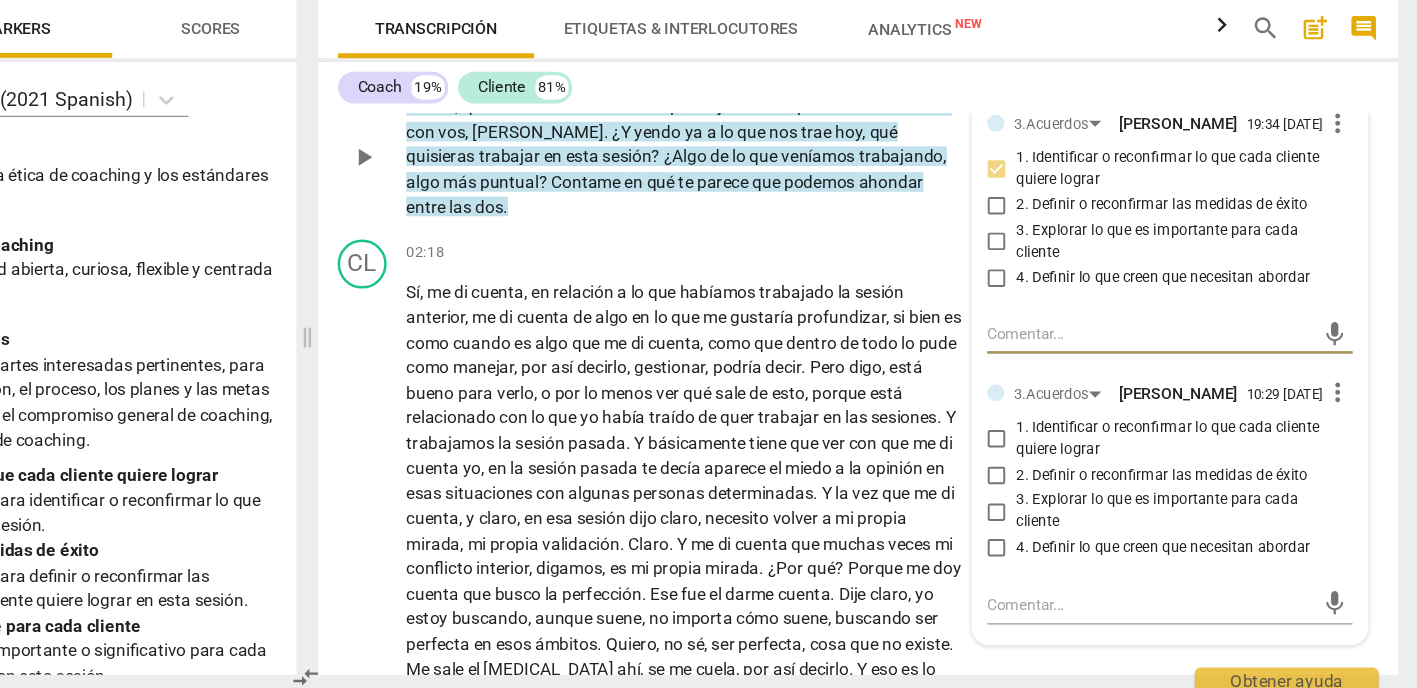 scroll, scrollTop: 797, scrollLeft: 0, axis: vertical 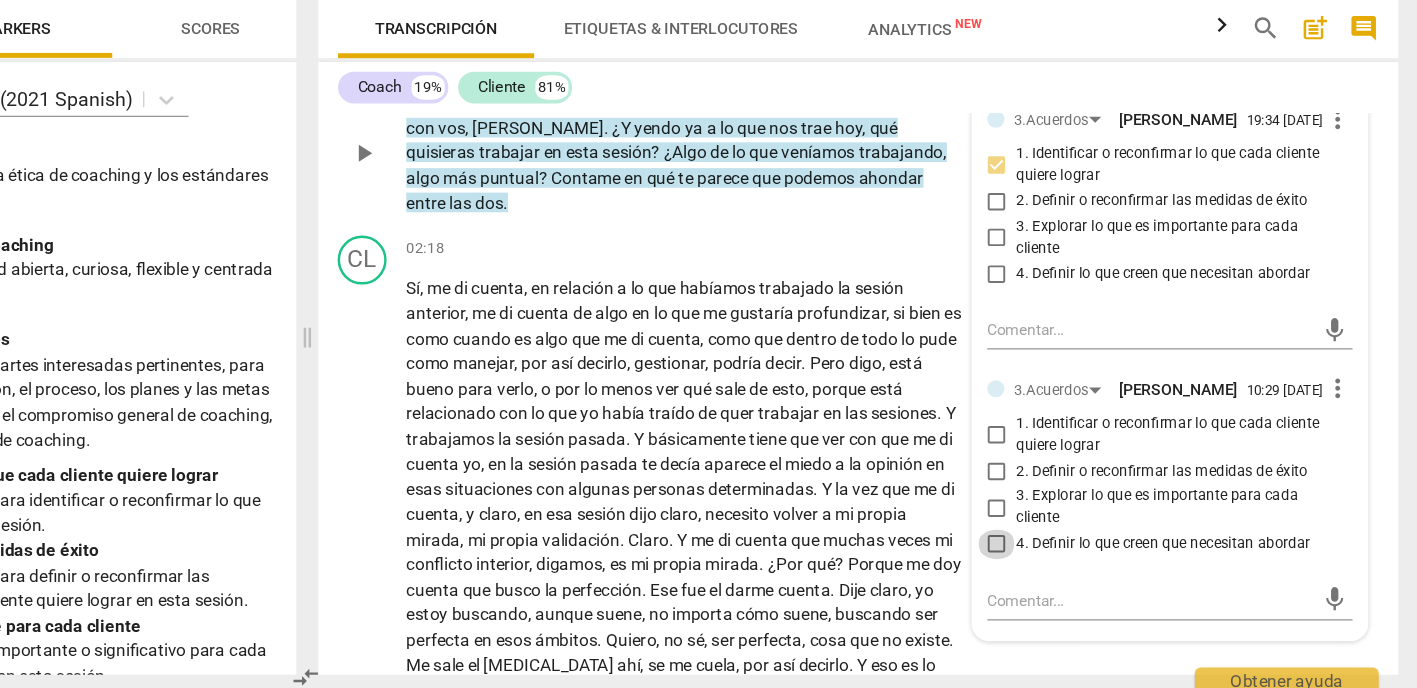 drag, startPoint x: 810, startPoint y: 445, endPoint x: 813, endPoint y: 435, distance: 10.440307 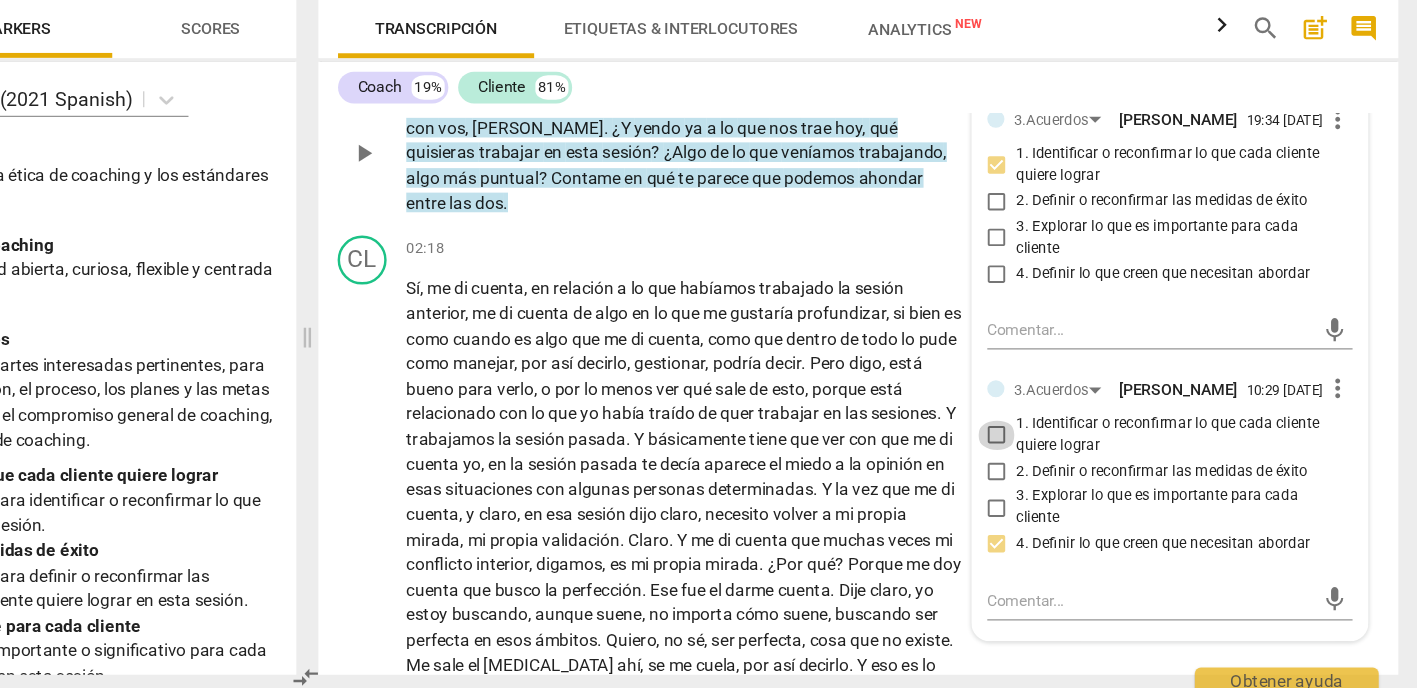 click on "1. Identificar o reconfirmar lo que cada cliente quiere lograr" at bounding box center [1074, 477] 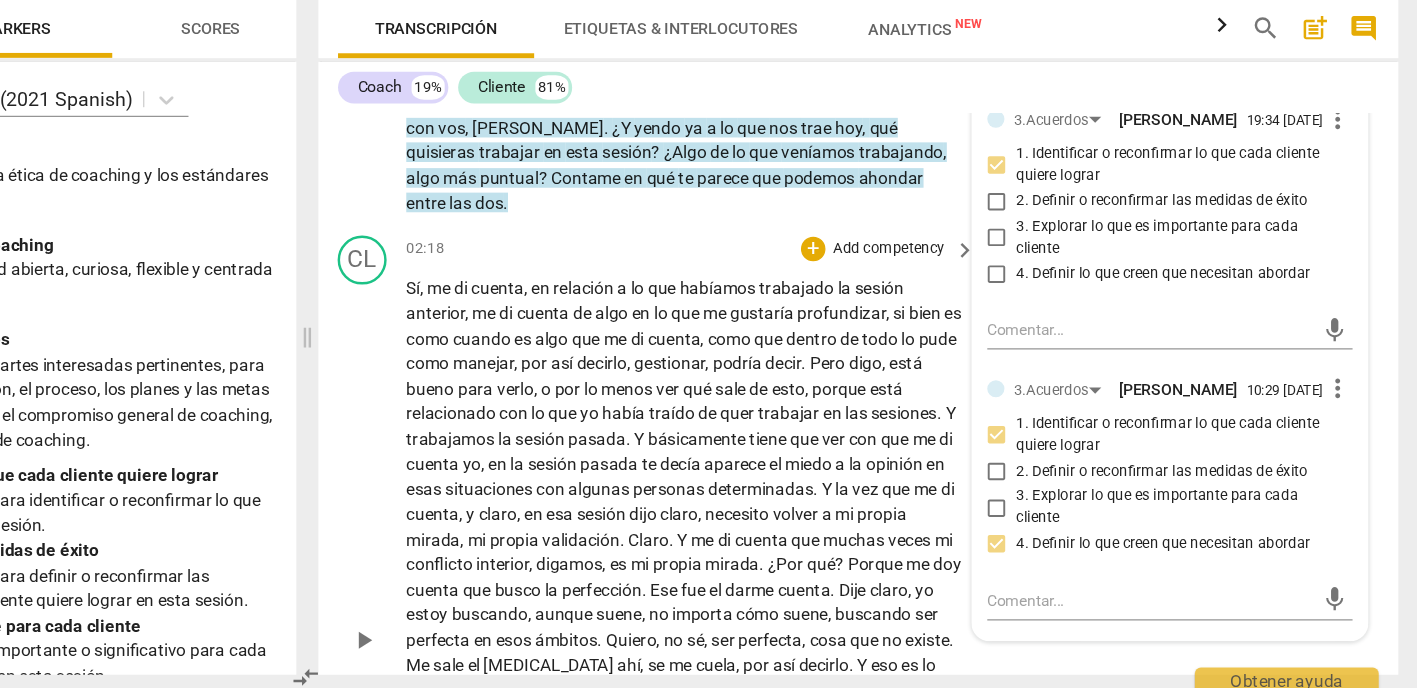 click on "02:18 + Add competency keyboard_arrow_right Sí ,   me   di   cuenta ,   en   relación   a   lo   que   habíamos   trabajado   la   sesión   anterior ,   me   di   cuenta   de   algo   en   lo   que   me   gustaría   profundizar ,   si   bien   es   como   cuando   es   algo   que   me   di   cuenta ,   como   que   dentro   de   todo   lo   pude   como   manejar ,   por   así   decirlo ,   gestionar ,   podría   decir .   Pero   digo ,   está   bueno   para   verlo ,   o   por   lo   menos   ver   qué   sale   de   esto ,   porque   está   relacionado   con   lo   que   yo   había   traído   de   quer   trabajar   en   las   sesiones .   Y   trabajamos   la   sesión   pasada .   Y   básicamente   tiene   que   ver   con   que   me   di   cuenta   yo ,   en   la   sesión   pasada   te   decía   aparece   el   miedo   a   la   opinión   en   esas   situaciones   con   algunas   personas   determinadas .   Y   la   vez   que   me   di   cuenta ,   y   claro ,   en   esa   sesión   dijo   claro" at bounding box center (825, 628) 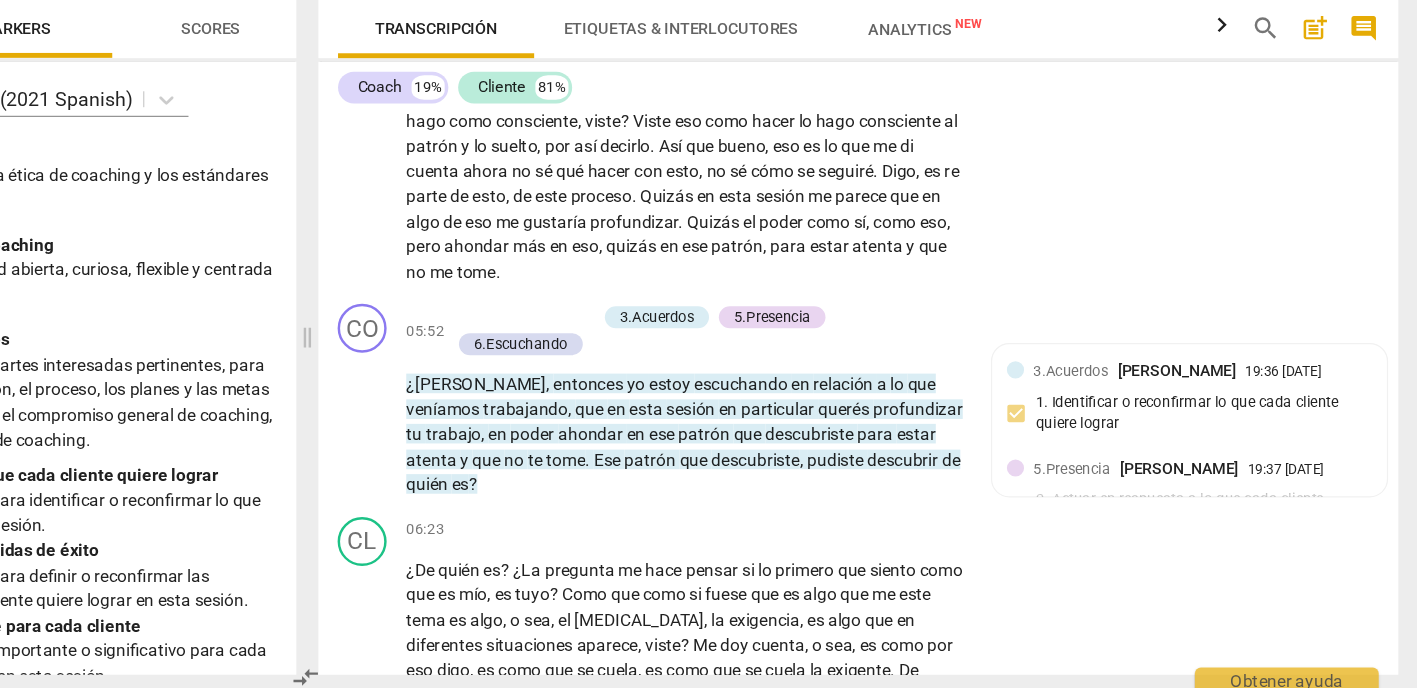 scroll, scrollTop: 1396, scrollLeft: 0, axis: vertical 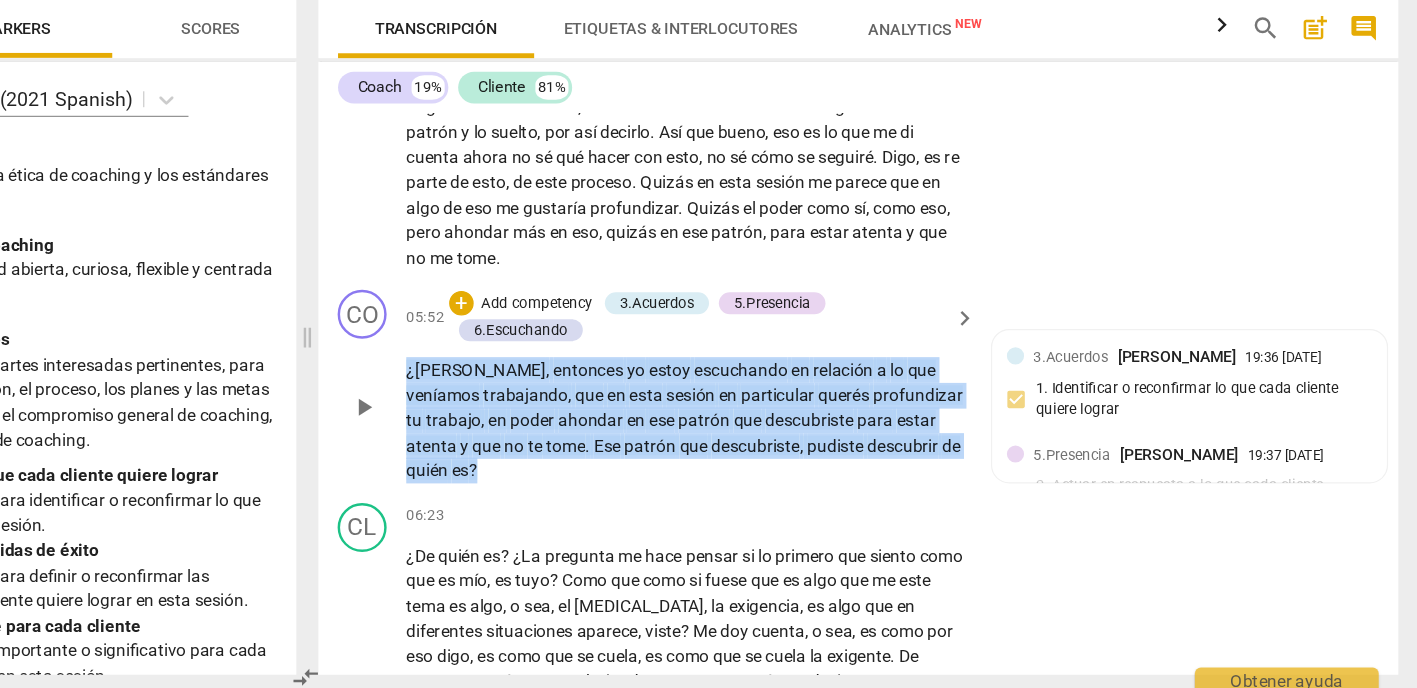 drag, startPoint x: 469, startPoint y: 338, endPoint x: 315, endPoint y: 237, distance: 184.16568 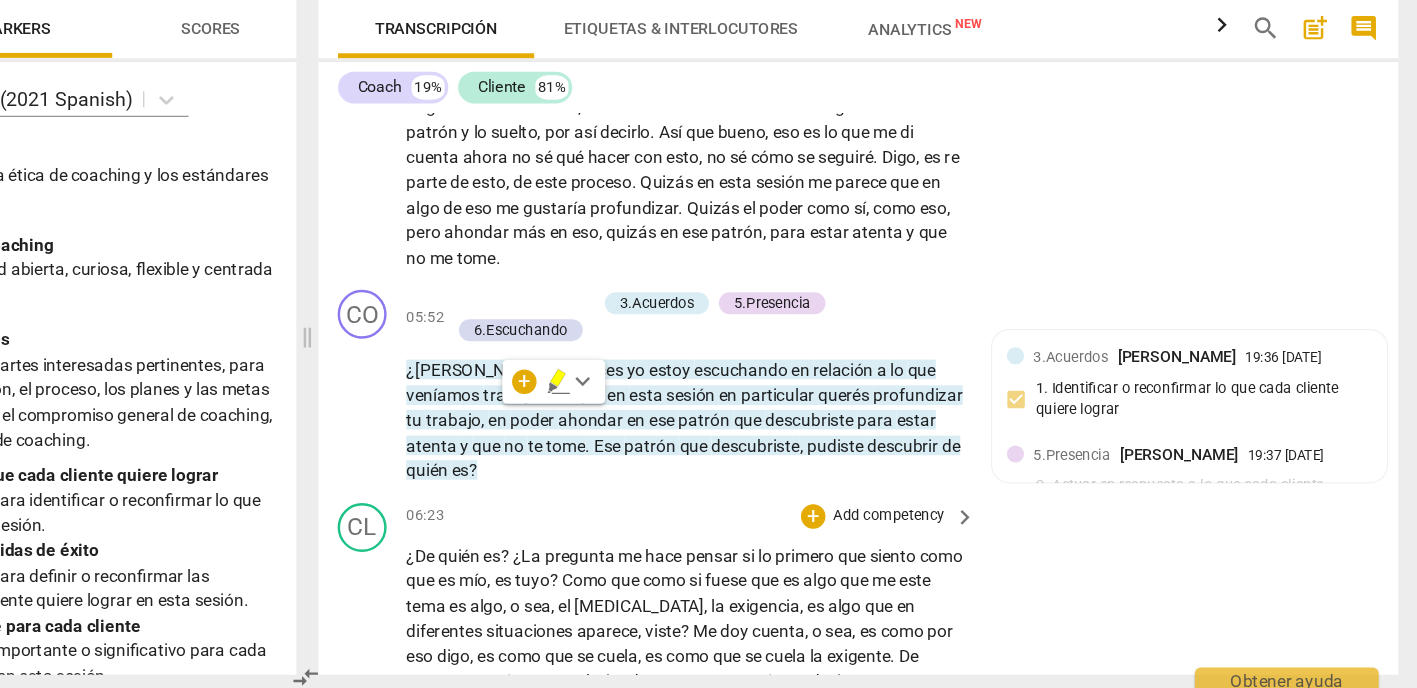 click on "06:23 + Add competency keyboard_arrow_right" at bounding box center [825, 543] 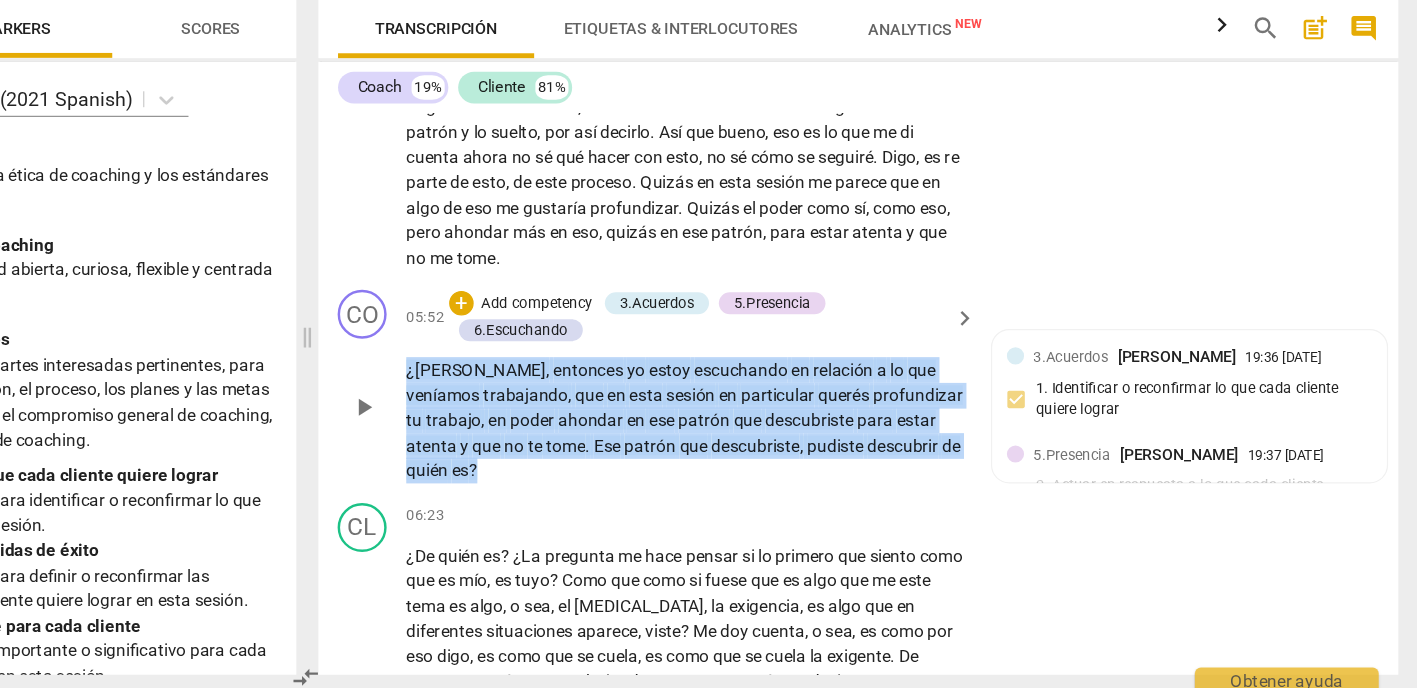 drag, startPoint x: 433, startPoint y: 336, endPoint x: 335, endPoint y: 247, distance: 132.38202 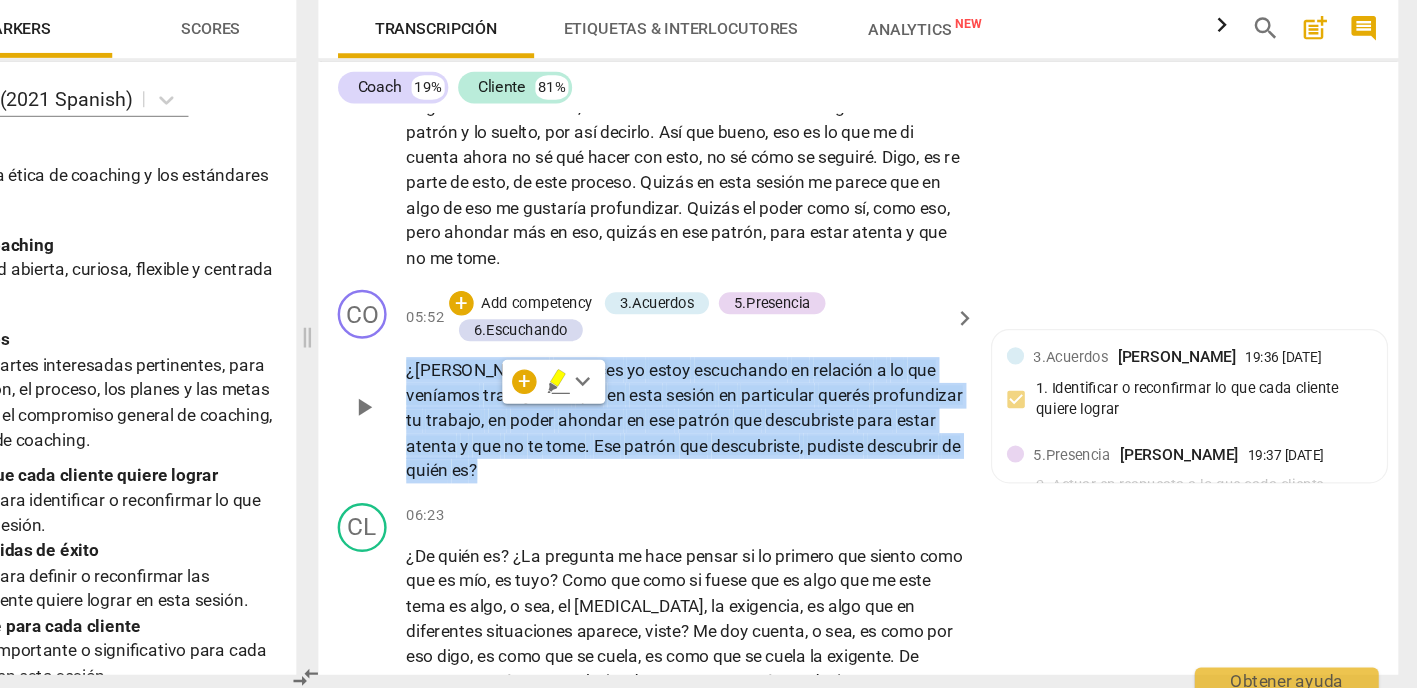 click on "Add competency" at bounding box center [698, 370] 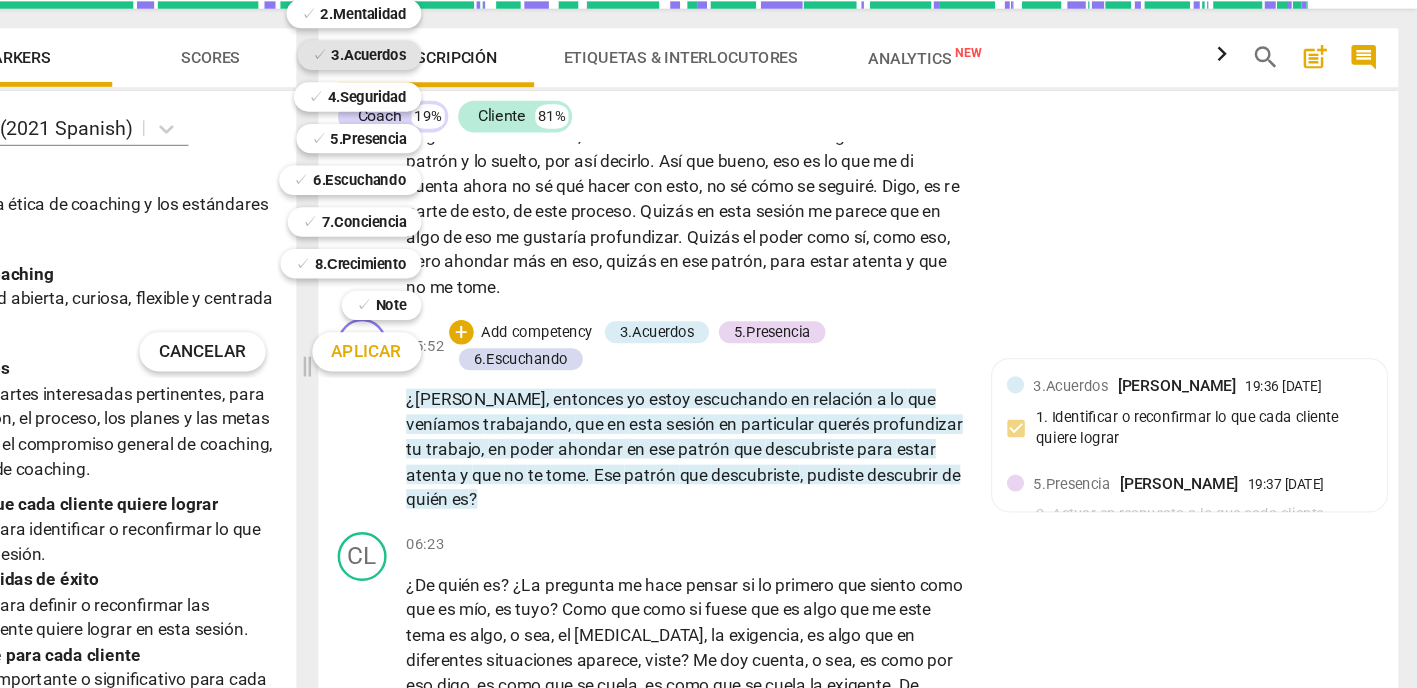 click on "3.Acuerdos" at bounding box center [561, 143] 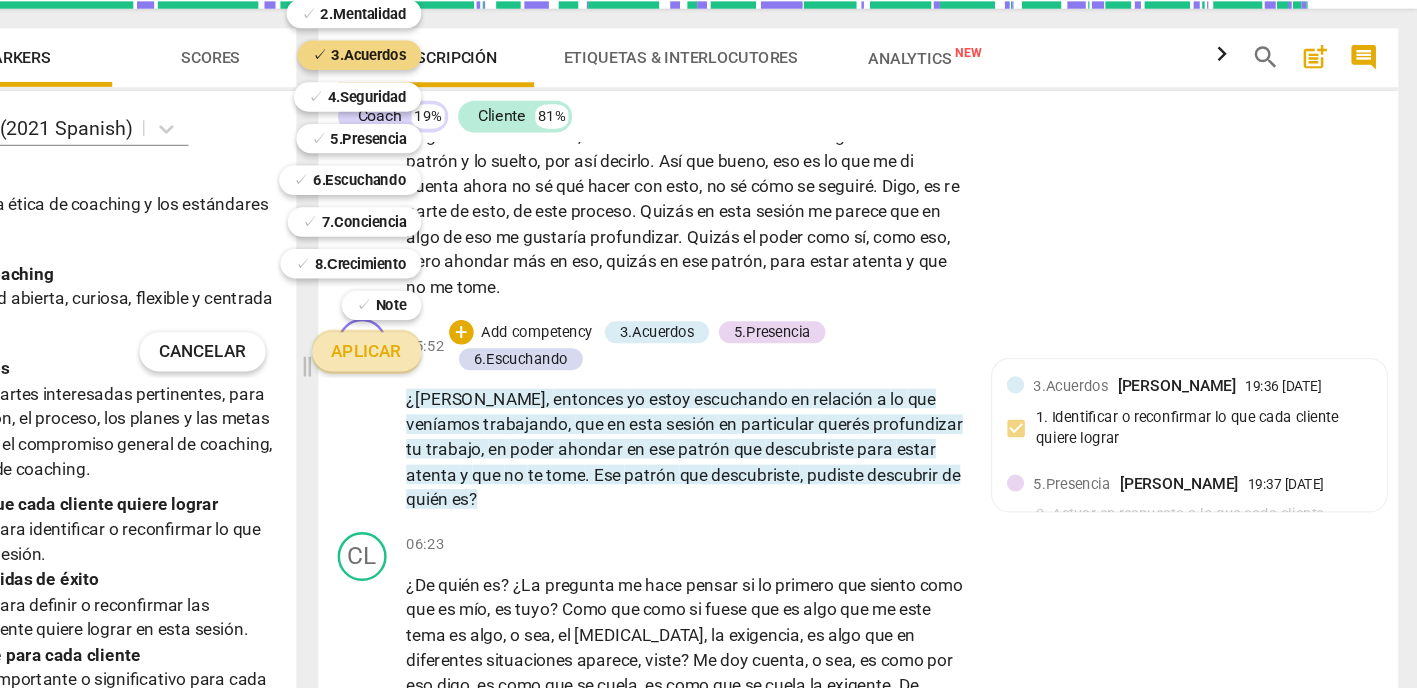 click on "Aplicar" at bounding box center [559, 385] 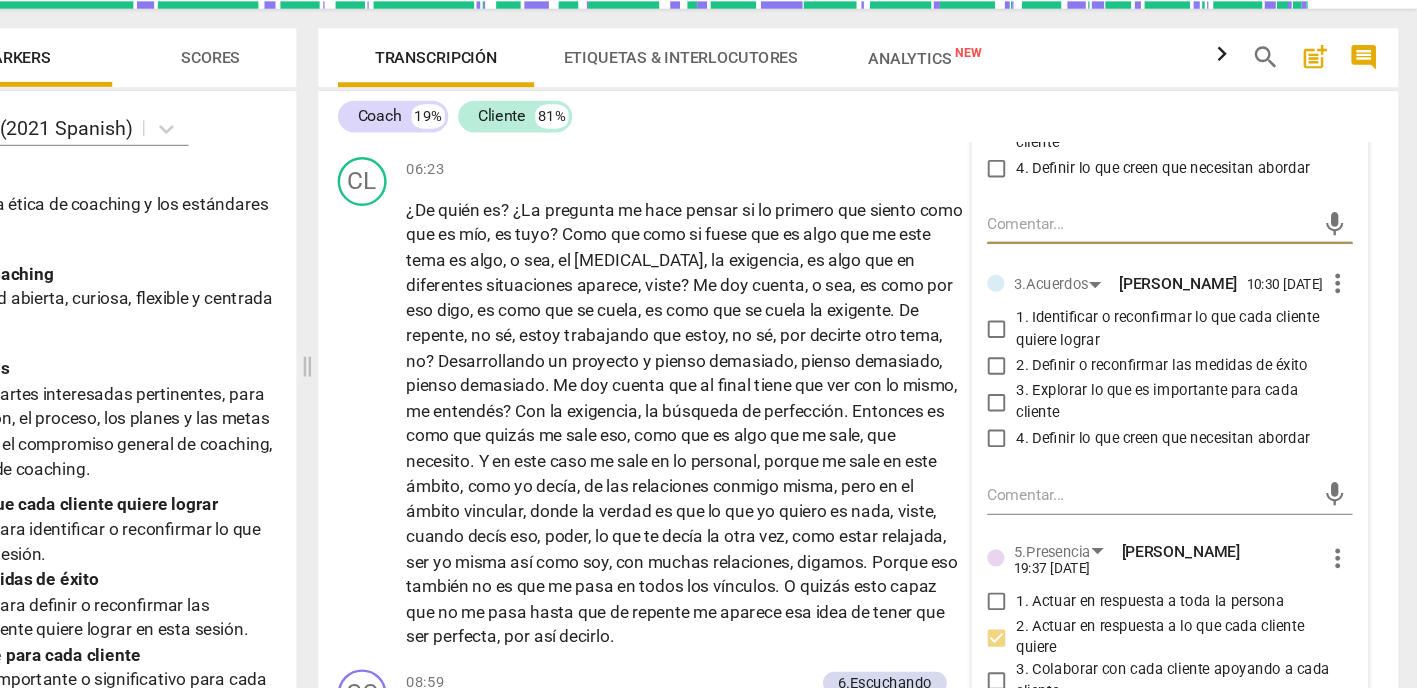scroll, scrollTop: 1708, scrollLeft: 0, axis: vertical 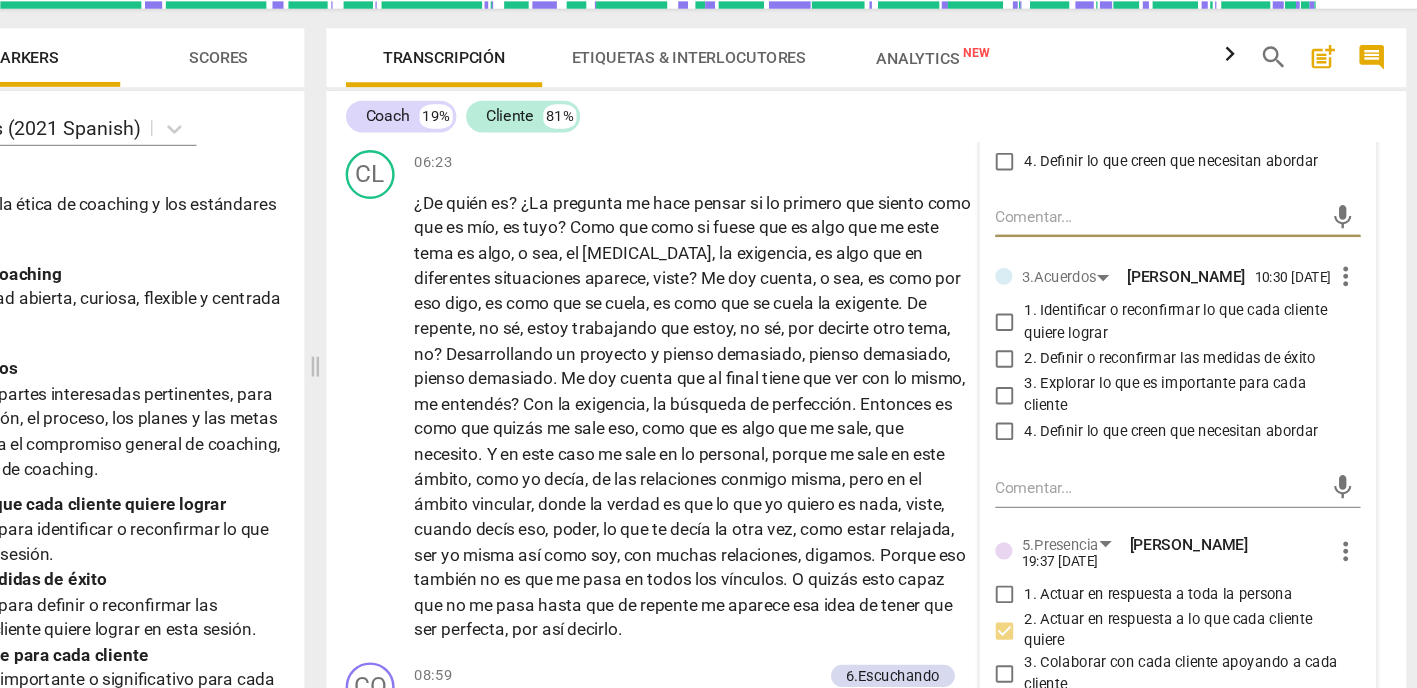 click on "3. Explorar lo que es importante para cada cliente" at bounding box center [1074, 420] 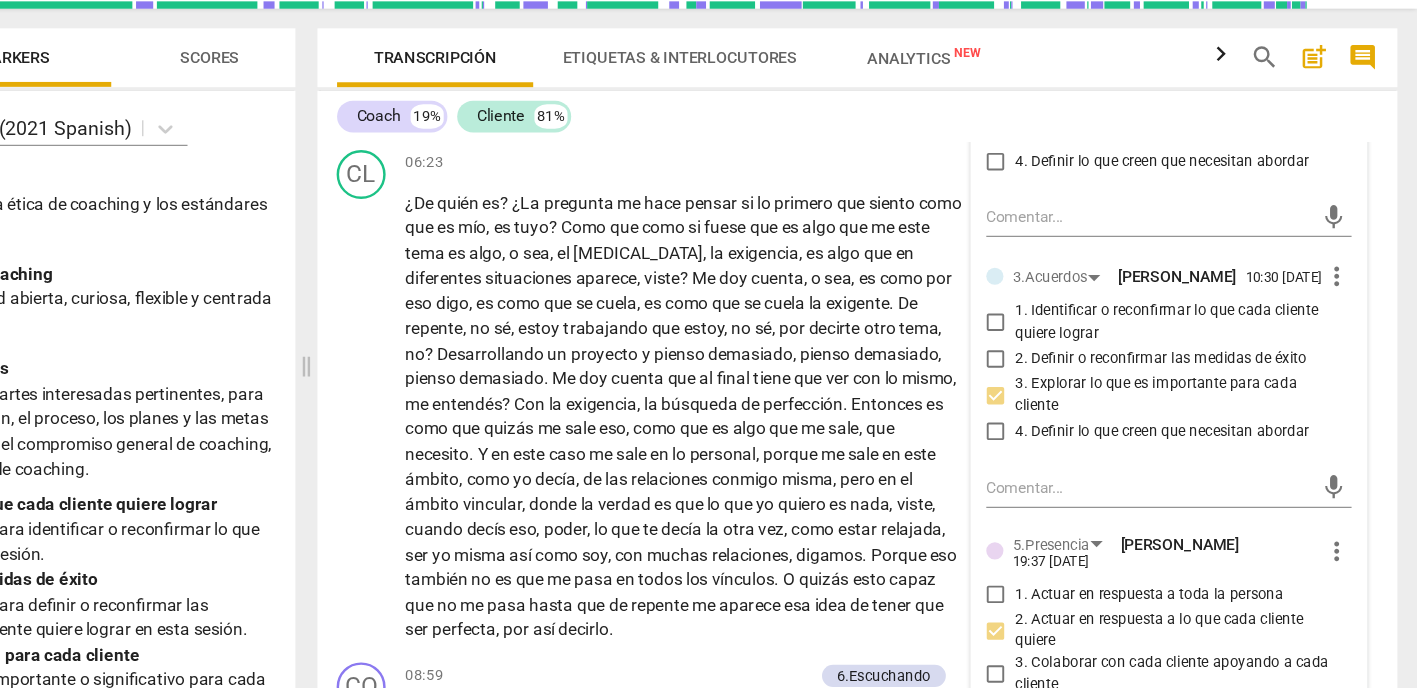 scroll, scrollTop: 0, scrollLeft: 0, axis: both 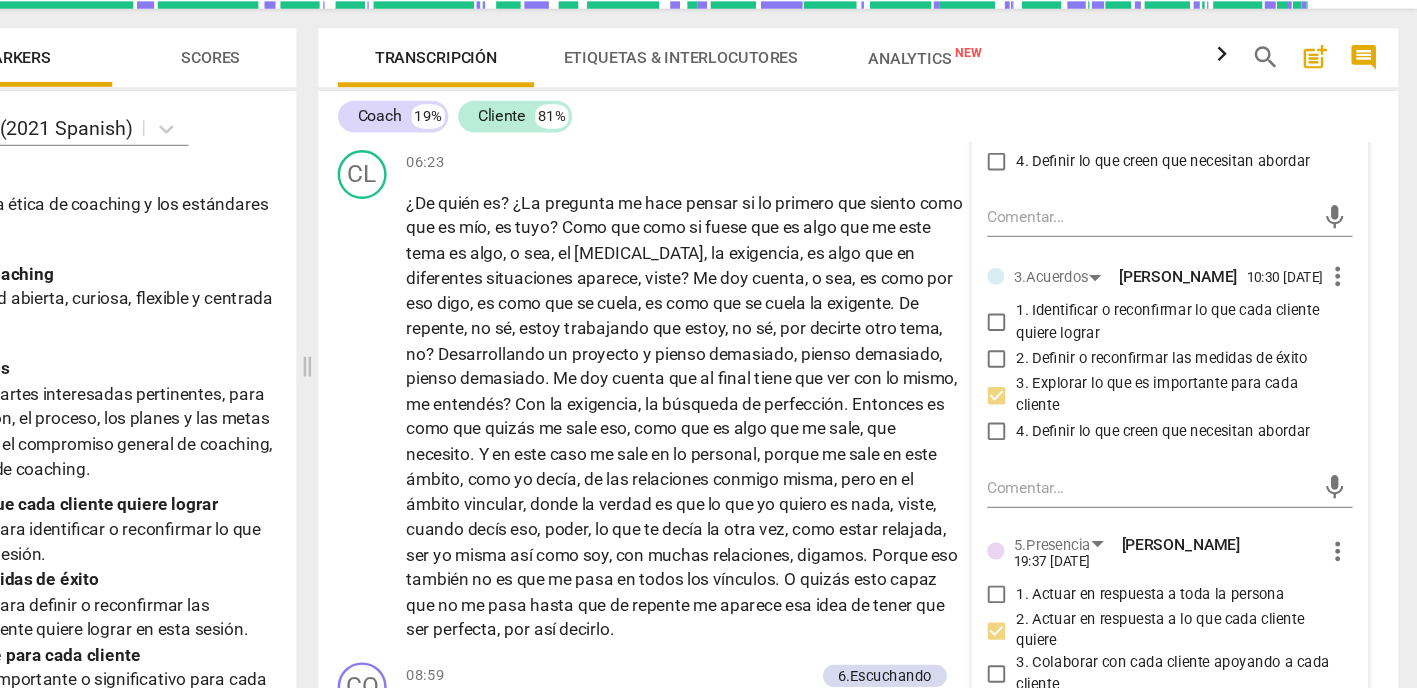 click on "4. Definir lo que creen que necesitan abordar" at bounding box center (1074, 450) 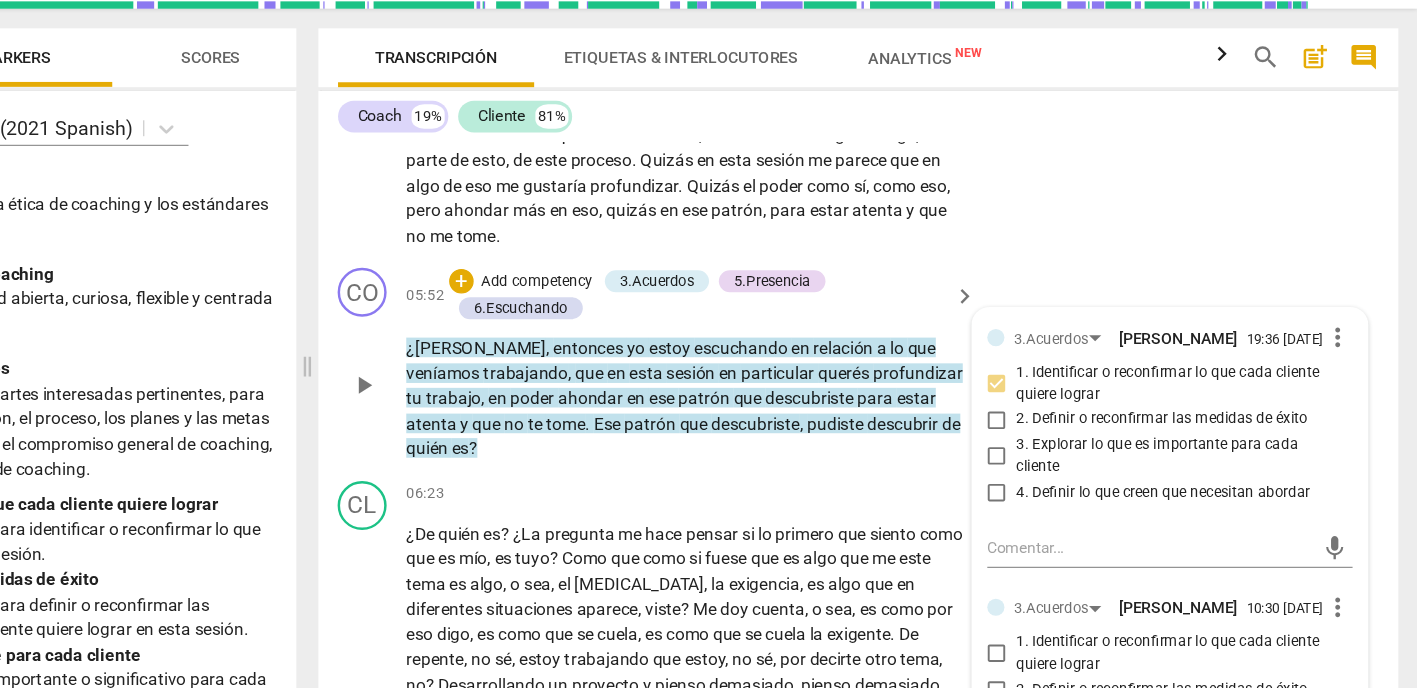 scroll, scrollTop: 1437, scrollLeft: 0, axis: vertical 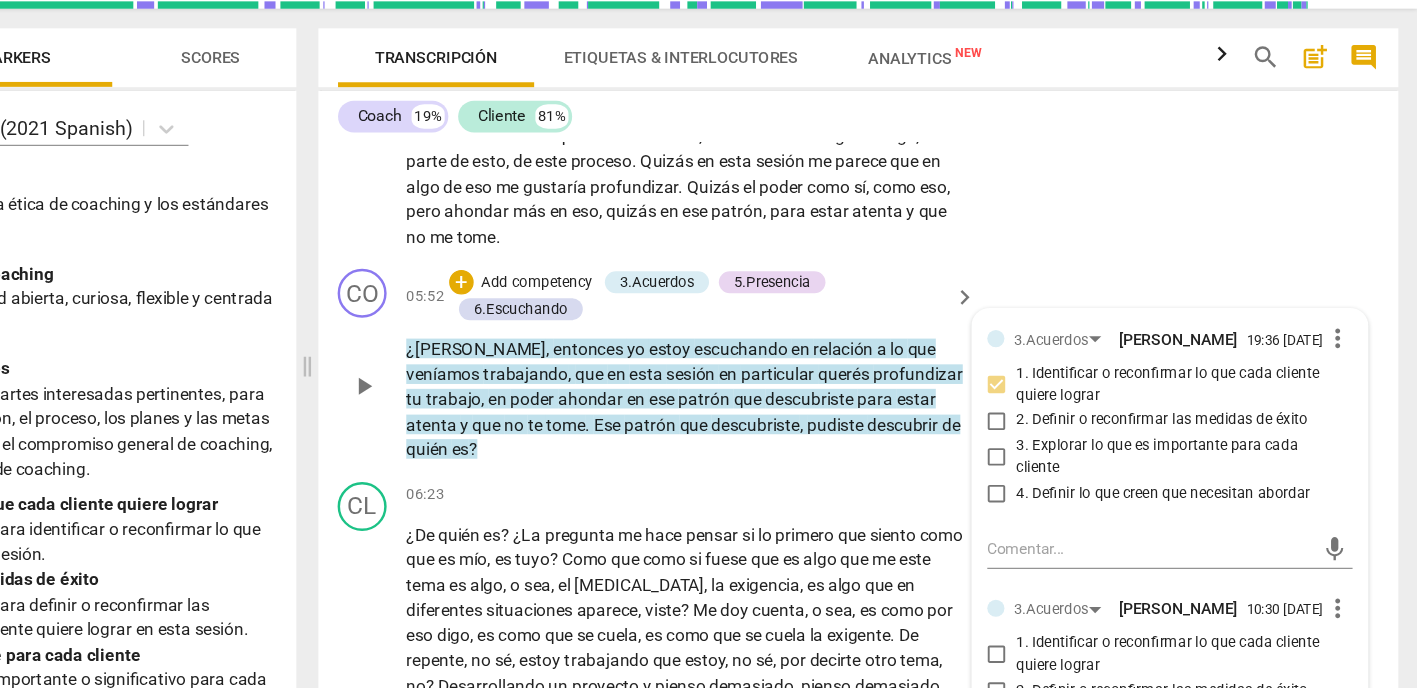 click on "Add competency" at bounding box center (698, 329) 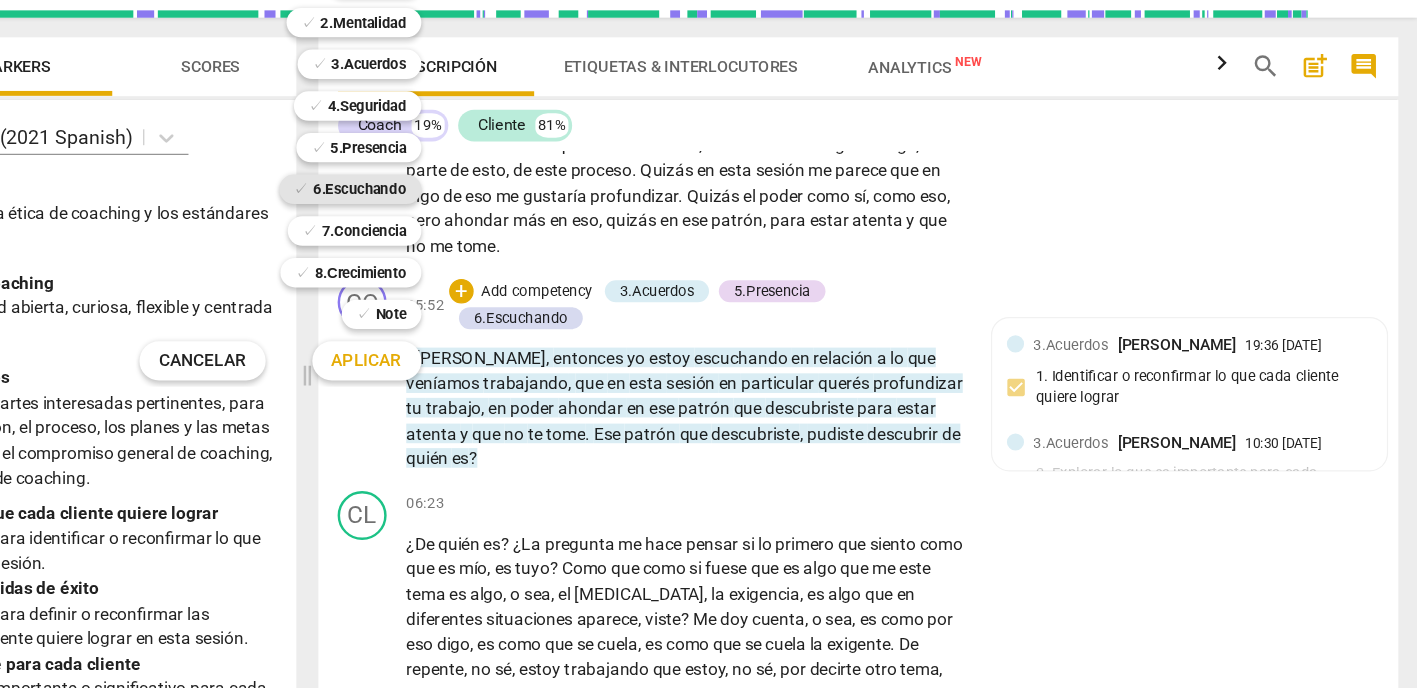 click on "6.Escuchando" at bounding box center (554, 245) 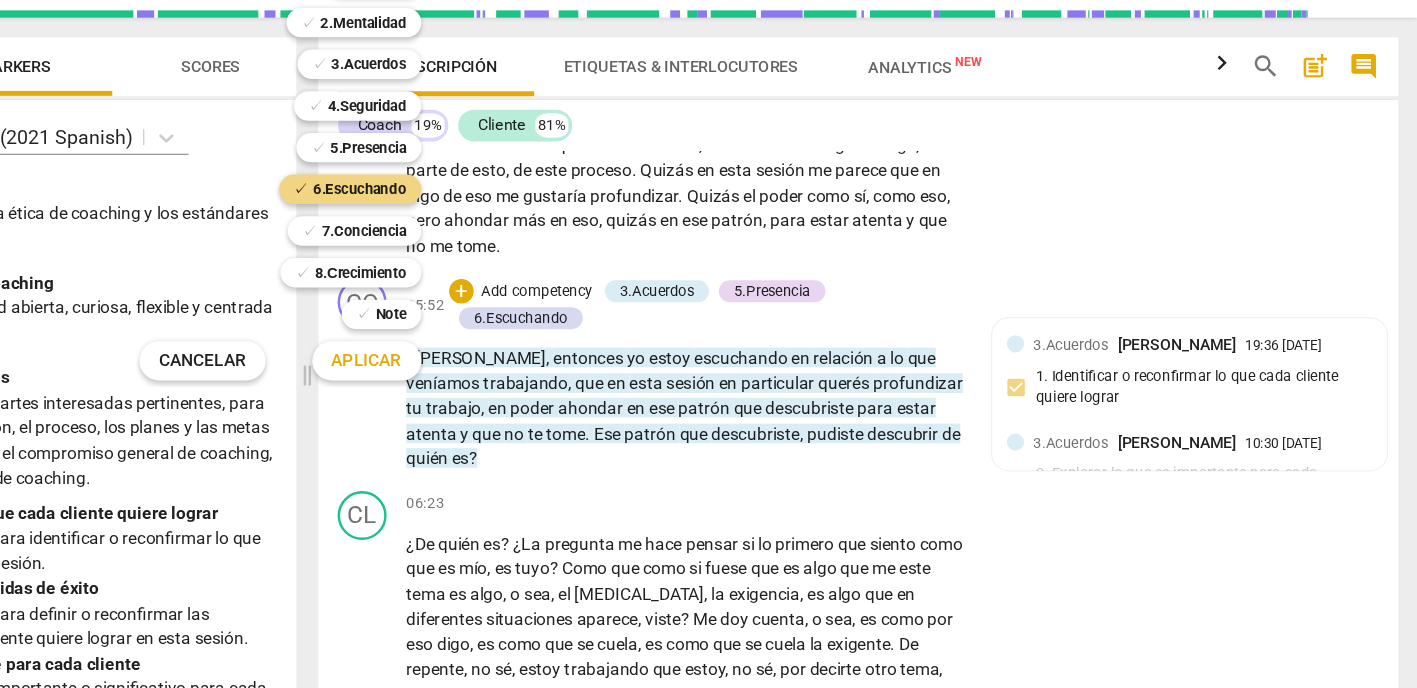 click on "Aplicar" at bounding box center (559, 385) 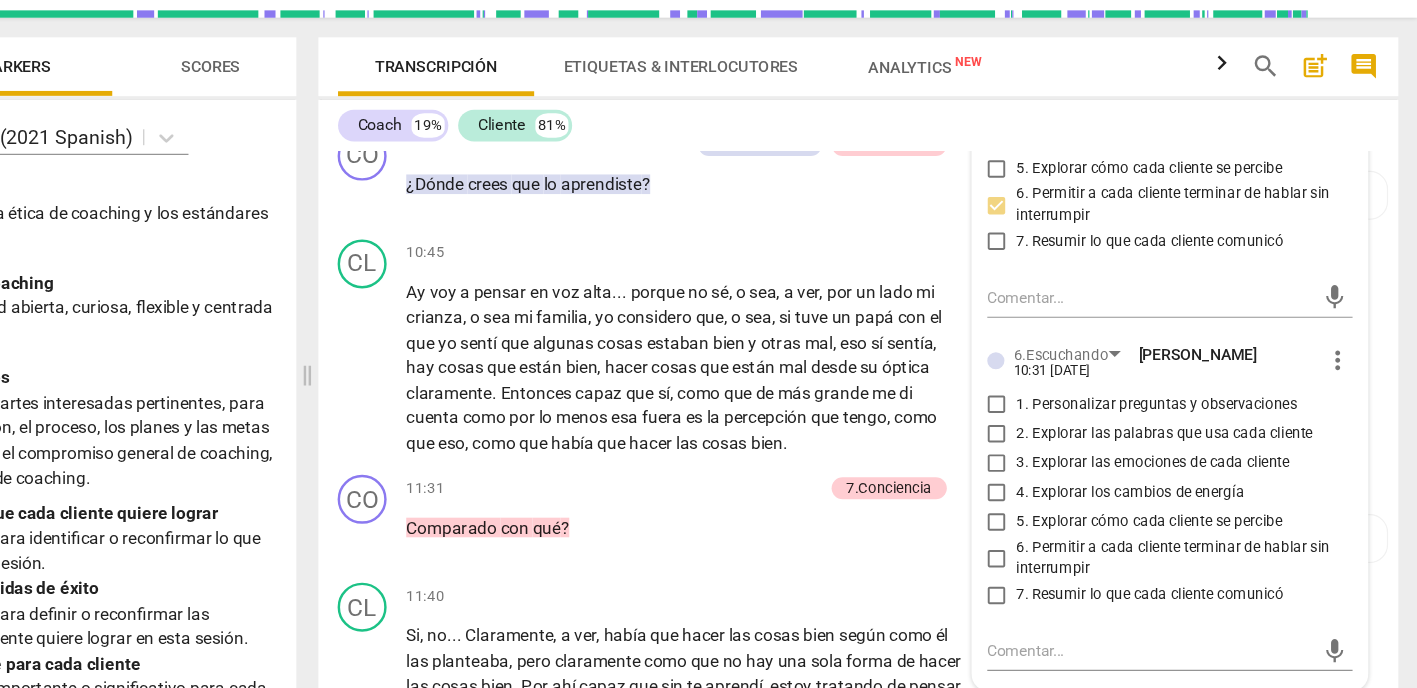 scroll, scrollTop: 2499, scrollLeft: 0, axis: vertical 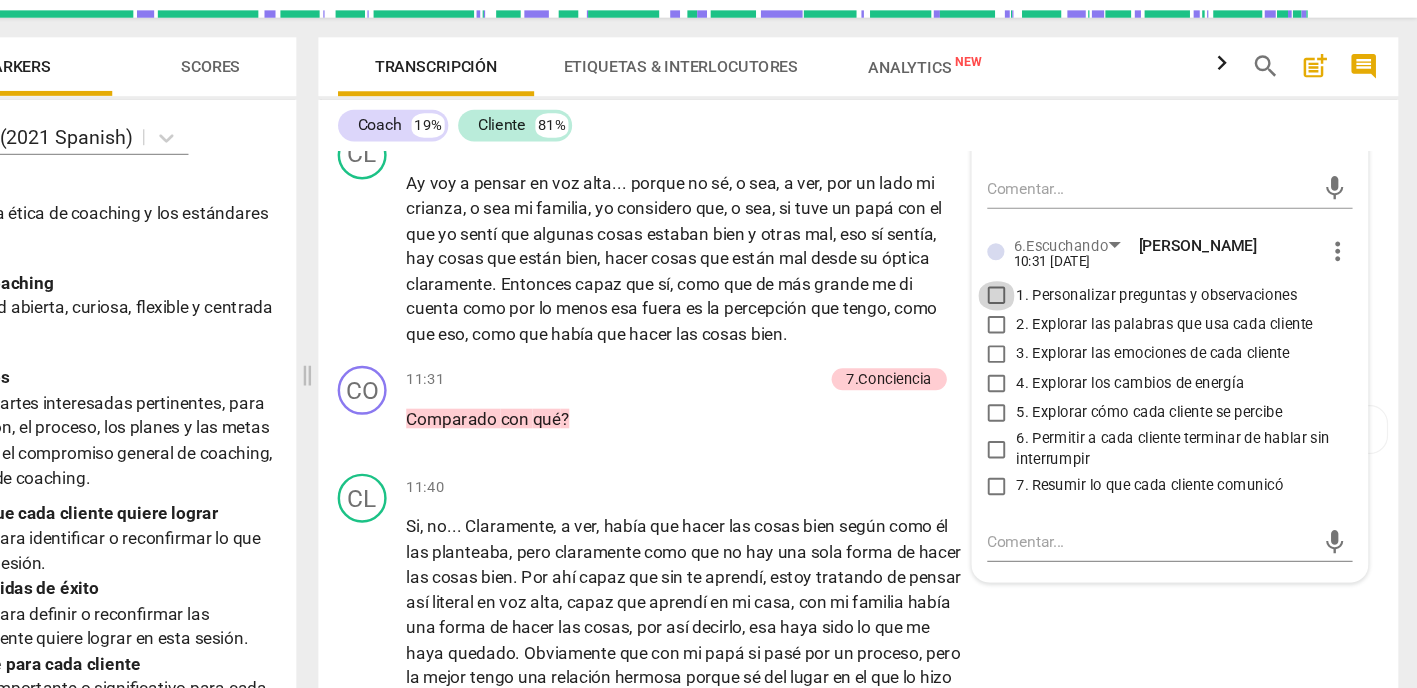 click on "1. Personalizar preguntas y observaciones" at bounding box center (1074, 332) 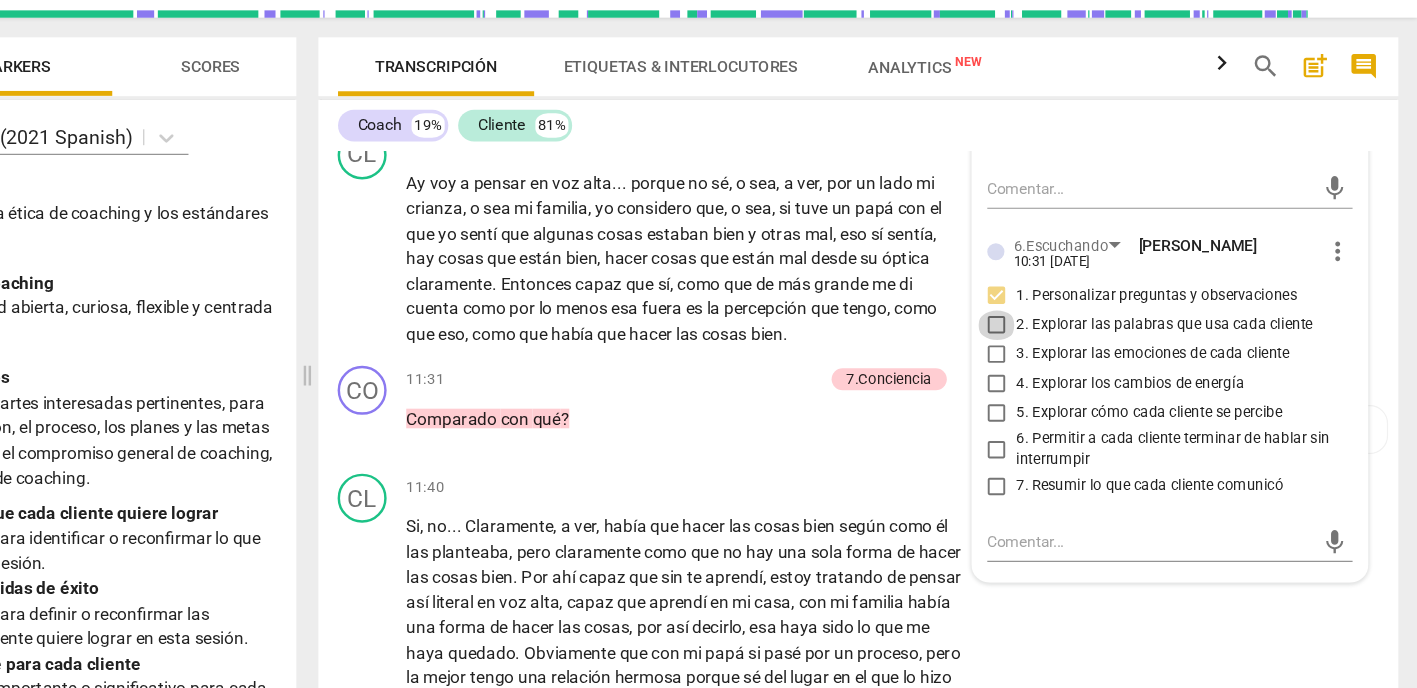 click on "2. Explorar las palabras que usa cada cliente" at bounding box center (1074, 356) 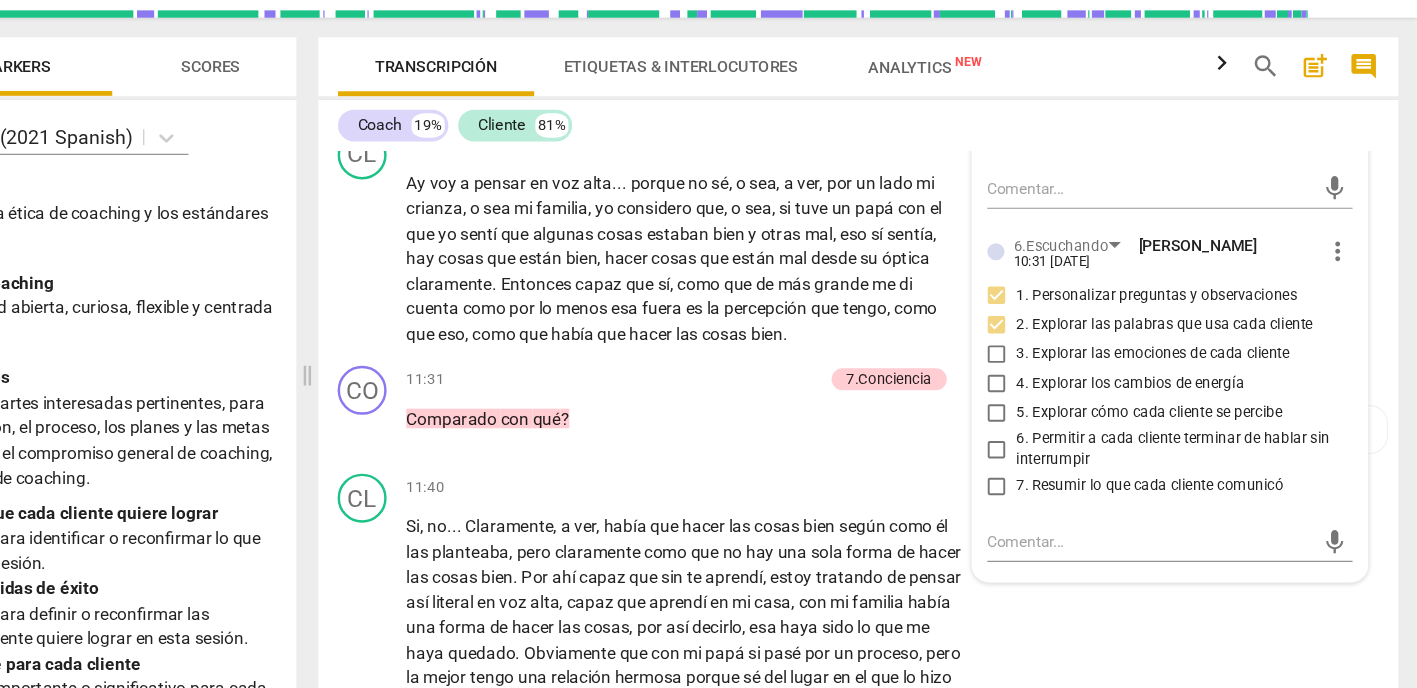 click on "3. Explorar las emociones de cada cliente" at bounding box center (1074, 380) 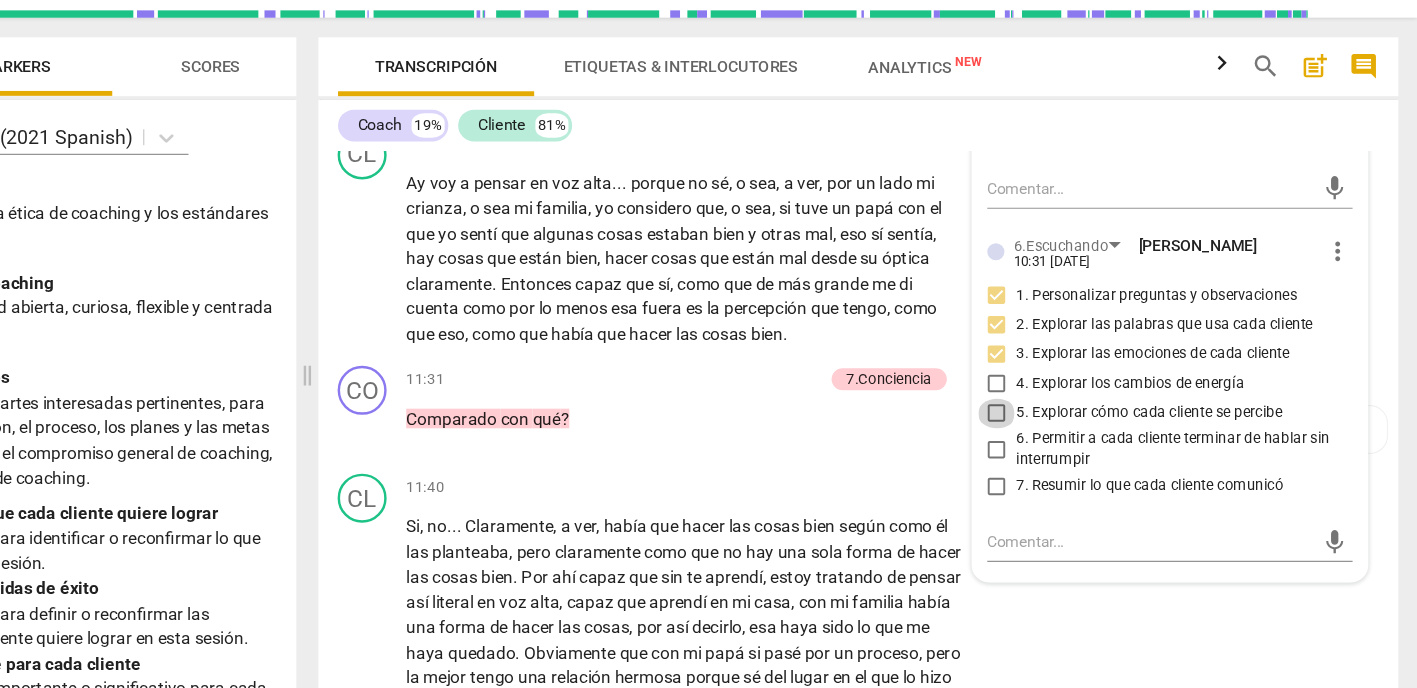 click on "5. Explorar cómo cada cliente se percibe" at bounding box center [1074, 428] 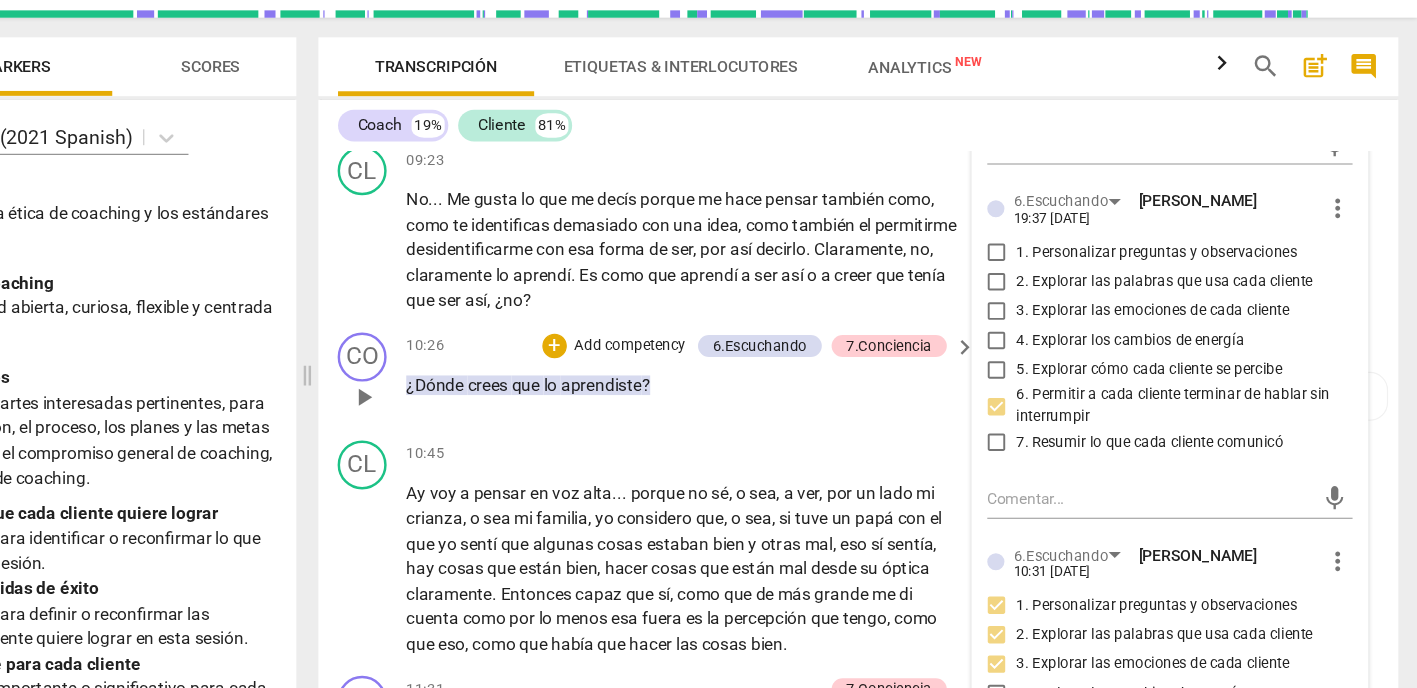 scroll, scrollTop: 2252, scrollLeft: 0, axis: vertical 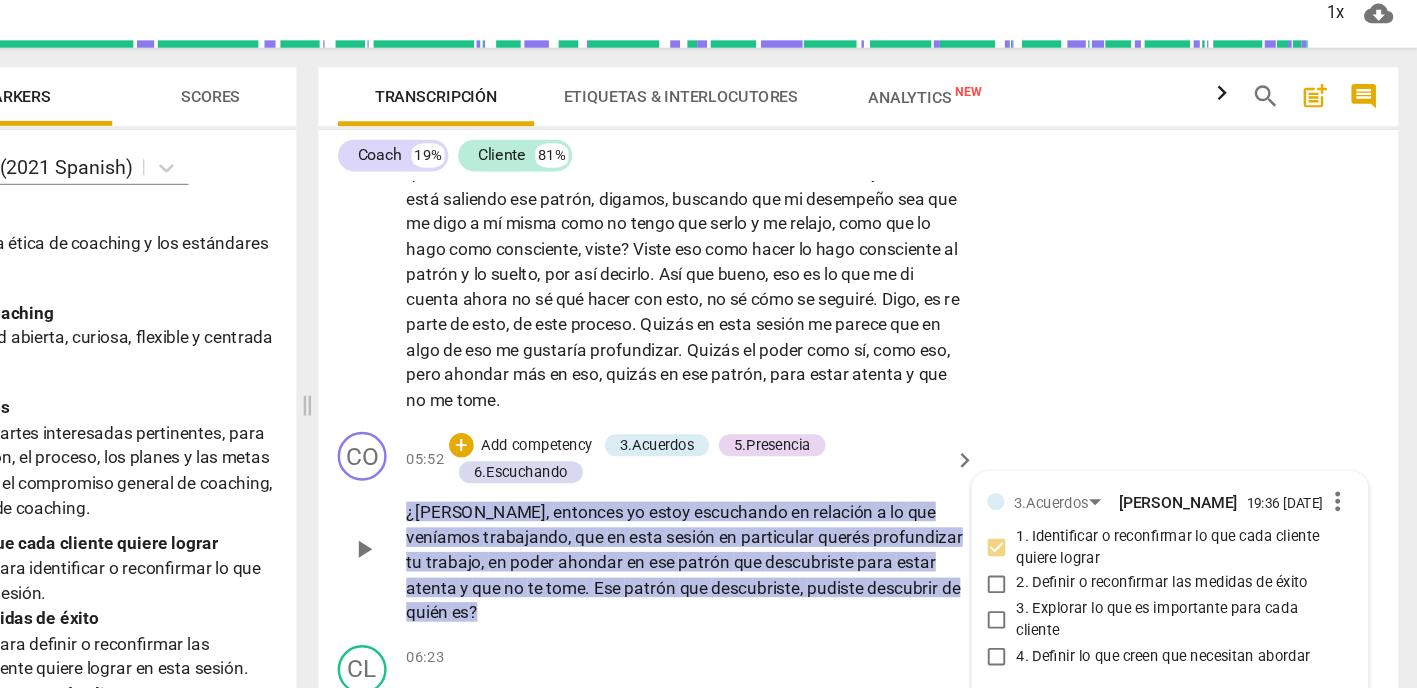 click on "Add competency" at bounding box center [698, 430] 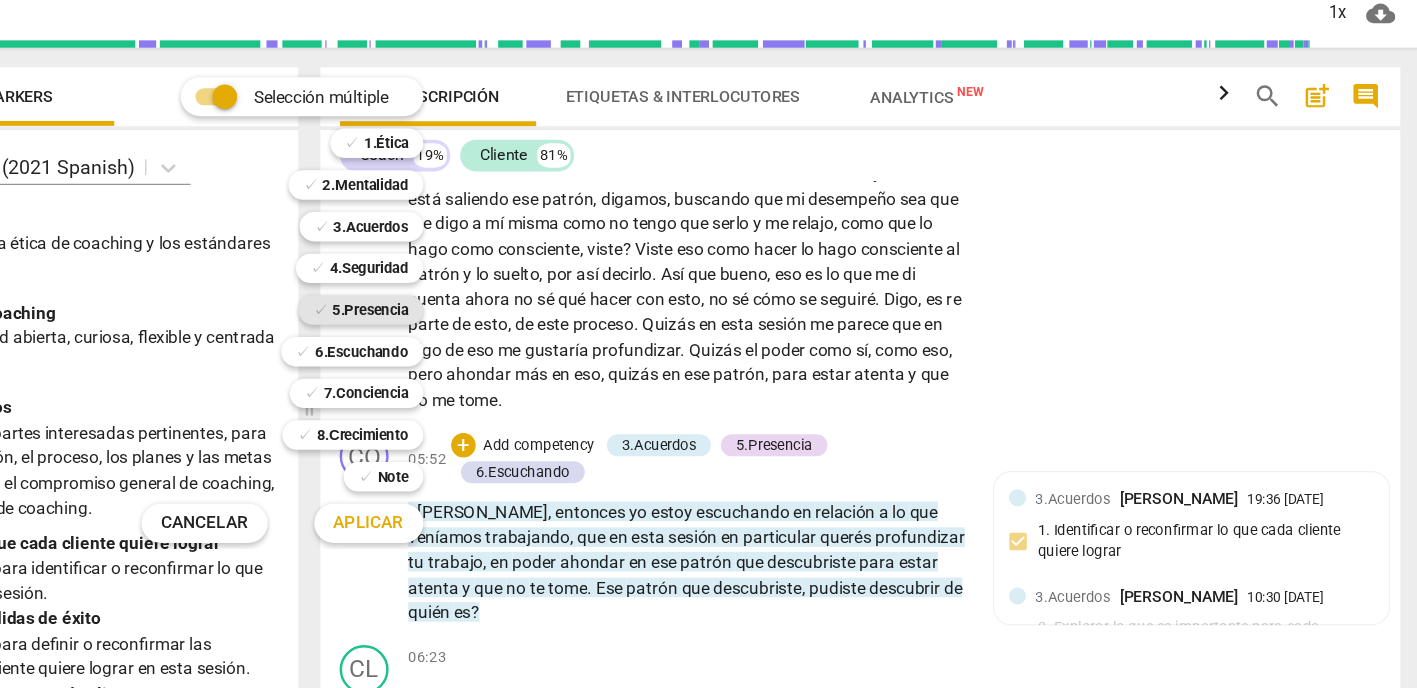 click on "5.Presencia" at bounding box center (561, 319) 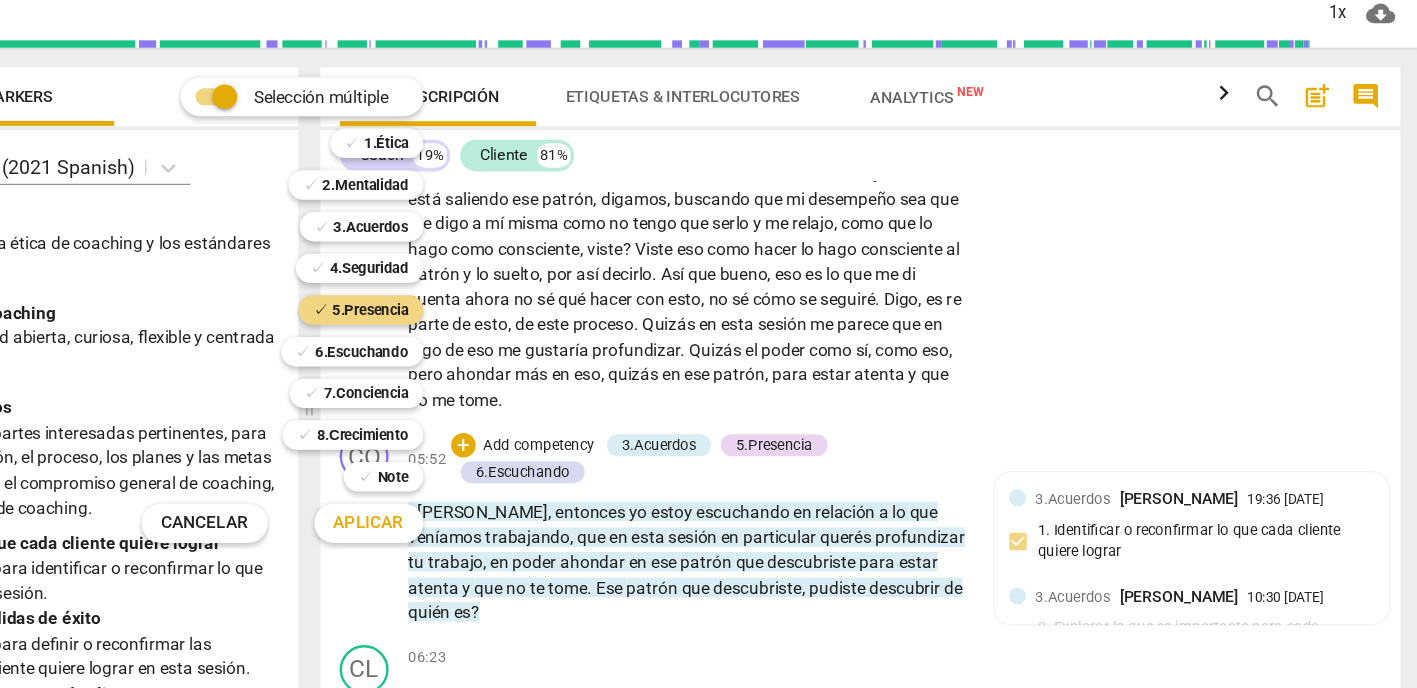 click on "Aplicar" at bounding box center [559, 493] 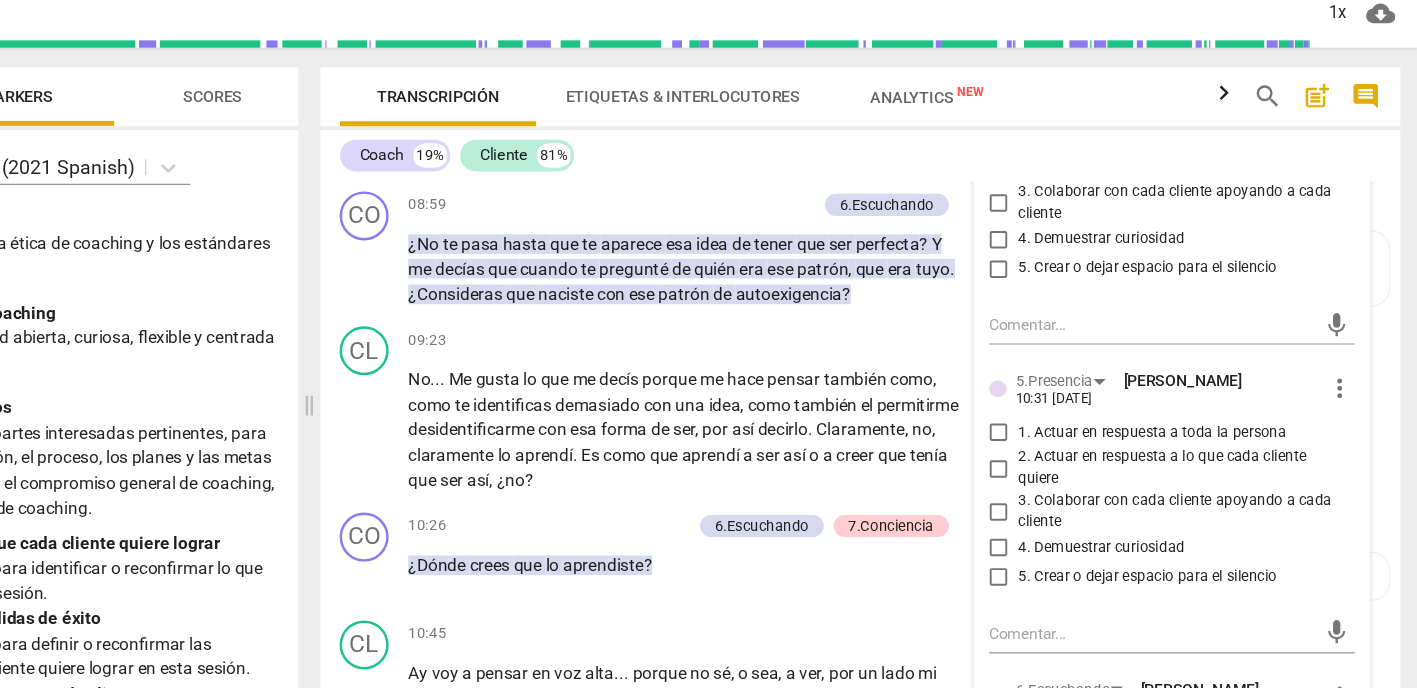 scroll, scrollTop: 2130, scrollLeft: 0, axis: vertical 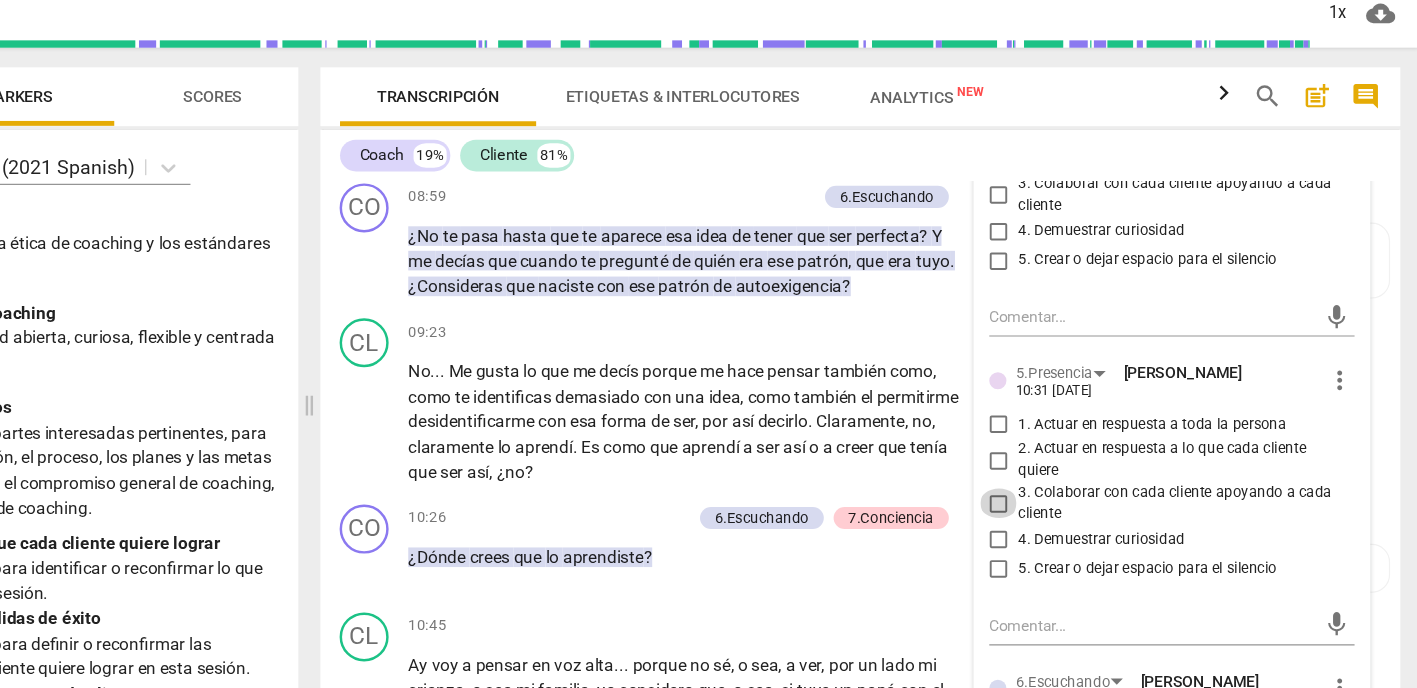 click on "3. Colaborar con cada cliente apoyando a cada cliente" at bounding box center [1074, 477] 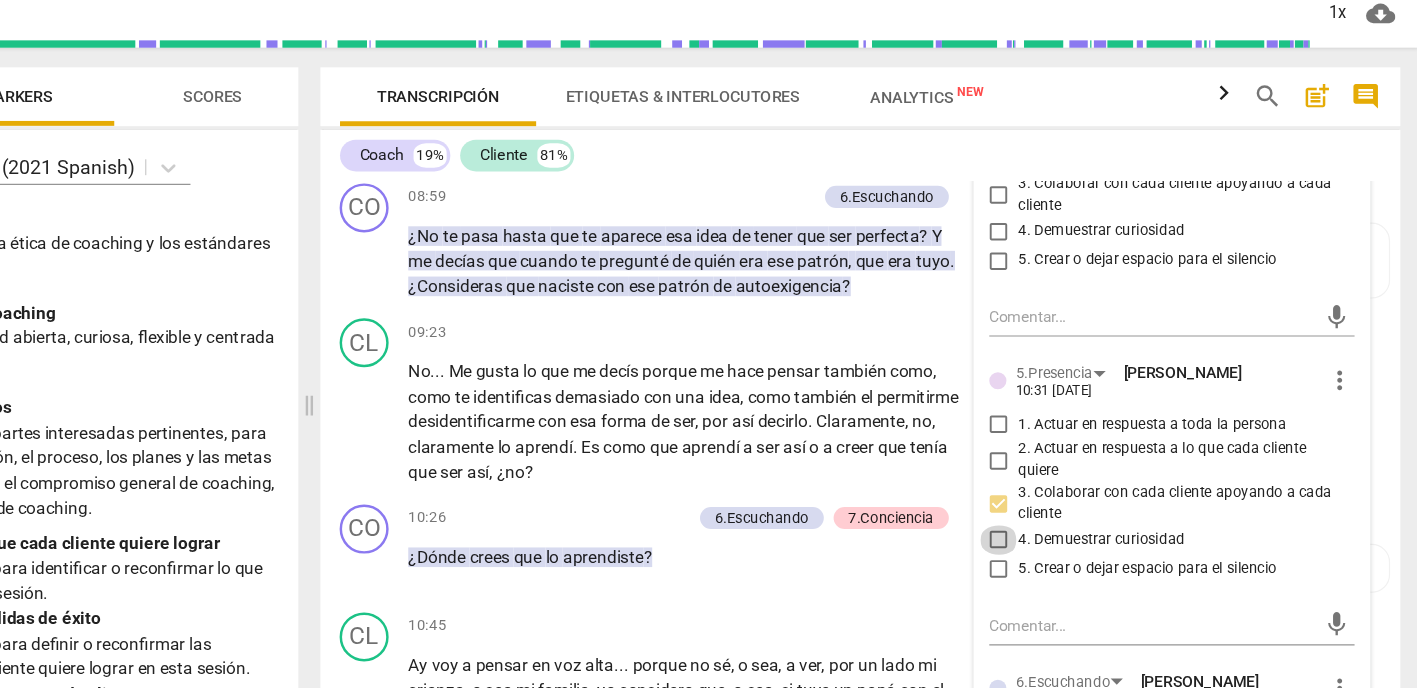 click on "4. Demuestrar curiosidad" at bounding box center (1074, 507) 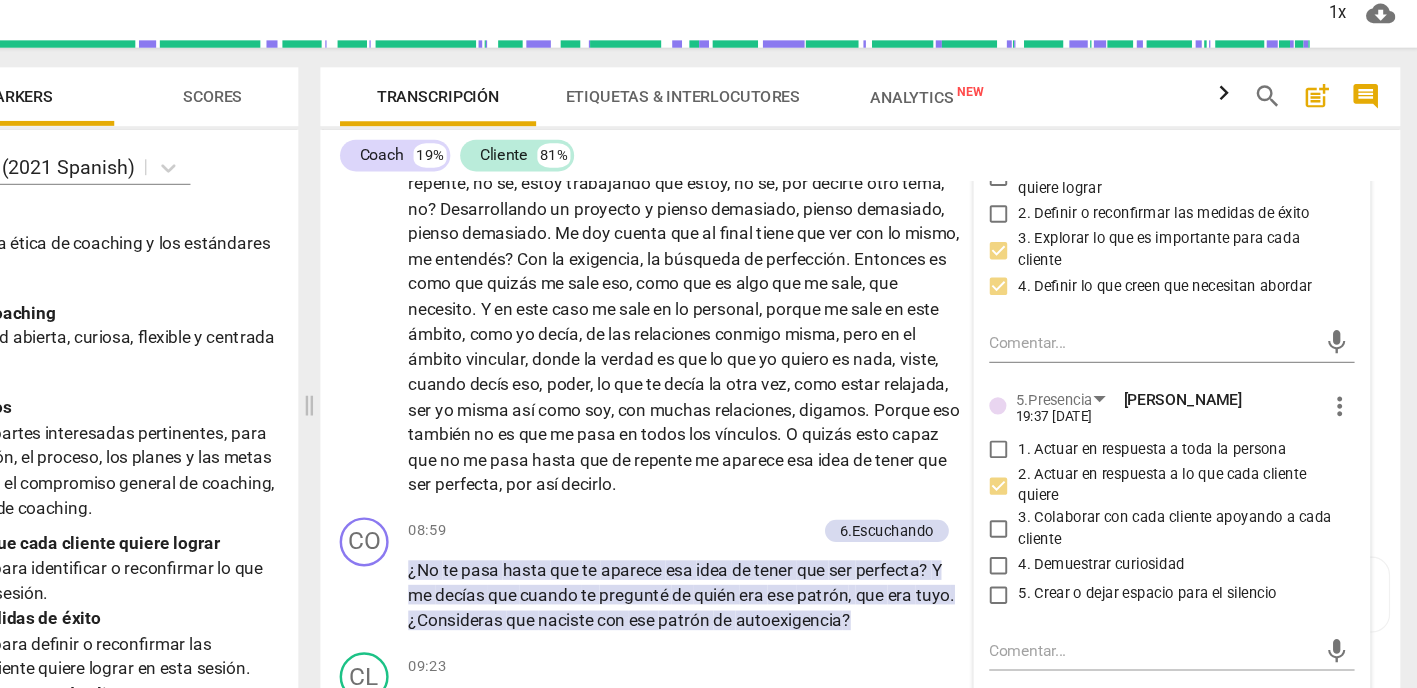 scroll, scrollTop: 1800, scrollLeft: 0, axis: vertical 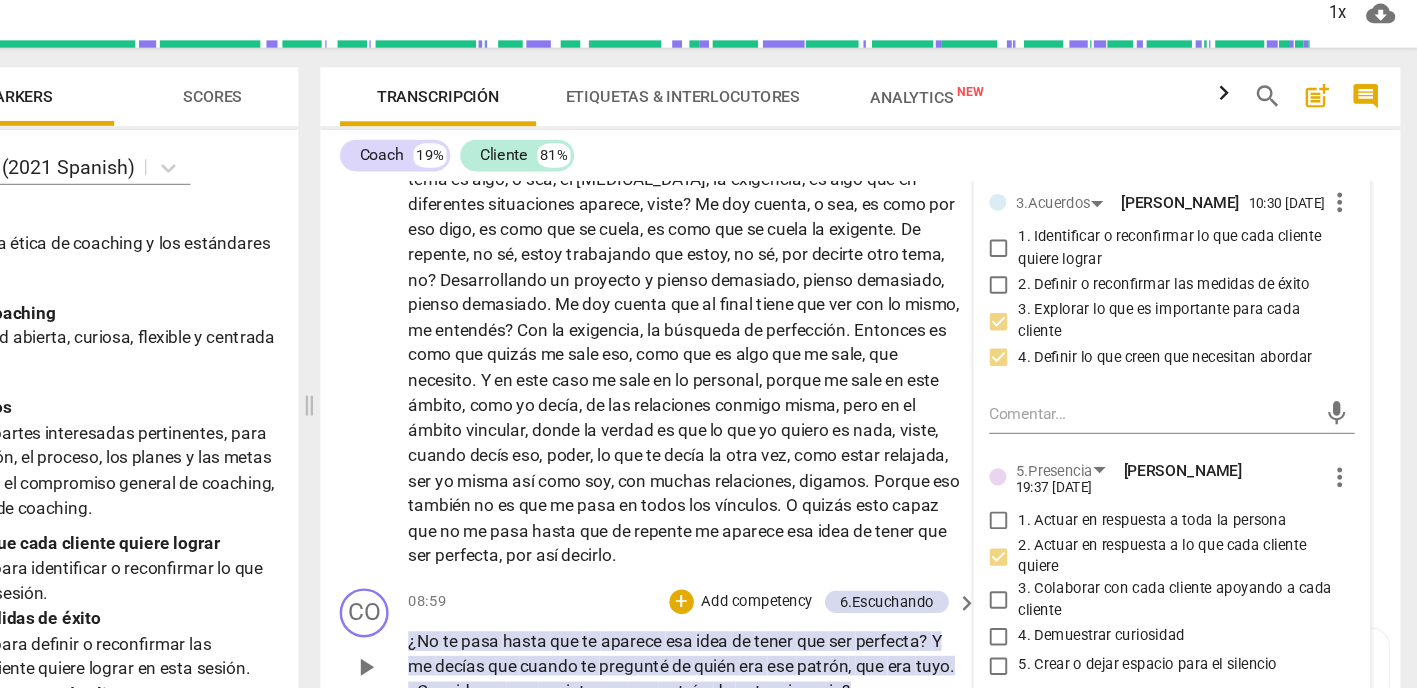 click on "aparece" at bounding box center (775, 589) 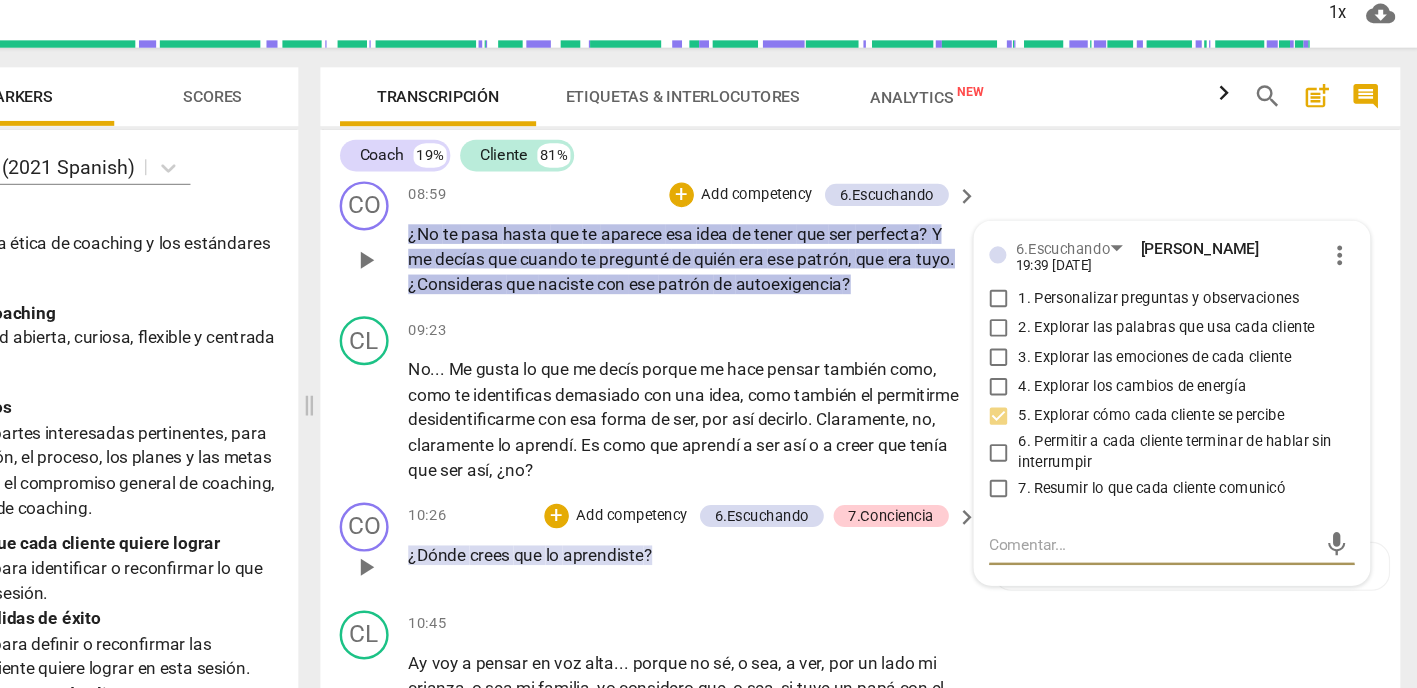 scroll, scrollTop: 2134, scrollLeft: 0, axis: vertical 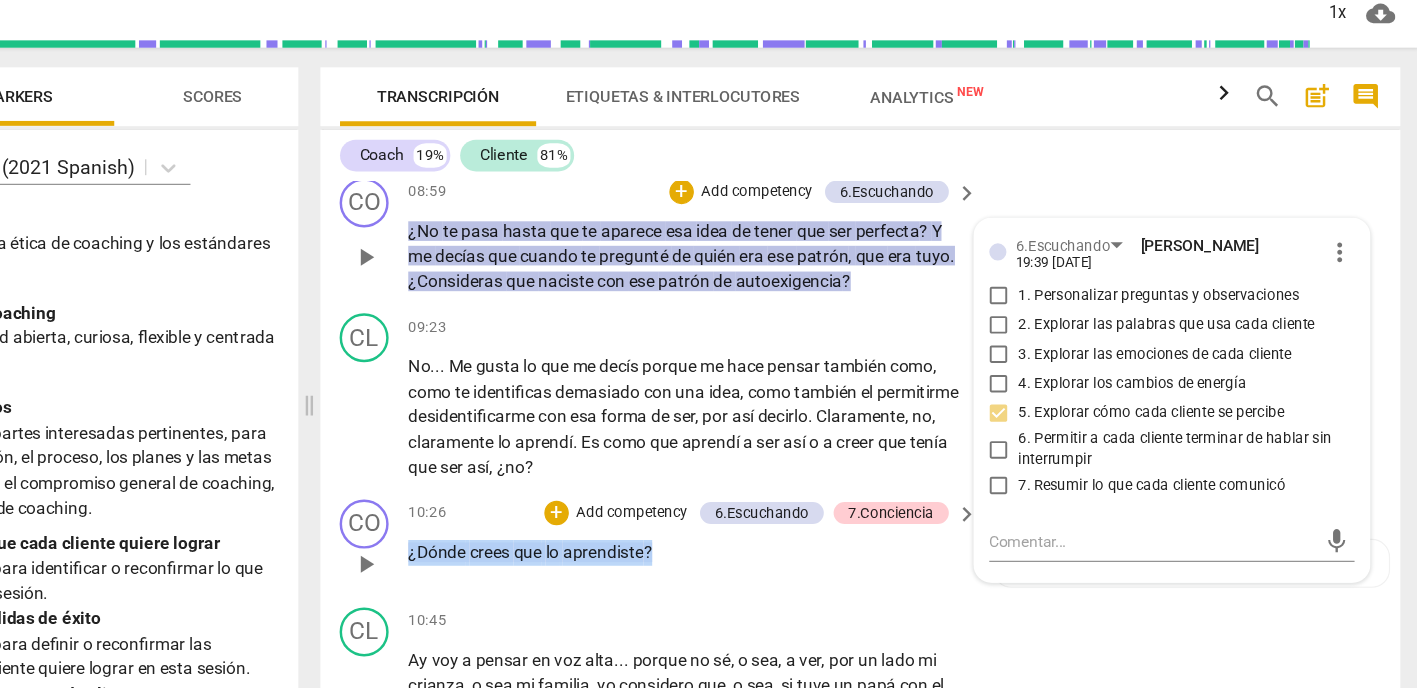 drag, startPoint x: 569, startPoint y: 391, endPoint x: 283, endPoint y: 391, distance: 286 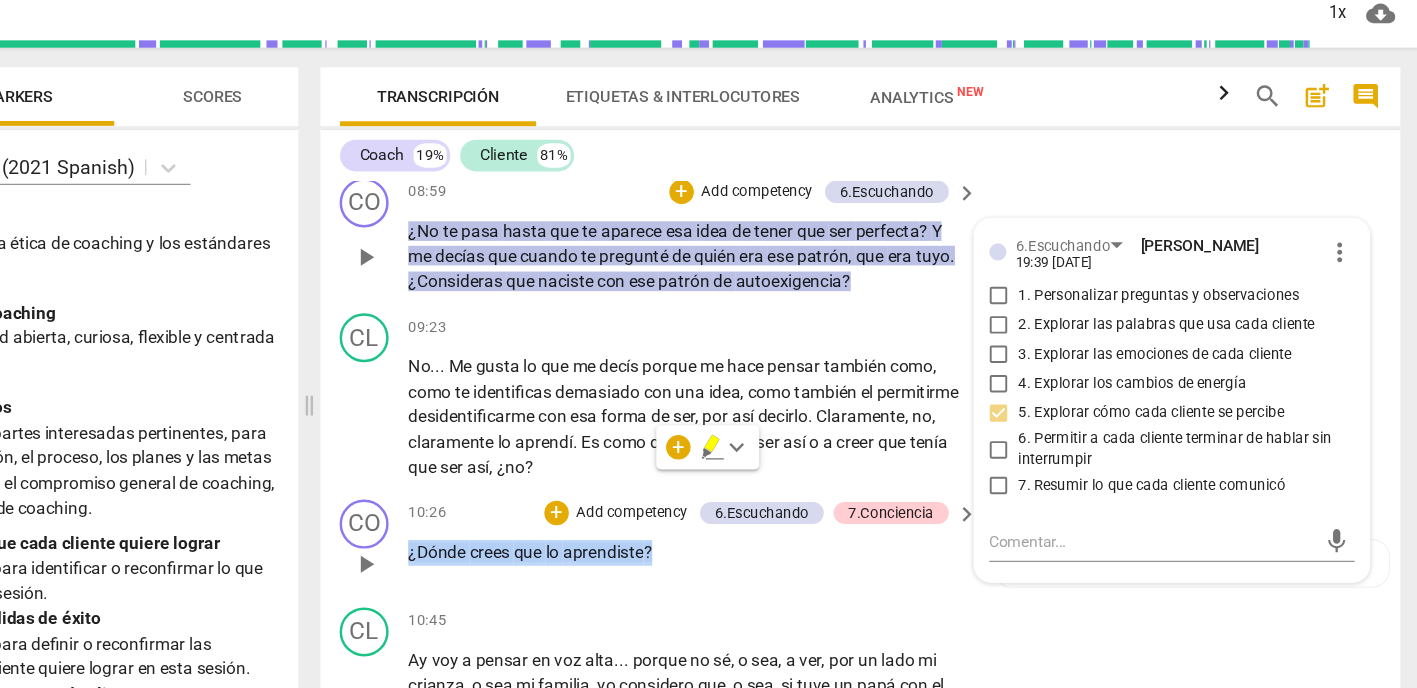 click on "Add competency" at bounding box center [774, 485] 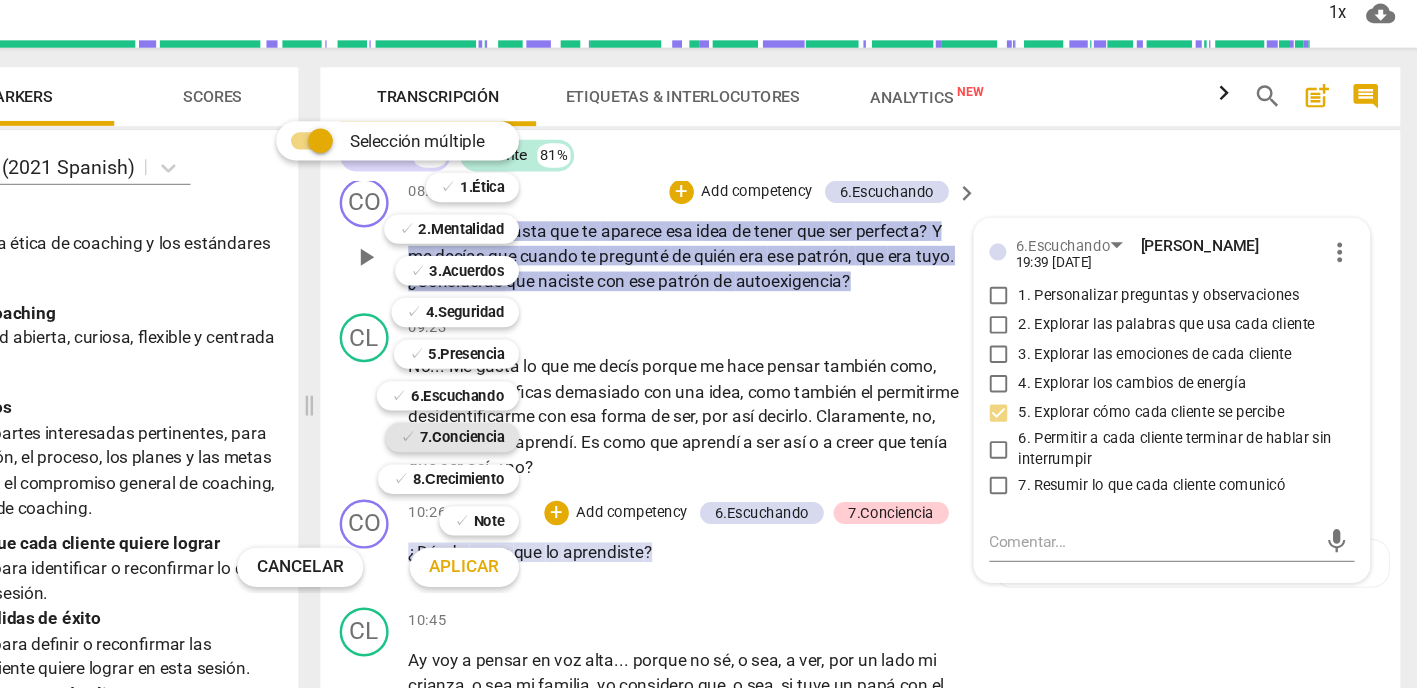 click on "7.Conciencia" at bounding box center (635, 423) 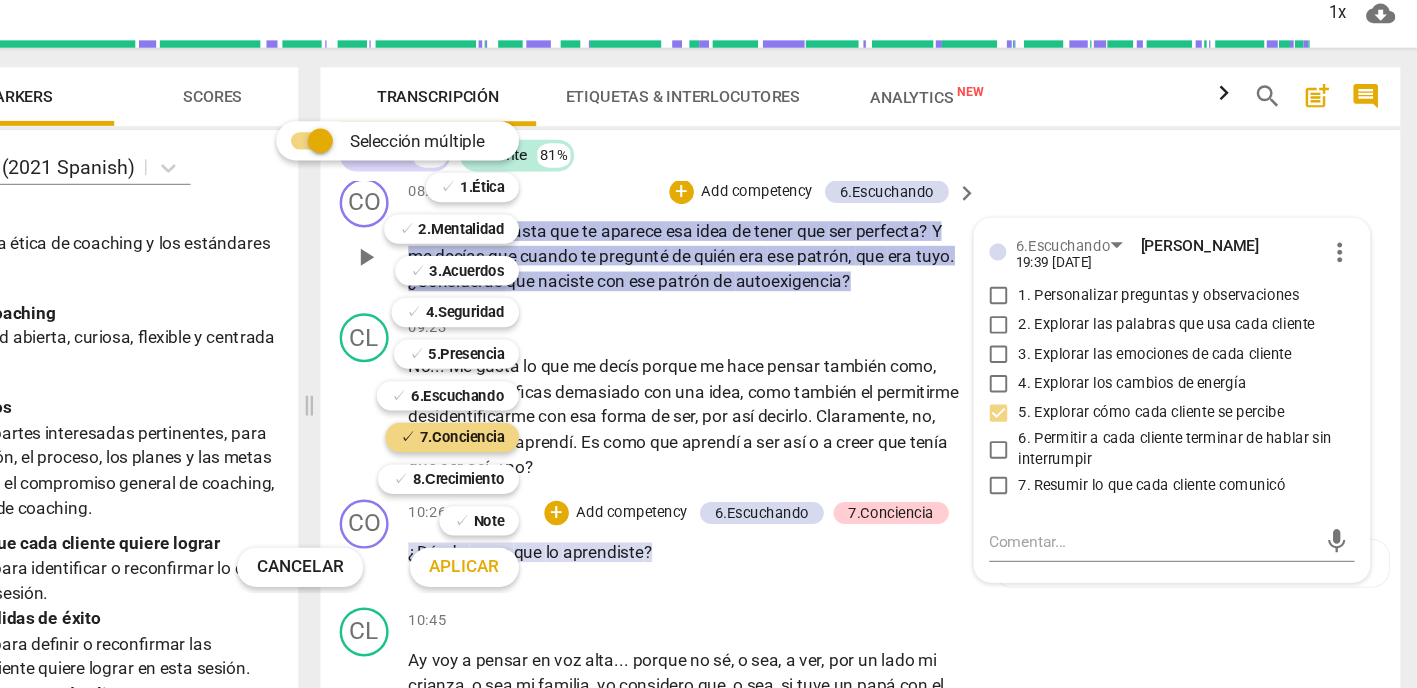 click on "Aplicar" at bounding box center (637, 529) 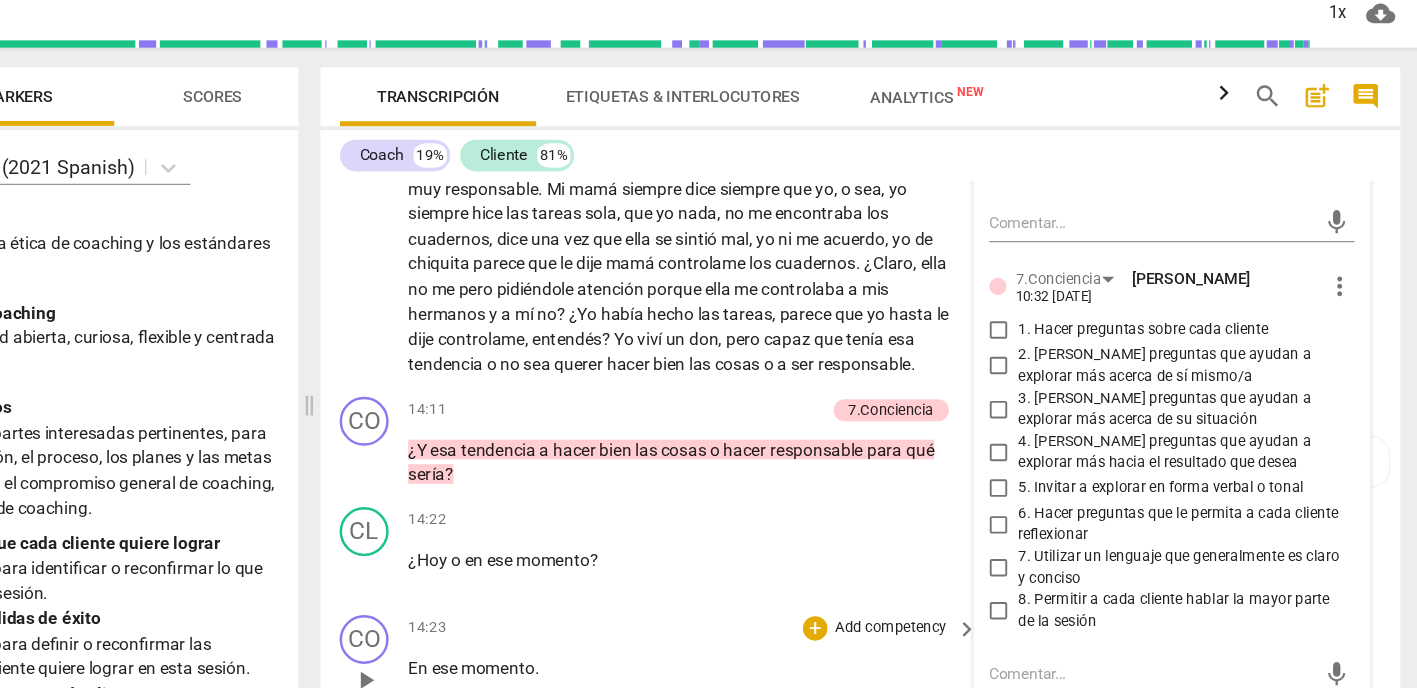 scroll, scrollTop: 3026, scrollLeft: 0, axis: vertical 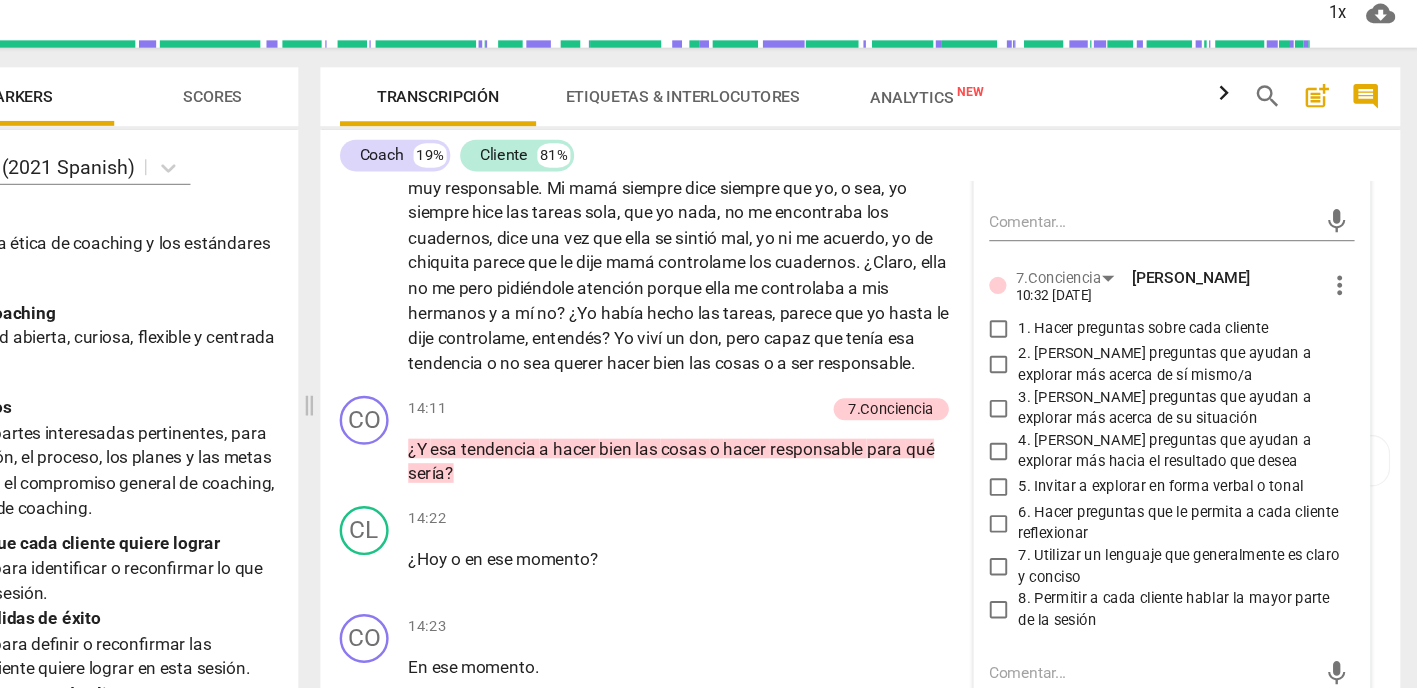 click on "6. Hacer preguntas que le permita a cada cliente reflexionar" at bounding box center (1074, 493) 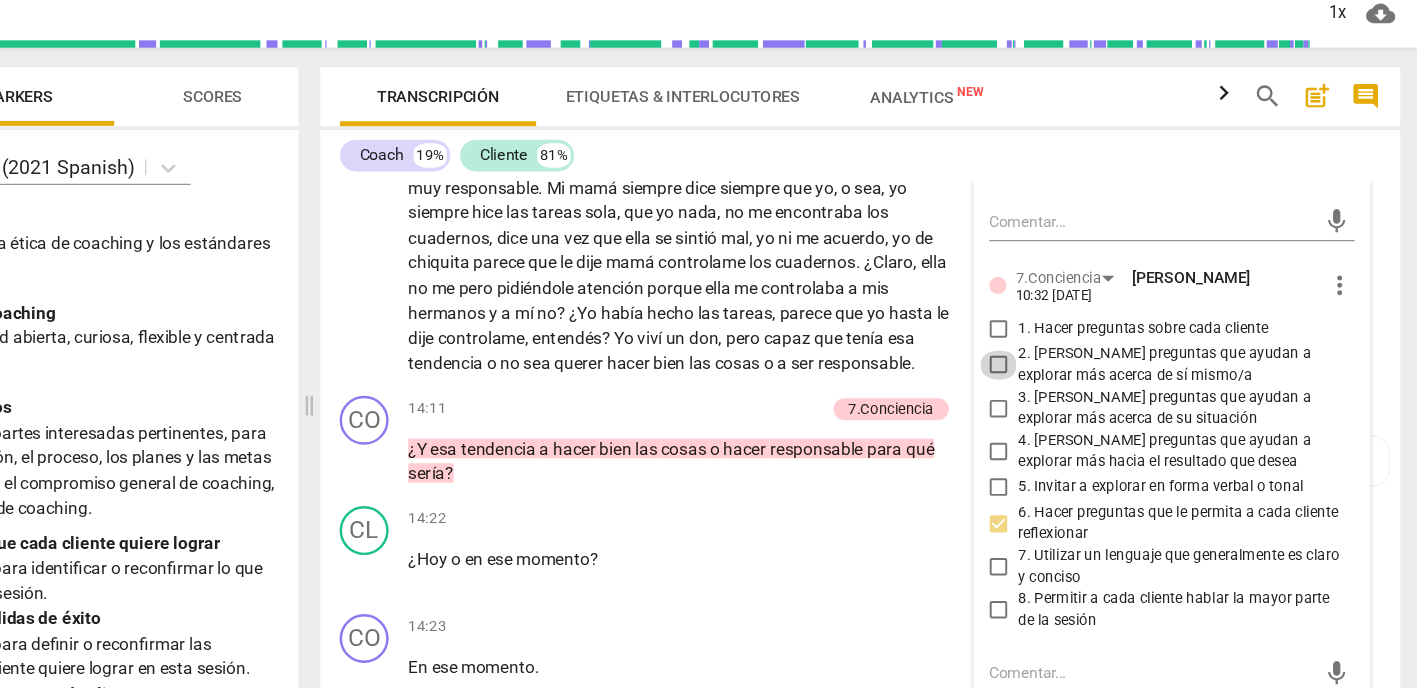 click on "2. [PERSON_NAME] preguntas que ayudan a explorar más acerca de sí mismo/a" at bounding box center [1074, 364] 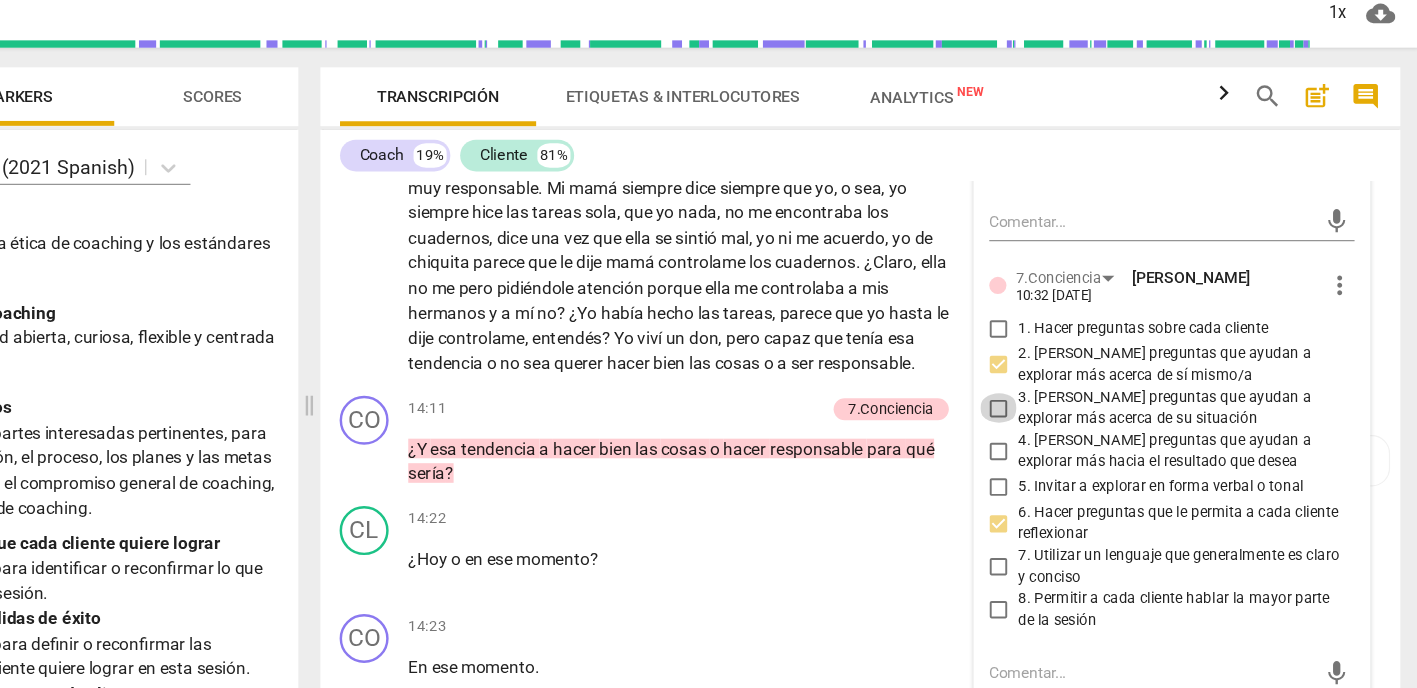 click on "3. [PERSON_NAME] preguntas que ayudan a explorar más acerca de su situación" at bounding box center [1074, 399] 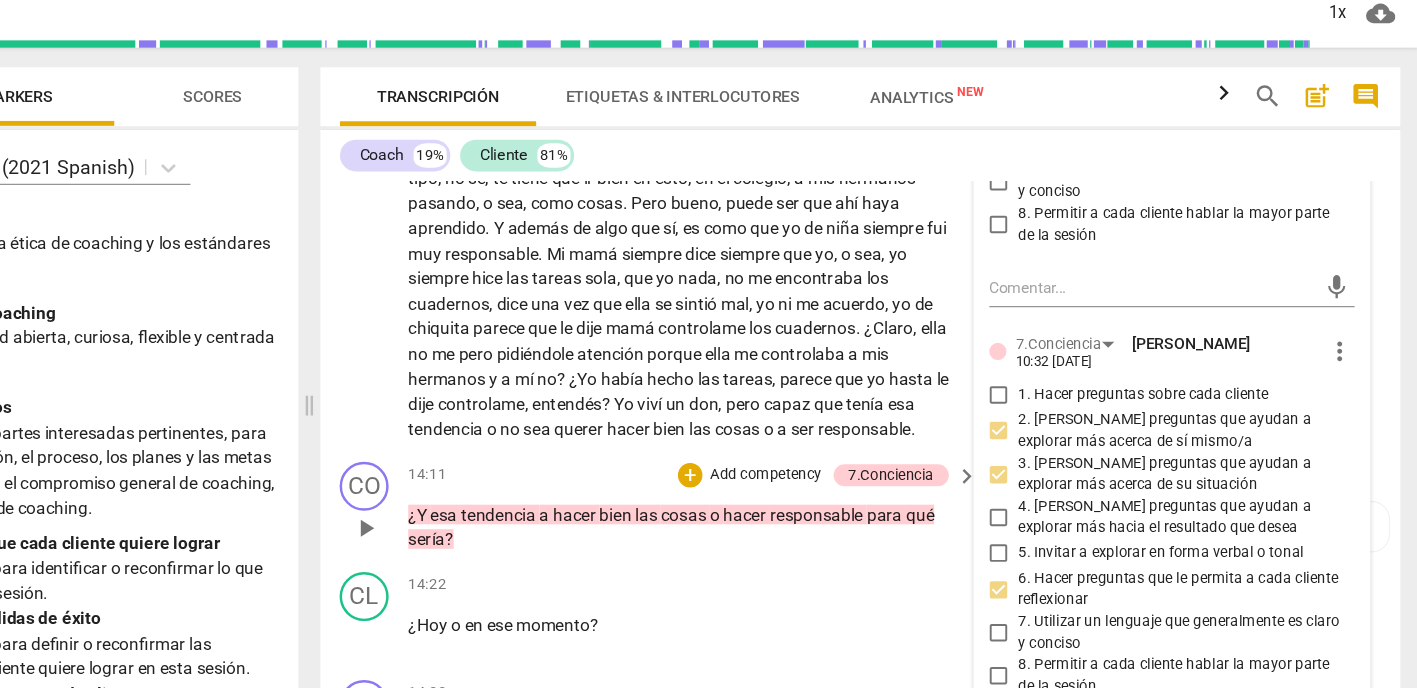 scroll, scrollTop: 2975, scrollLeft: 0, axis: vertical 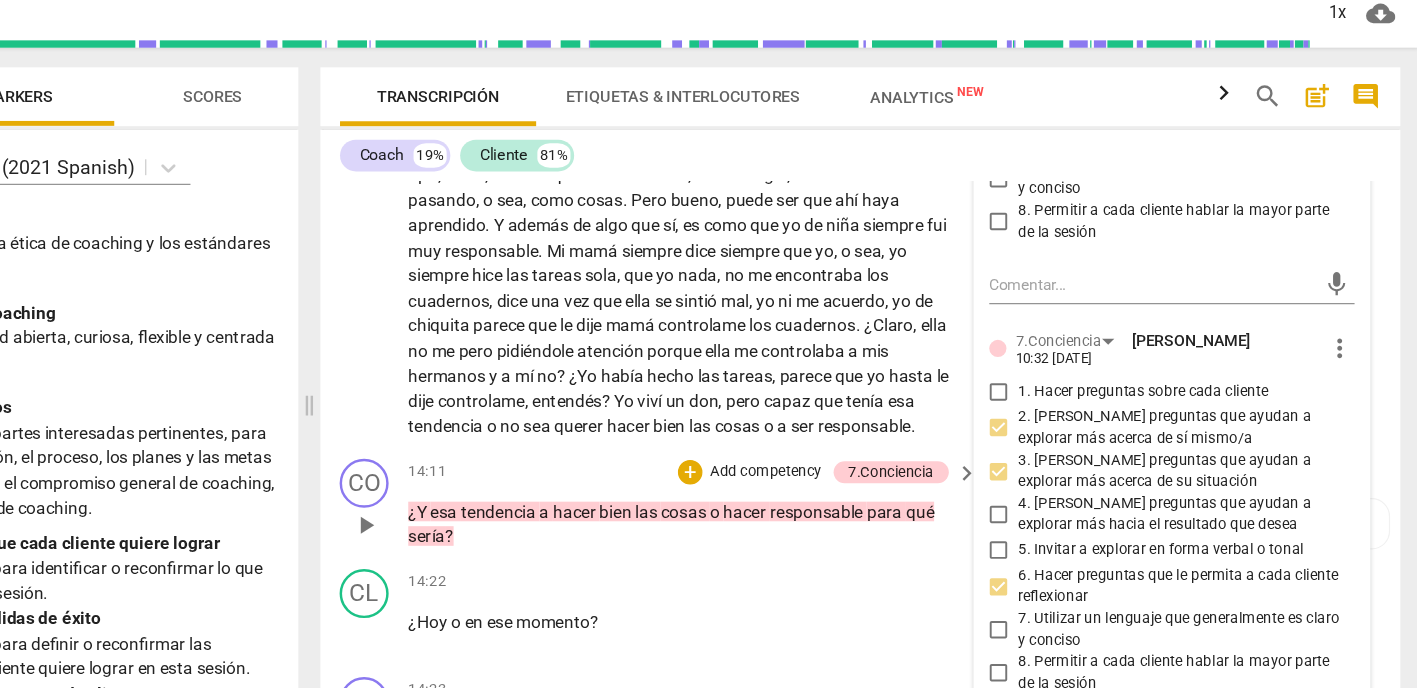 click on "tendencia" at bounding box center [667, 483] 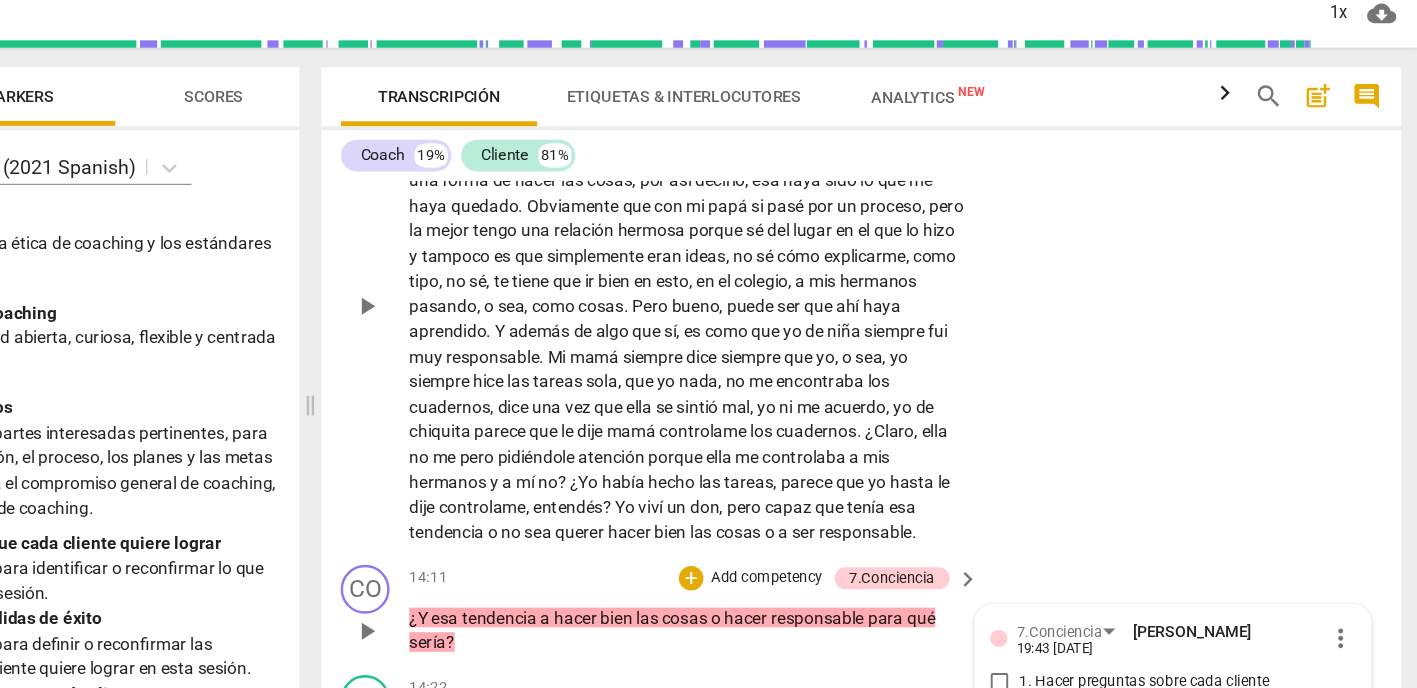 scroll, scrollTop: 2968, scrollLeft: 0, axis: vertical 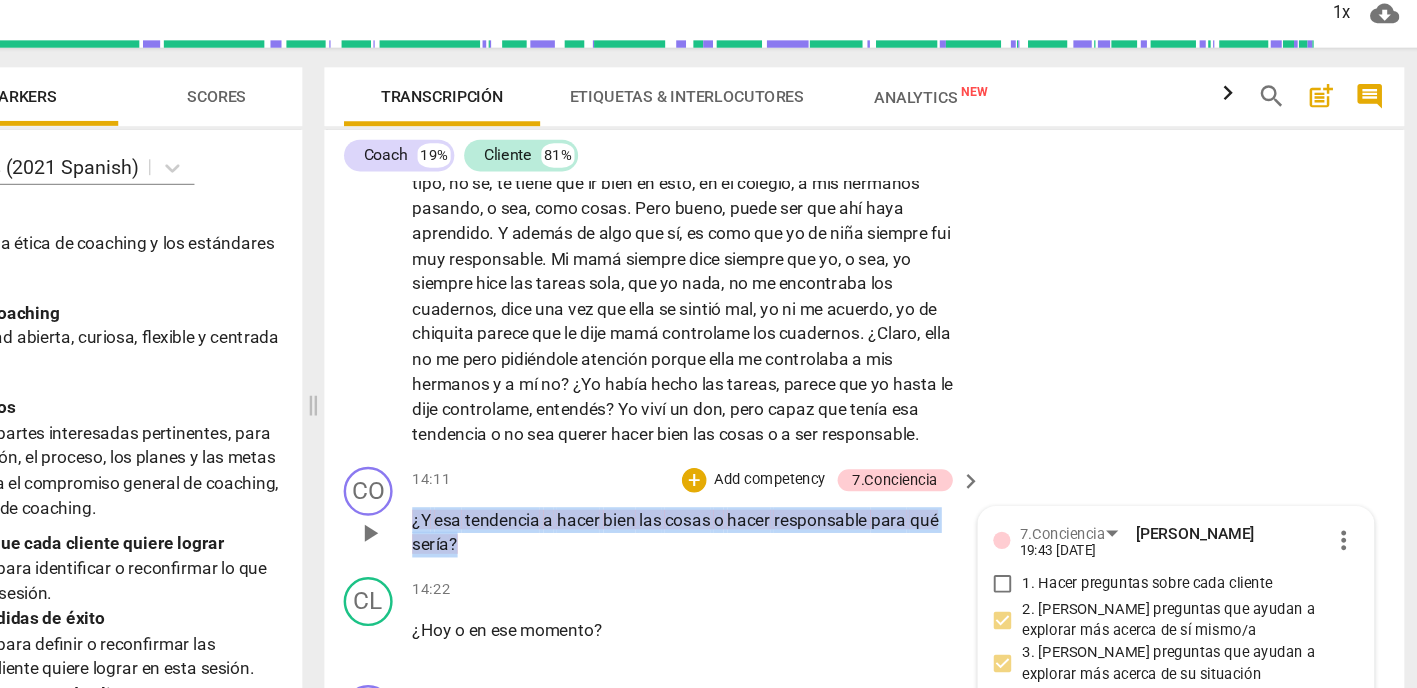 drag, startPoint x: 432, startPoint y: 398, endPoint x: 332, endPoint y: 366, distance: 104.99524 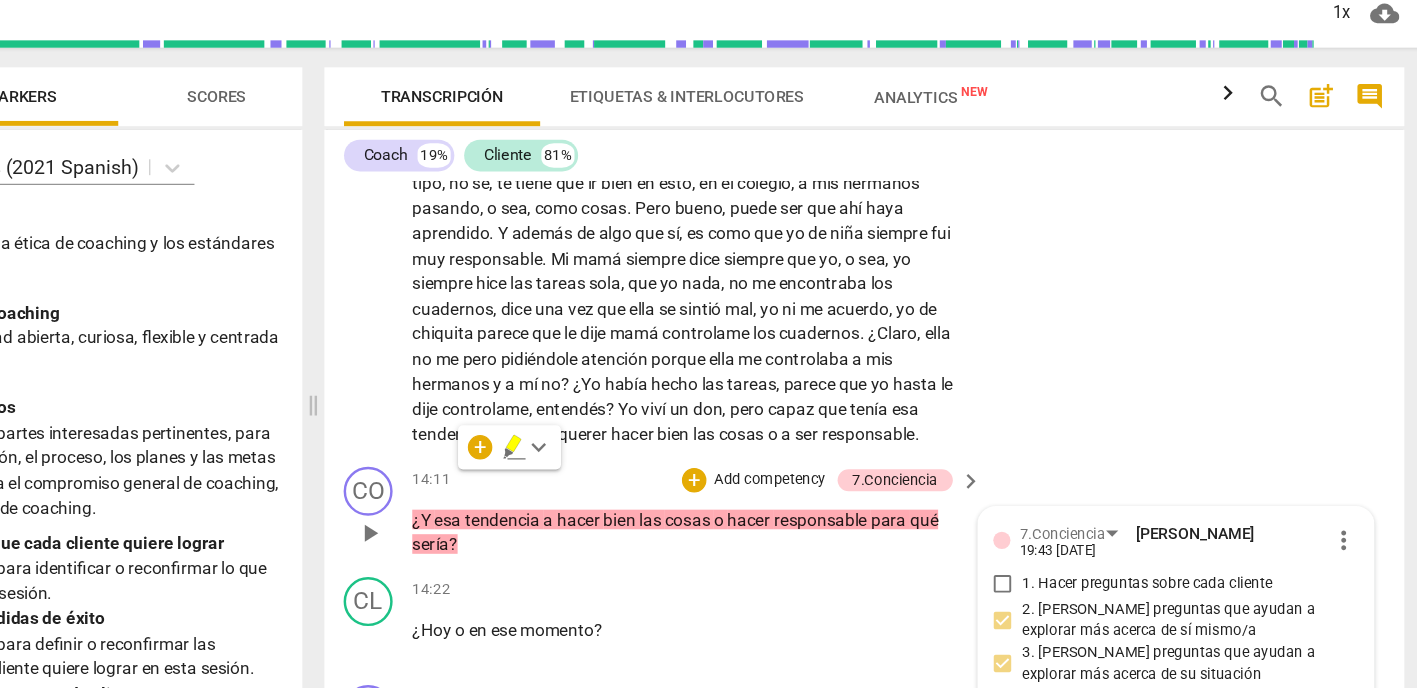 click on "Add competency" at bounding box center [883, 458] 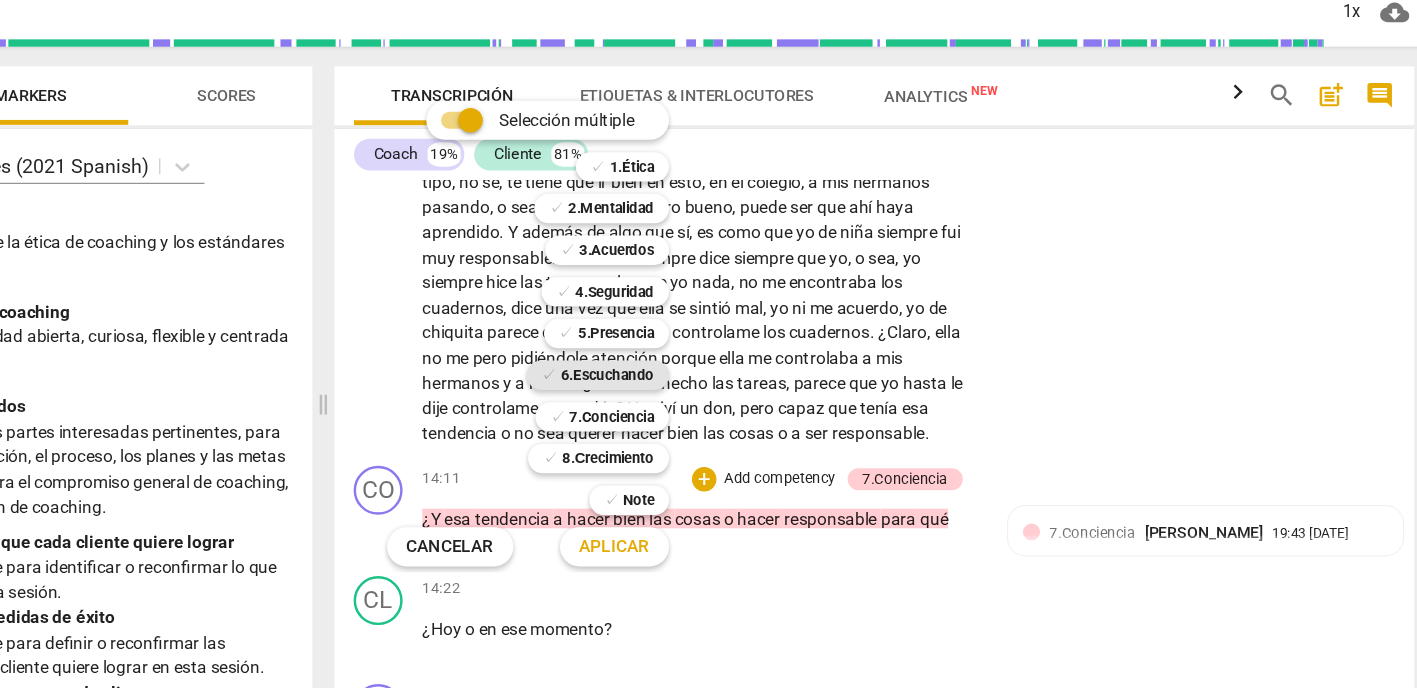 click on "6.Escuchando" at bounding box center [743, 373] 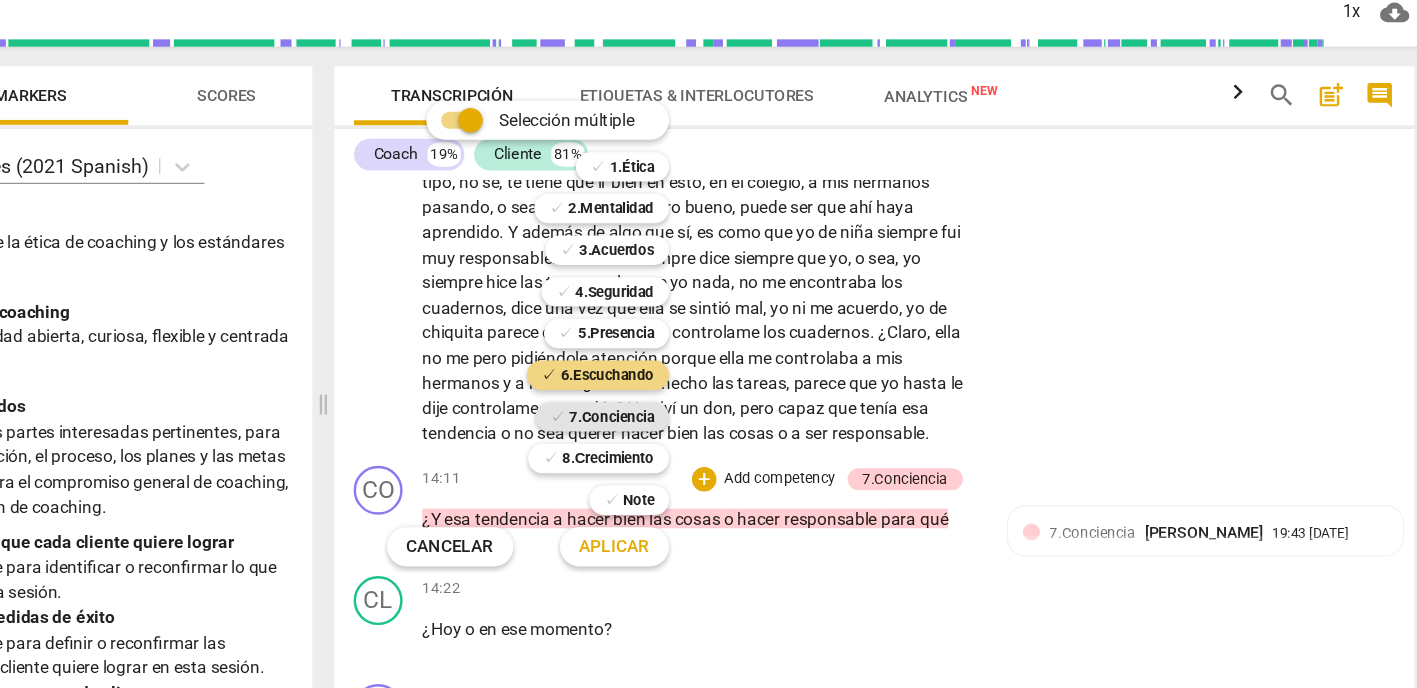 click on "7.Conciencia" at bounding box center [746, 407] 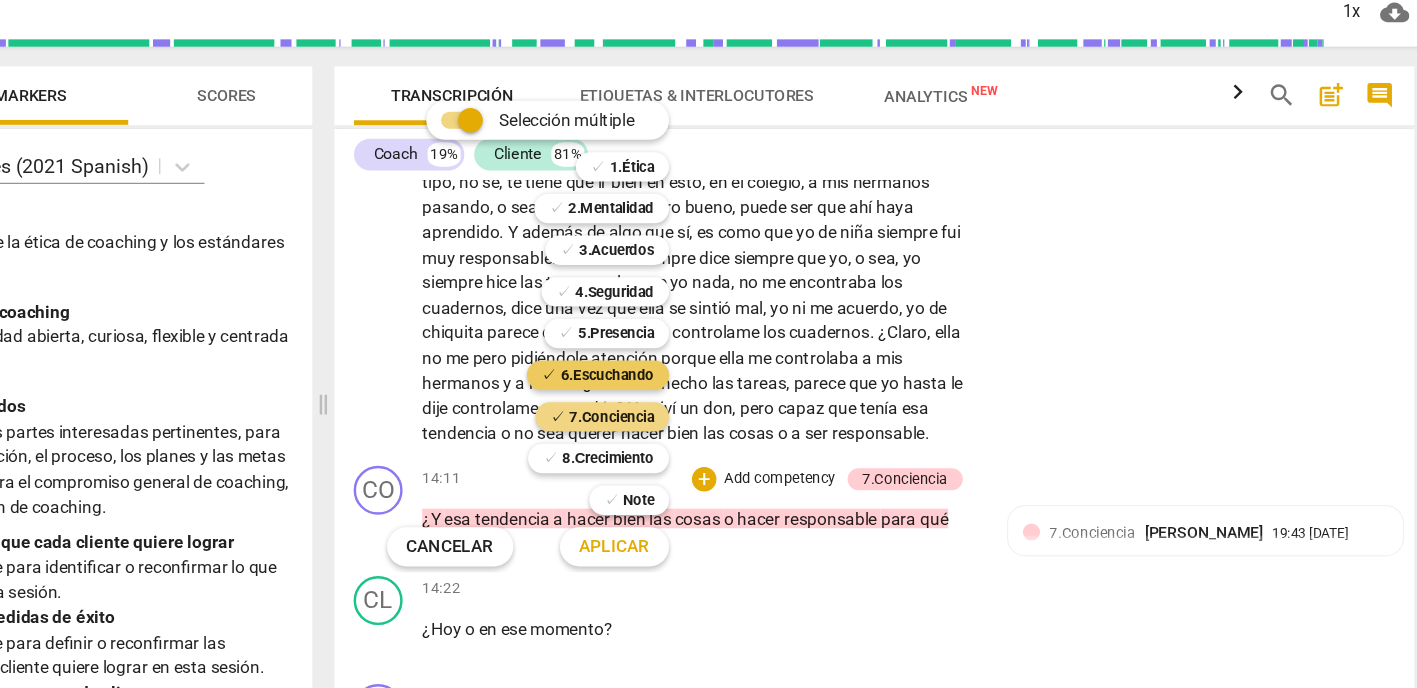 click on "6.Escuchando" at bounding box center [743, 373] 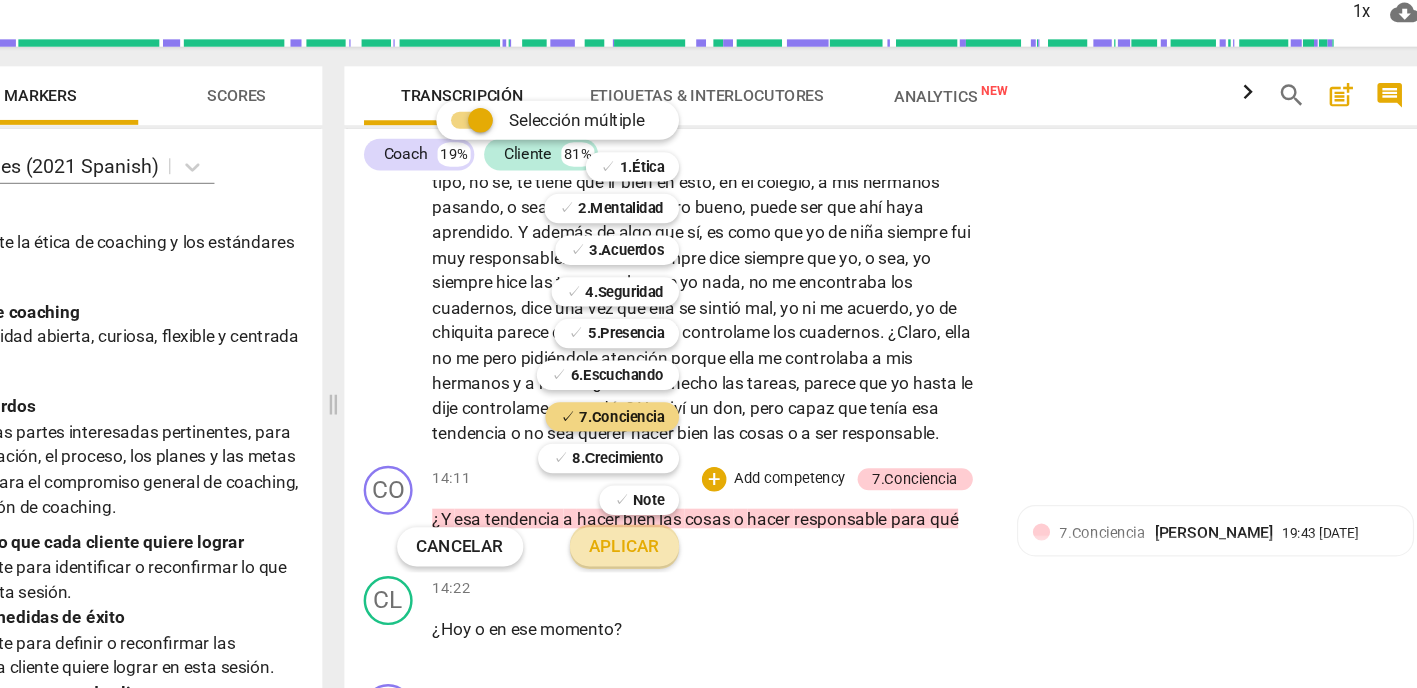 click on "Aplicar" at bounding box center [748, 513] 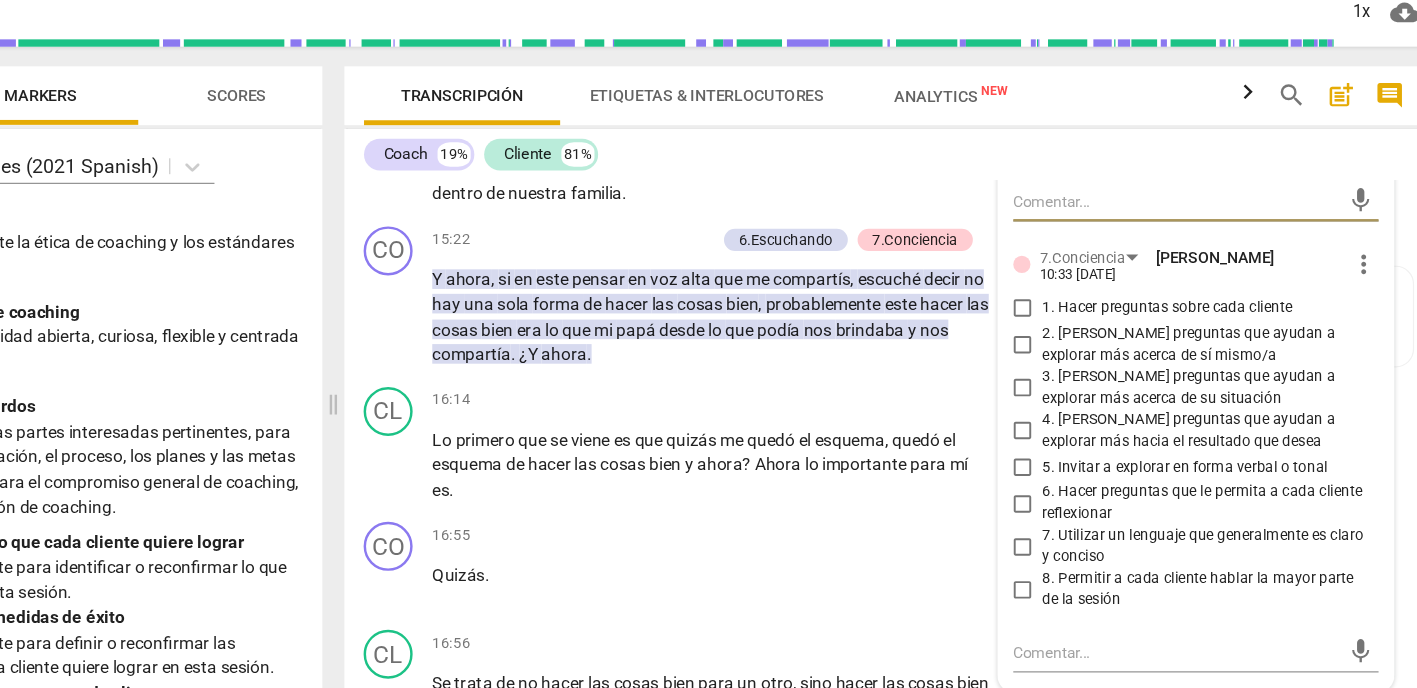 scroll, scrollTop: 3564, scrollLeft: 0, axis: vertical 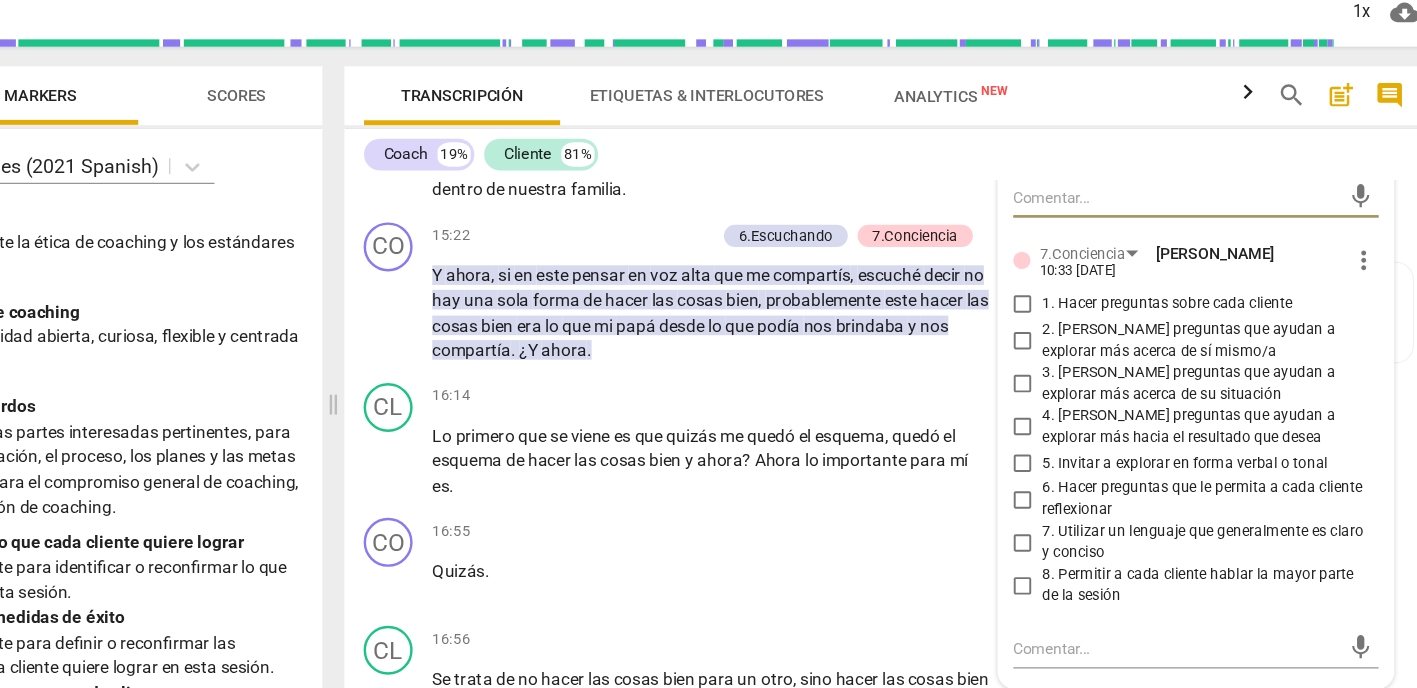 click on "6. Hacer preguntas que le permita a cada cliente reflexionar" at bounding box center [1074, 474] 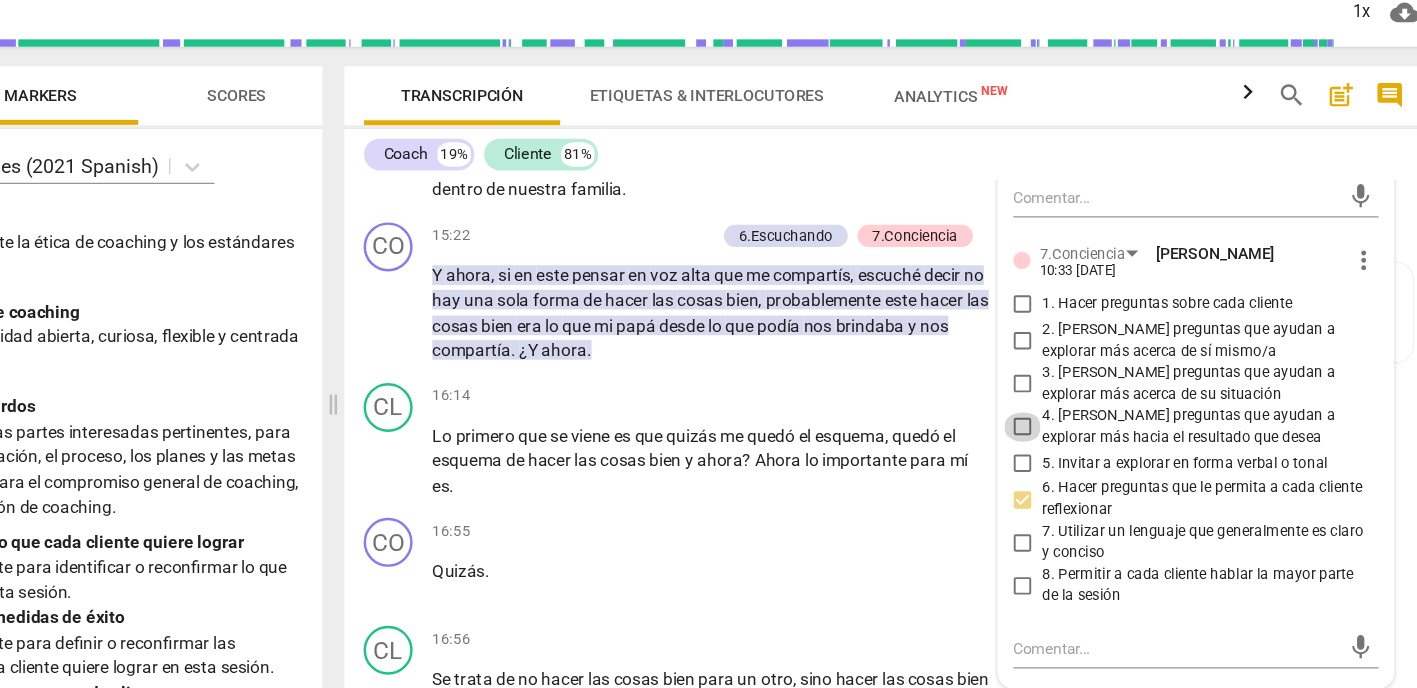 click on "4. [PERSON_NAME] preguntas que ayudan a explorar más hacia el resultado que desea" at bounding box center (1074, 415) 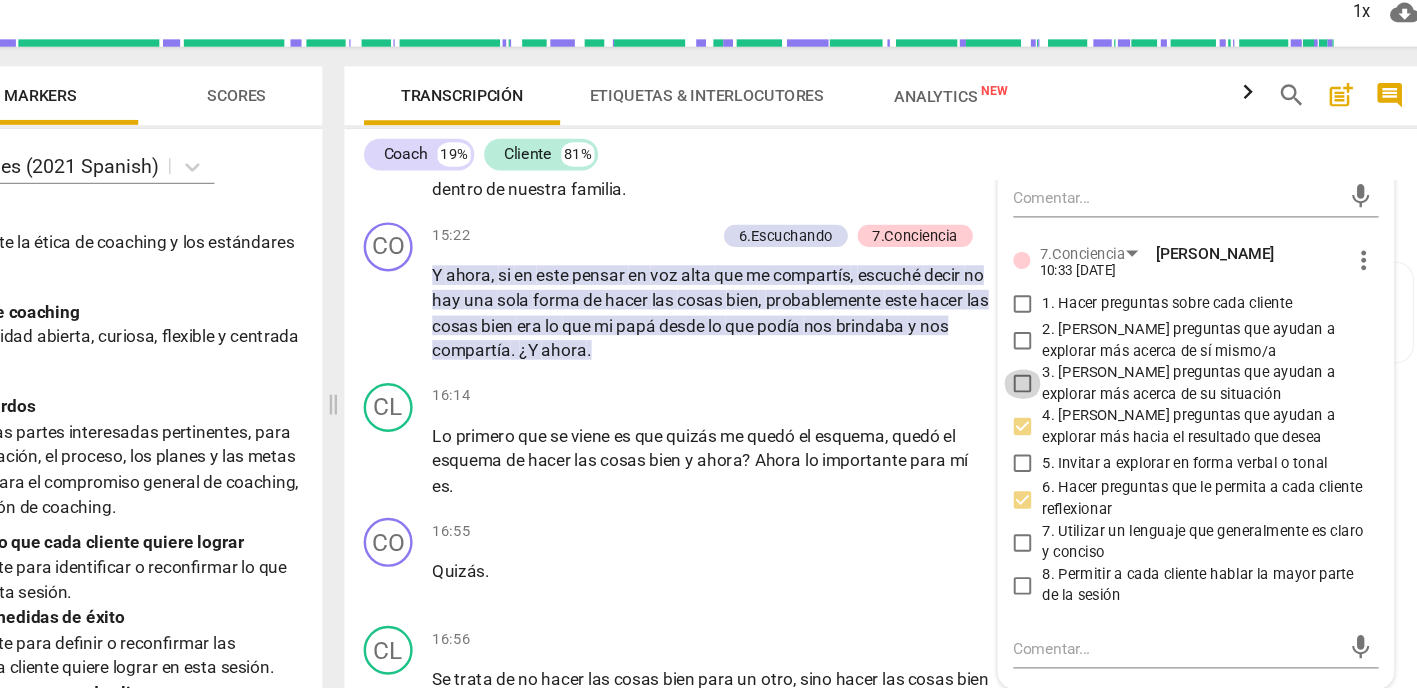 click on "3. [PERSON_NAME] preguntas que ayudan a explorar más acerca de su situación" at bounding box center (1074, 380) 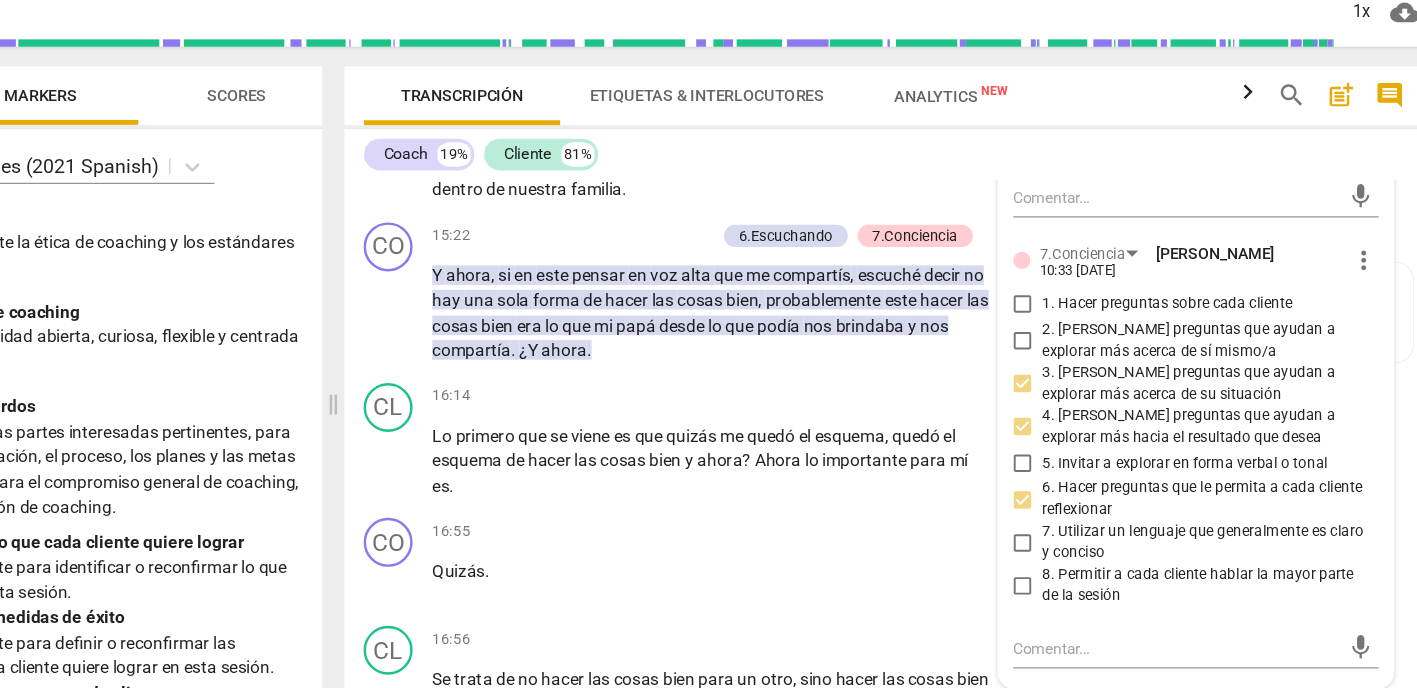 click on "2. [PERSON_NAME] preguntas que ayudan a explorar más acerca de sí mismo/a" at bounding box center (1074, 345) 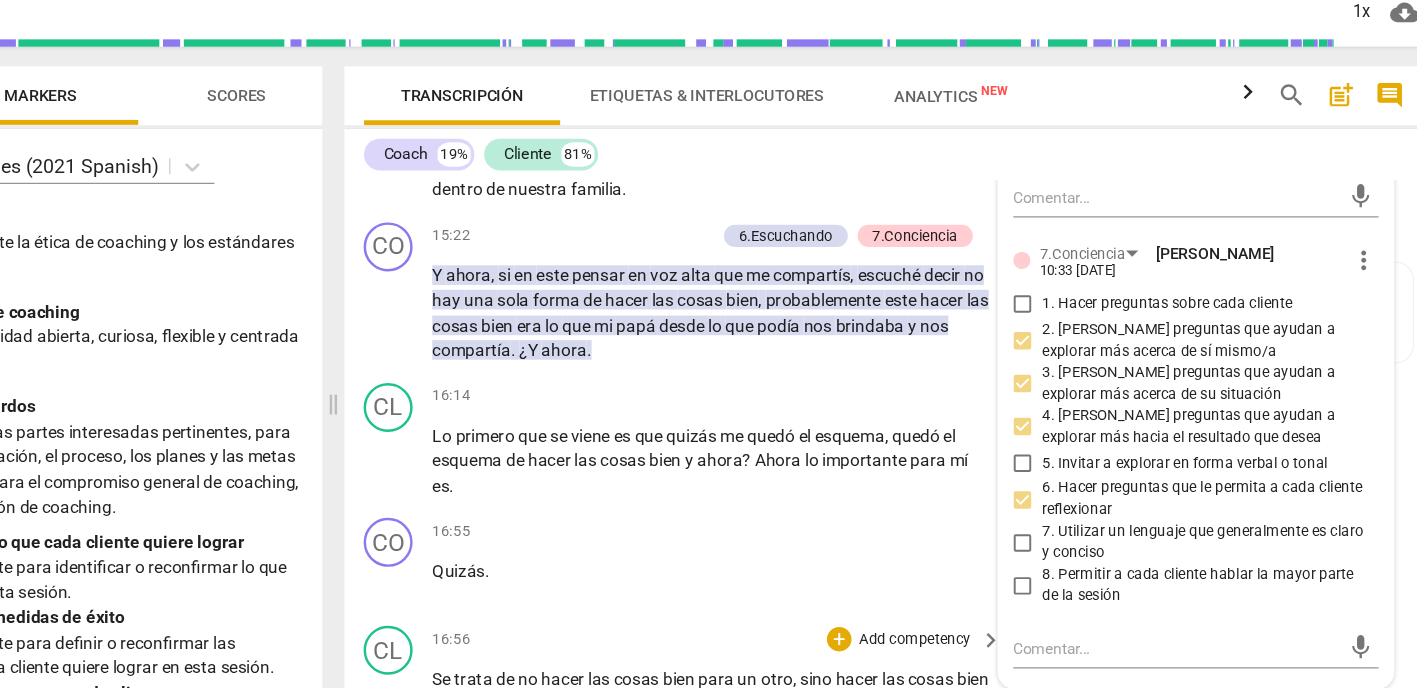 click on "CL play_arrow pause 16:56 + Add competency keyboard_arrow_right Se   trata   de   no   hacer   las   cosas   bien   para   un   otro ,   sino   hacer   las   cosas   bien   para   uno .   Como   hasta   quizás   soltar   un   poco   la   idea   de   eso .   ¿La   palabra   bien   como   que   me   hace   ruido ,   viste ?   Como   soltar   un   poco   la   idea   de   hacer   las   cosas   bien .   ¿Capaz   que   no   hay   tanto   para   pensar ,   me   entendés ?   Es   como   que   porque   se   pueden   hacer   las   cosas   bien   de   muchas   maneras .   Entonces   quizás ,   mira ,   ahora   que   estoy   pensando ,   es   como   yo   te   decía ,   como   capaz   que   aprendí   el   esquema ,   y   ese   esquema   se   me   repitió ,   como   se   me   repite ,   por   ejemplo ,   en   este   ámbito   personal .   Y   es   como   buscar   o   tratar   de   soltar   ese   esquema ,   como   de   dejar   de   buscar ,   de   supuestamente   hacer   las   cosas   bien ,   porque   no   sé ," at bounding box center (960, 716) 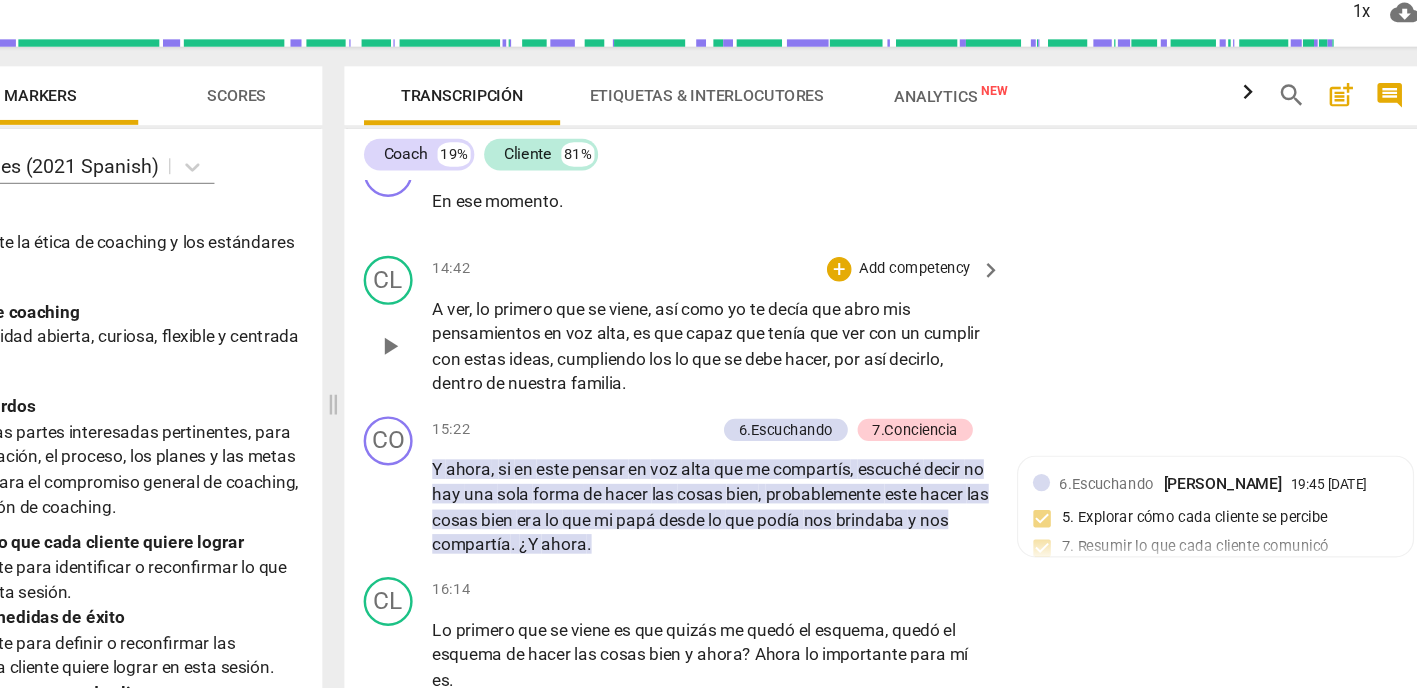 scroll, scrollTop: 3409, scrollLeft: 0, axis: vertical 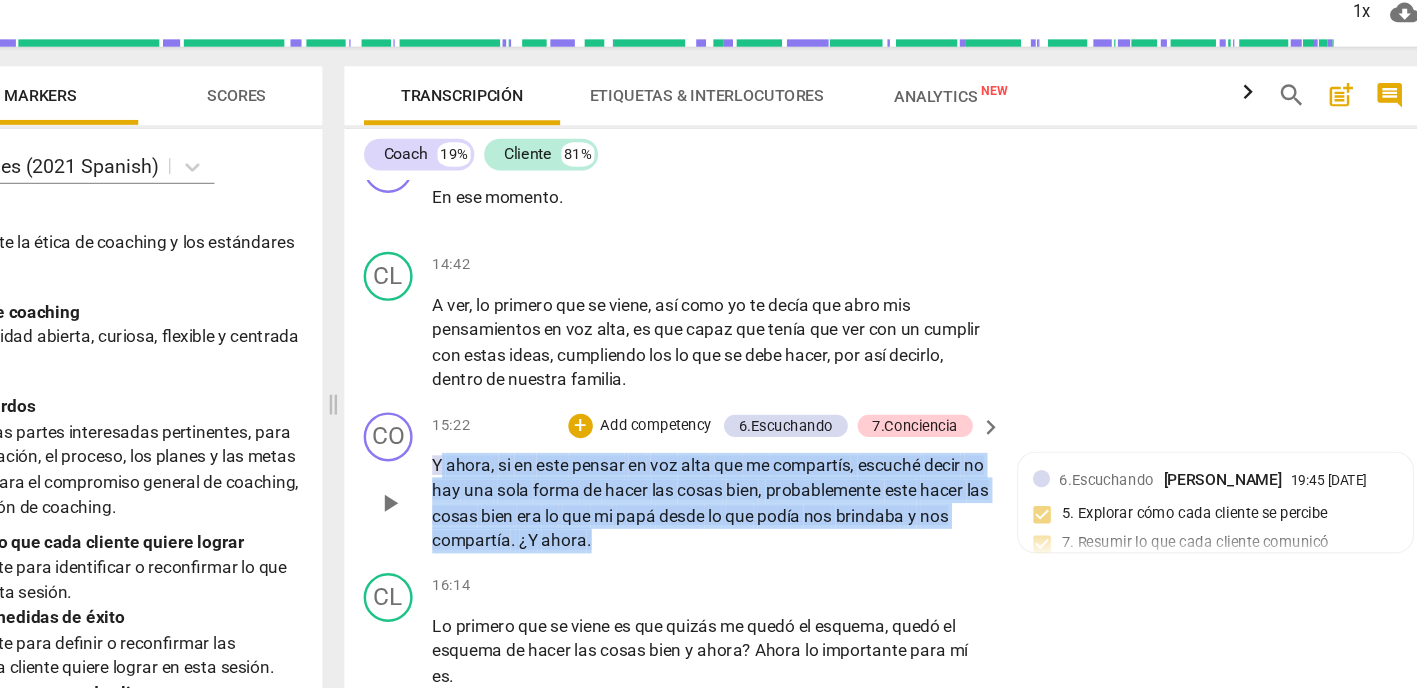 drag, startPoint x: 545, startPoint y: 389, endPoint x: 358, endPoint y: 315, distance: 201.10942 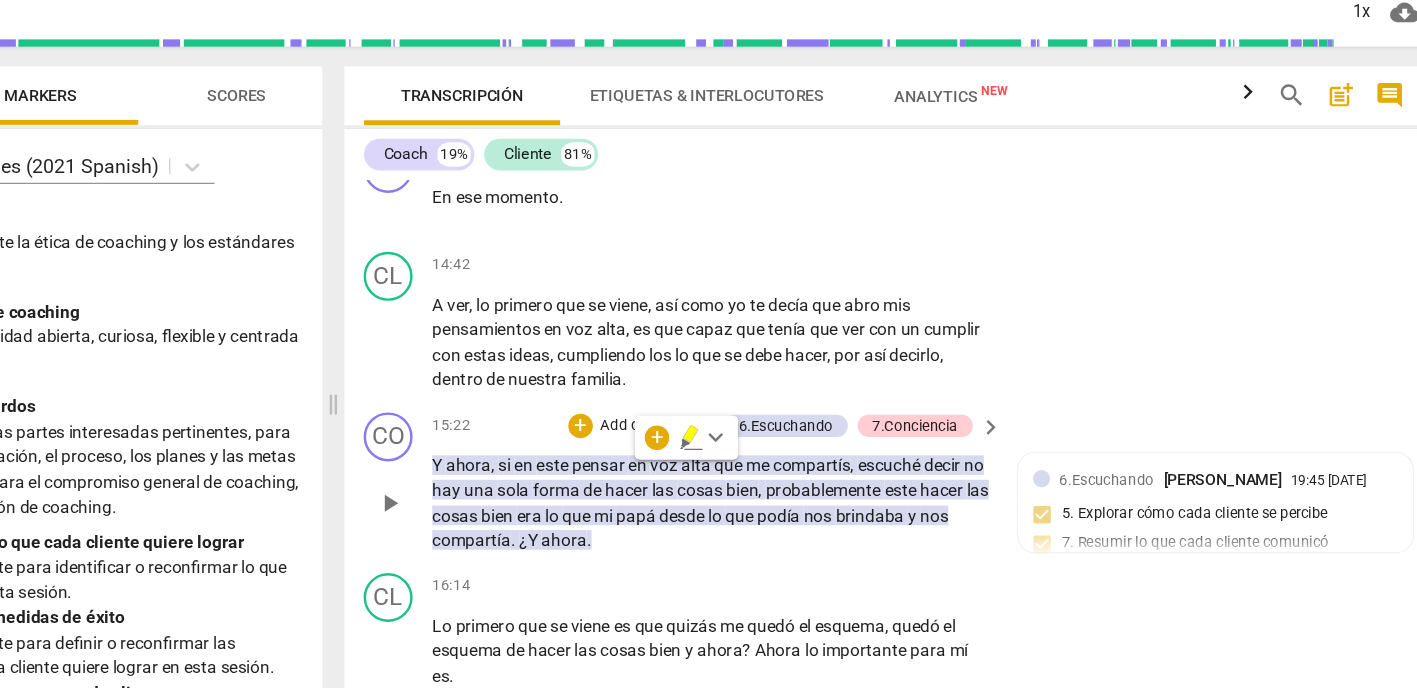 click on "Add competency" at bounding box center (774, 414) 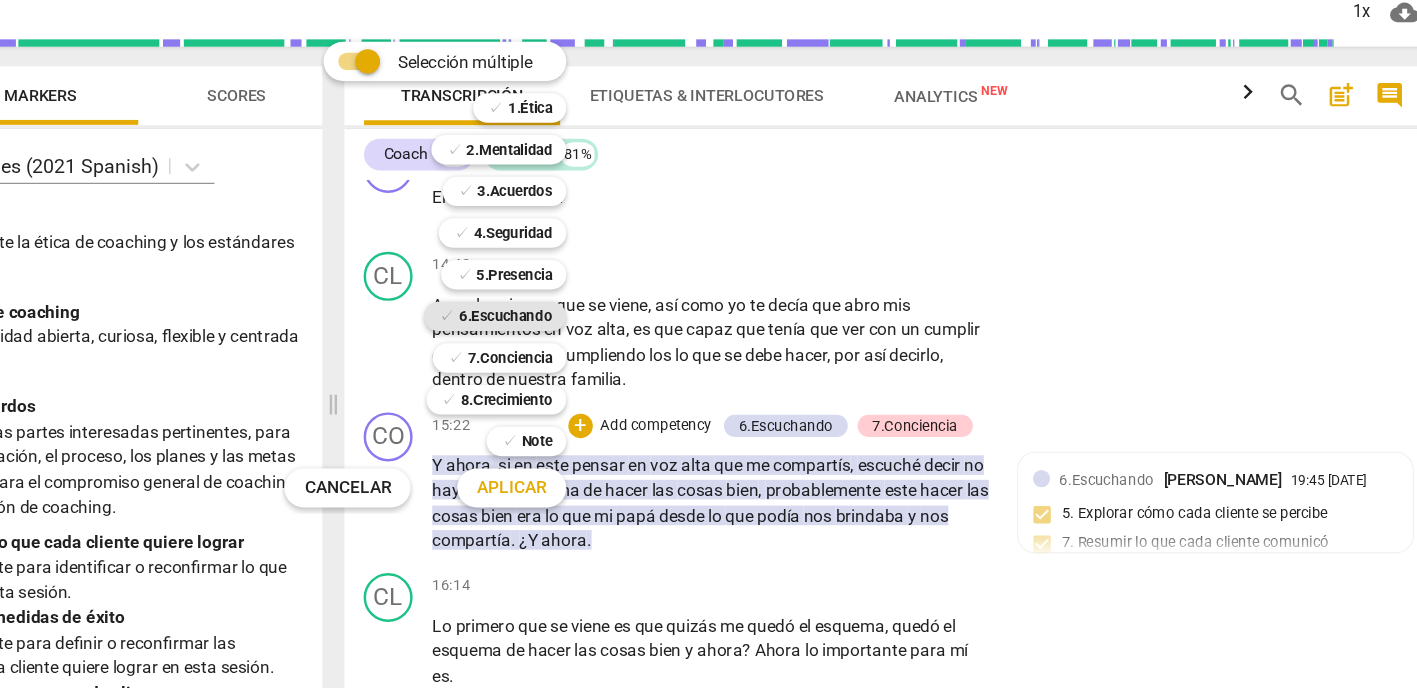 click on "6.Escuchando" at bounding box center (651, 325) 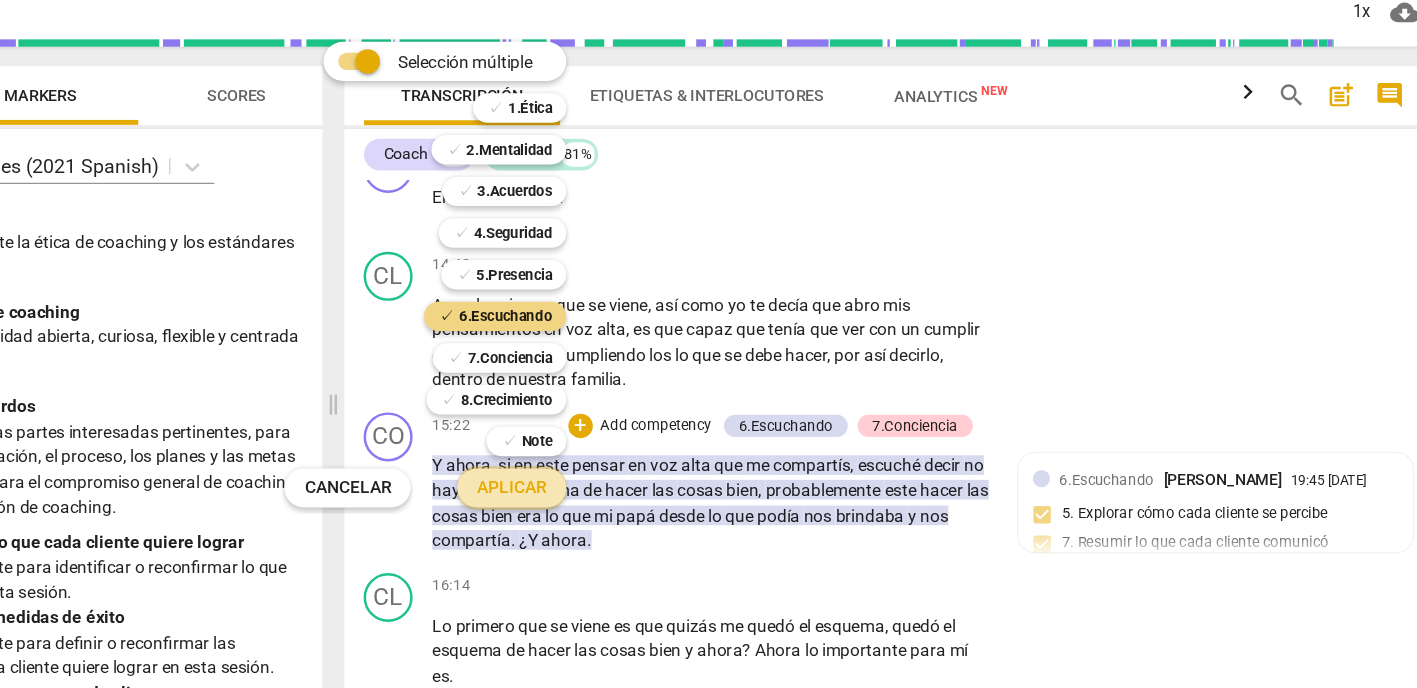 click on "Aplicar" at bounding box center [656, 465] 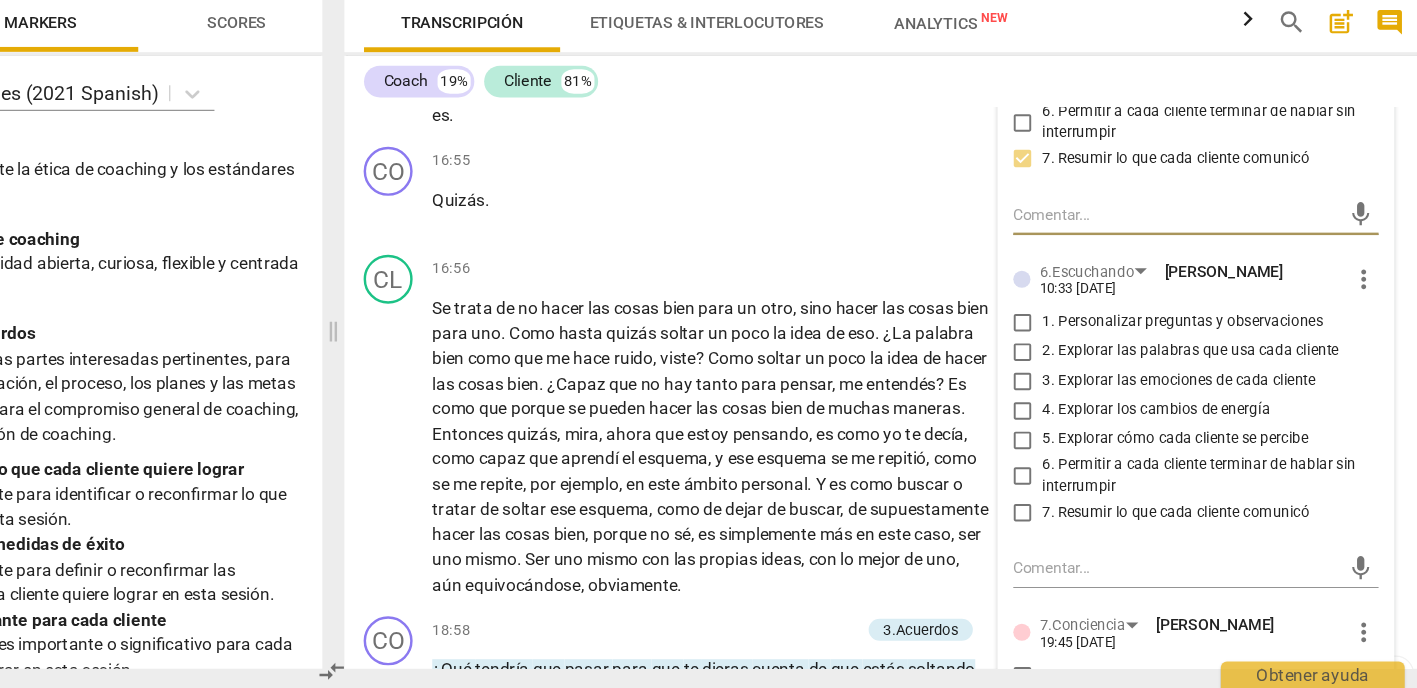 scroll, scrollTop: 3816, scrollLeft: 0, axis: vertical 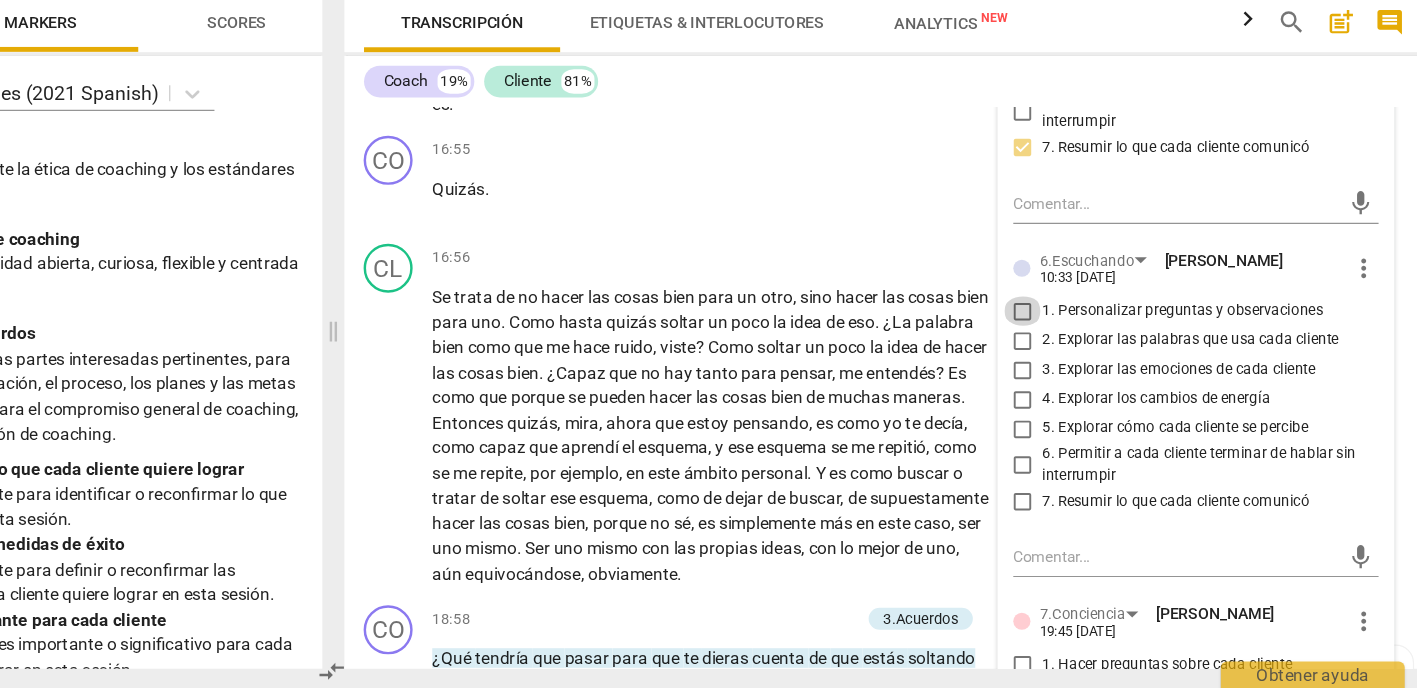 click on "1. Personalizar preguntas y observaciones" at bounding box center [1074, 380] 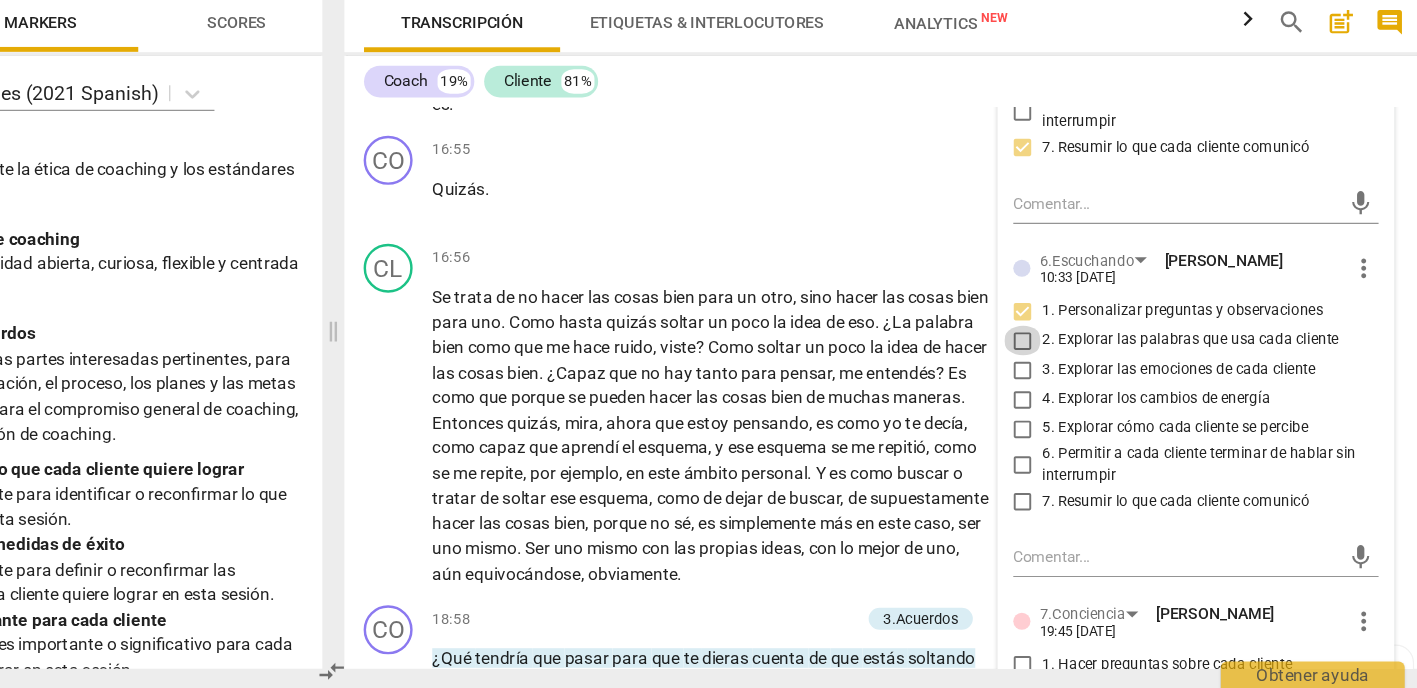 click on "2. Explorar las palabras que usa cada cliente" at bounding box center (1074, 404) 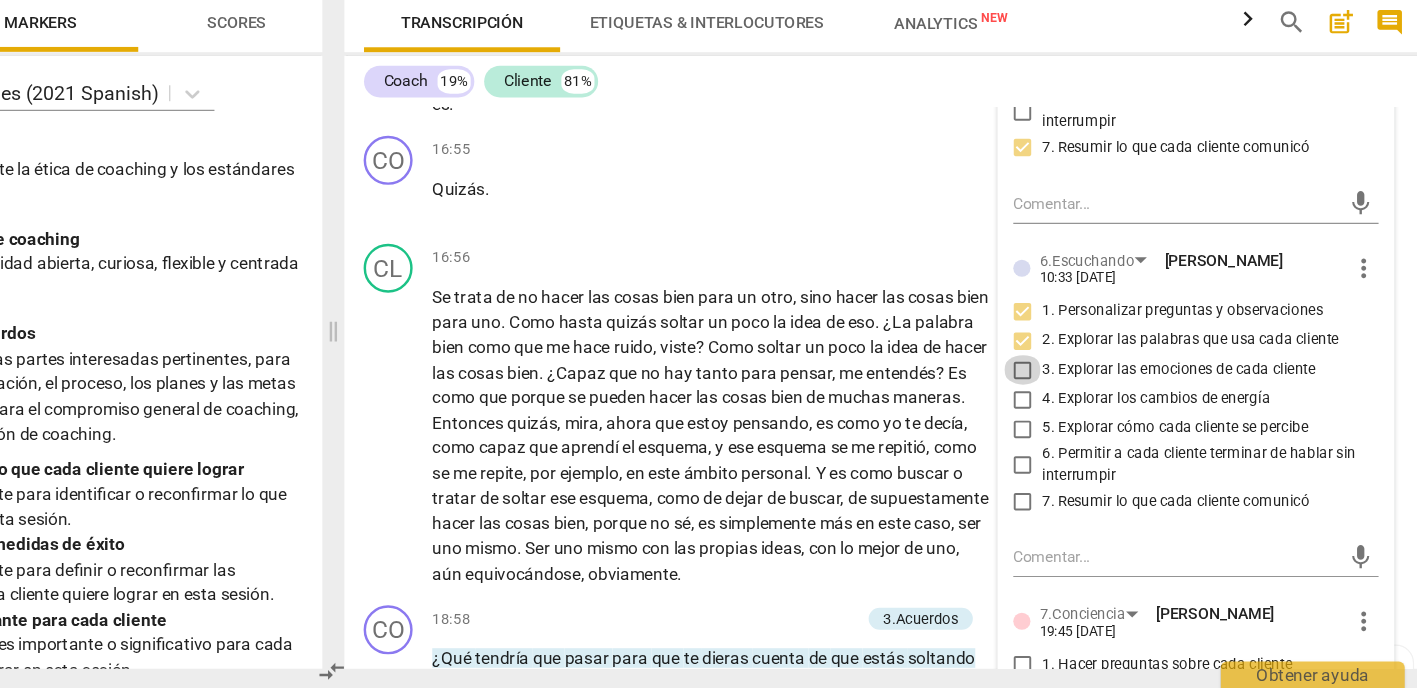 click on "3. Explorar las emociones de cada cliente" at bounding box center (1074, 428) 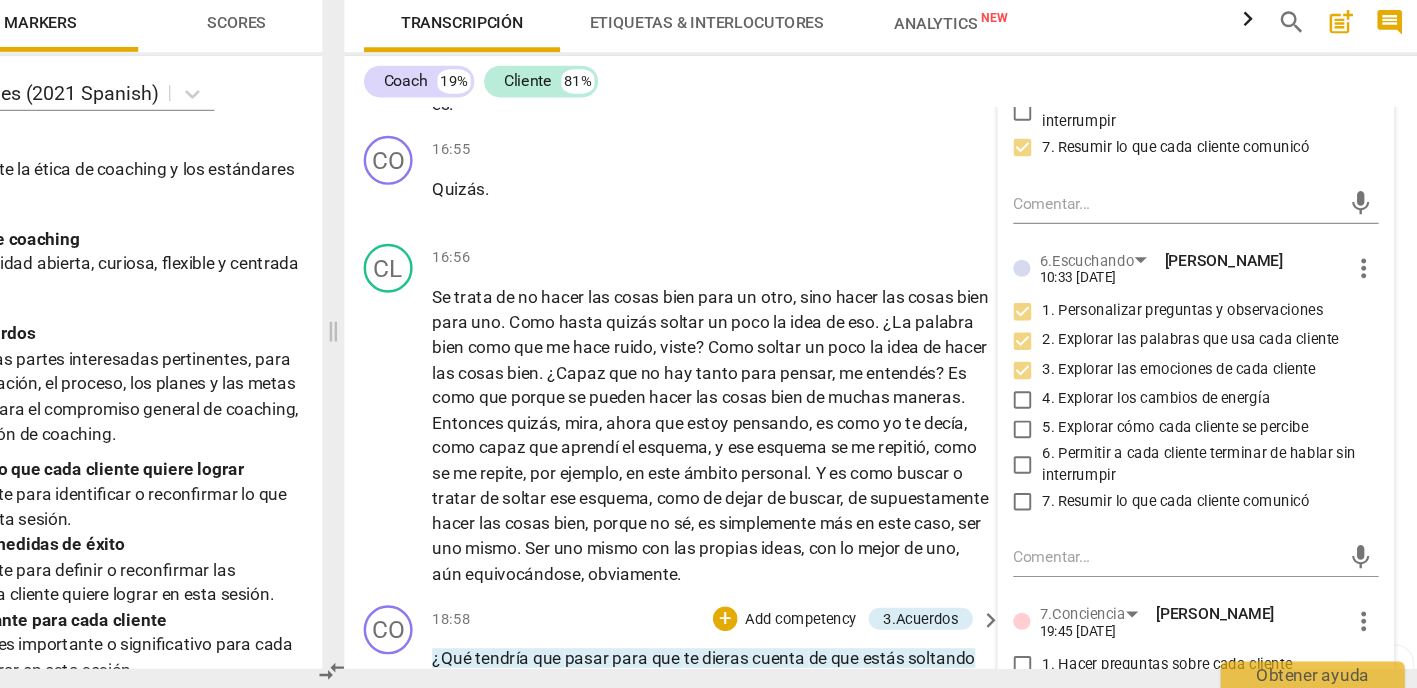 click on "CO play_arrow pause 18:58 + Add competency 3.Acuerdos keyboard_arrow_right ¿Qué   tendría   que   pasar   para   que   te   dieras   cuenta   de   que   estás   soltando   ese   esquema ?   ¿Estás   pudiendo   ser   vos   misma ,   con   tus   propias   ideas ,   aún   equivocándote ? 3.Acuerdos [PERSON_NAME] 19:48 [DATE] 4. Definir lo que creen que necesitan abordar" at bounding box center (960, 667) 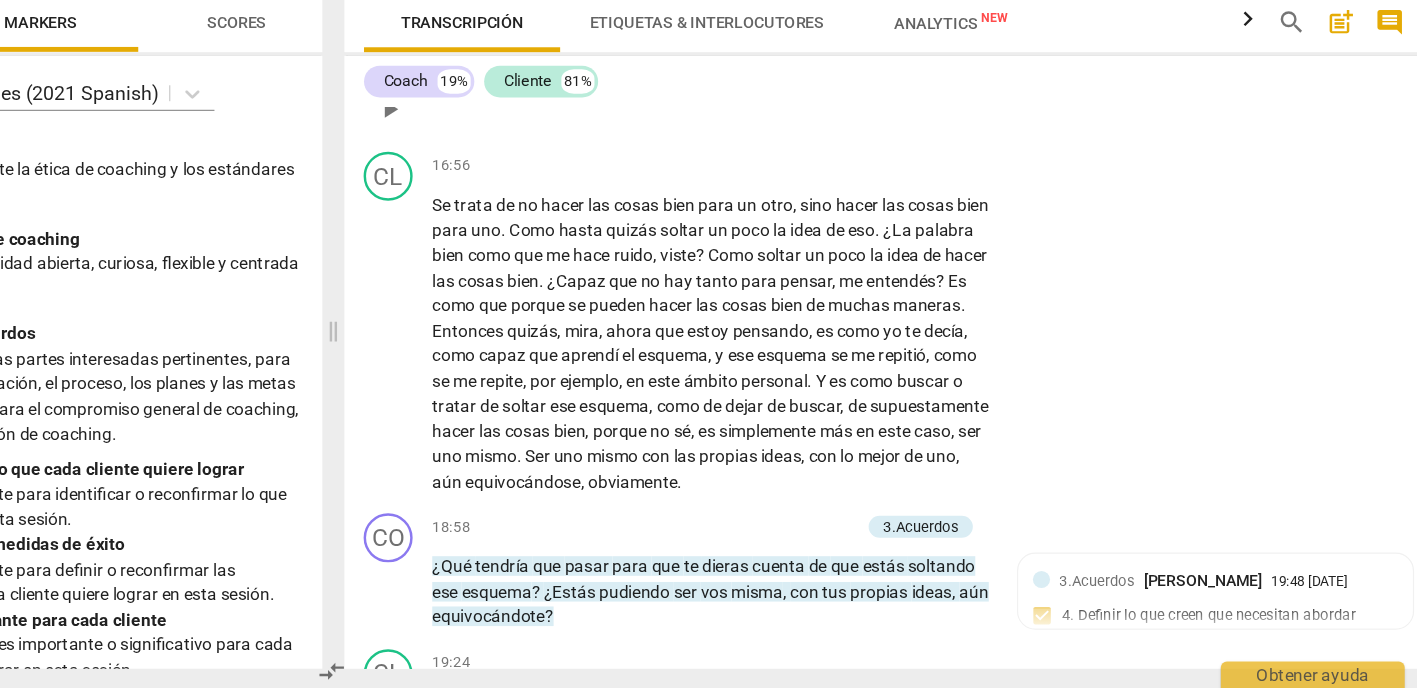 scroll, scrollTop: 3963, scrollLeft: 0, axis: vertical 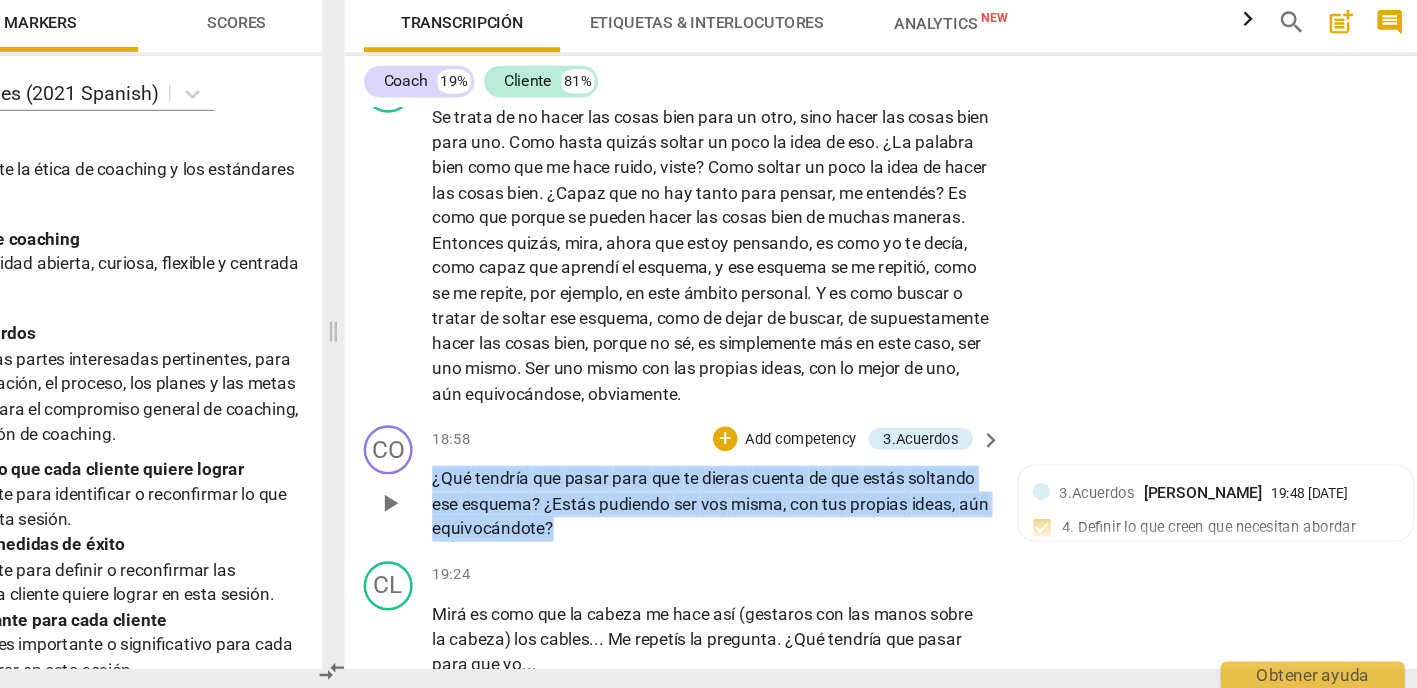 drag, startPoint x: 511, startPoint y: 362, endPoint x: 345, endPoint y: 319, distance: 171.47887 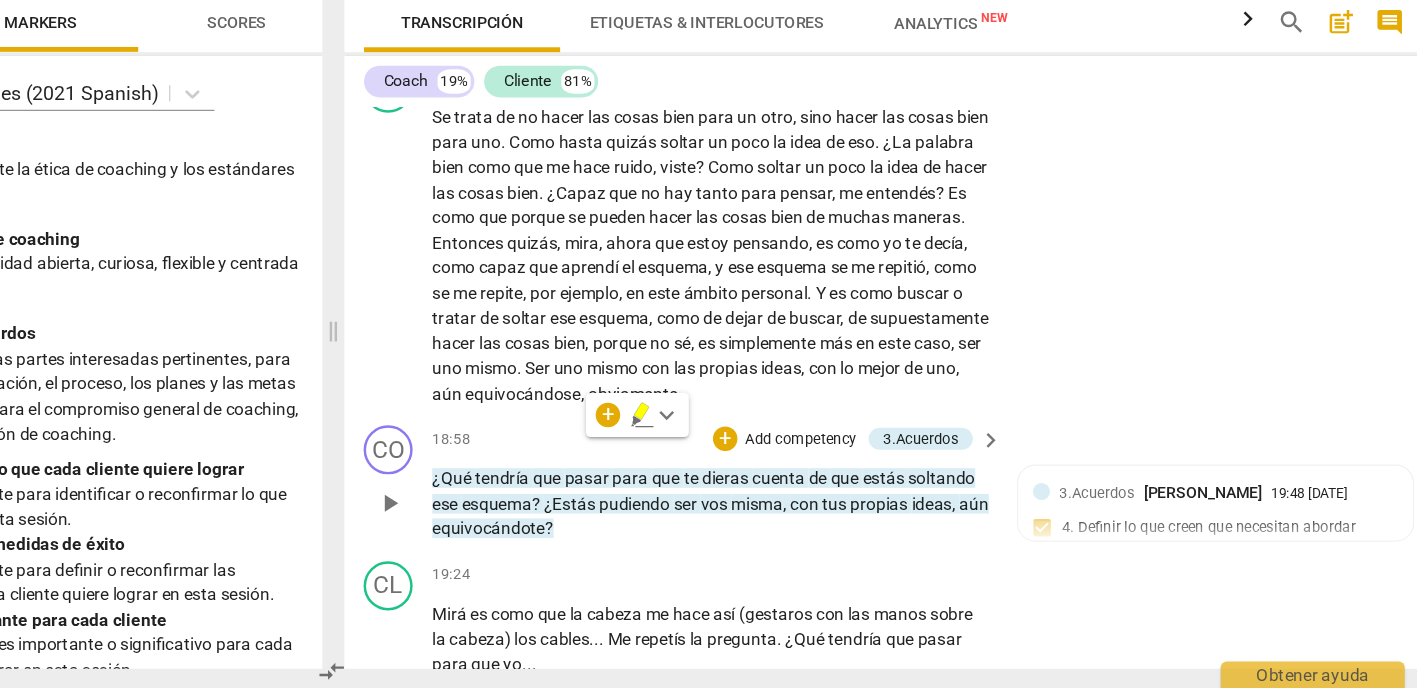 click on "Add competency" at bounding box center [892, 485] 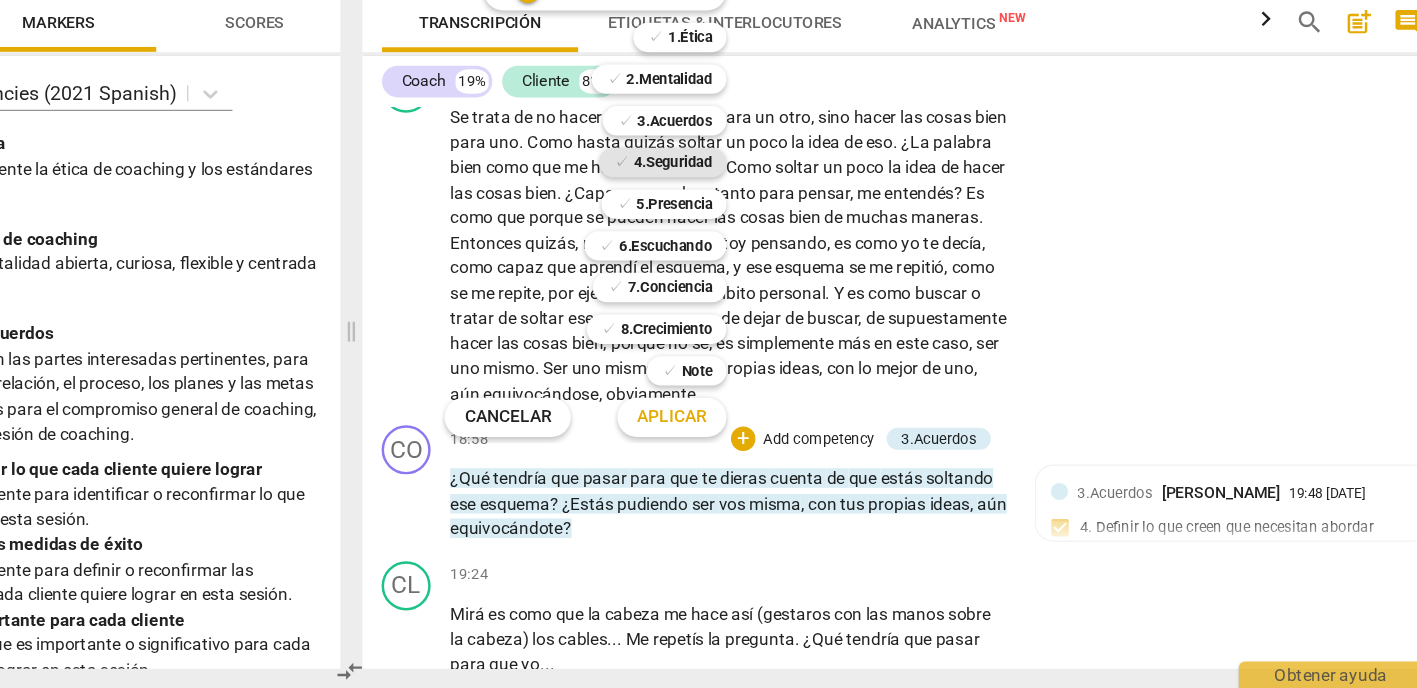 click on "4.Seguridad" at bounding box center [773, 259] 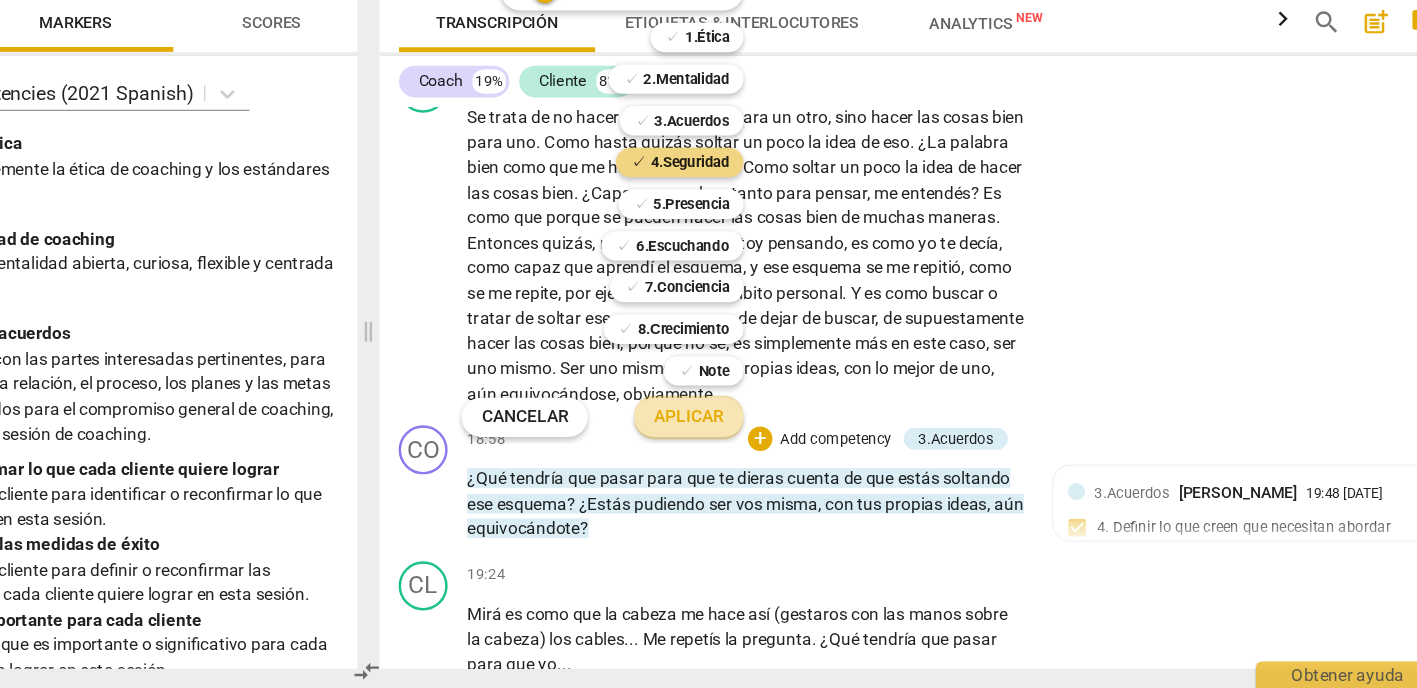 click on "Aplicar" at bounding box center [772, 467] 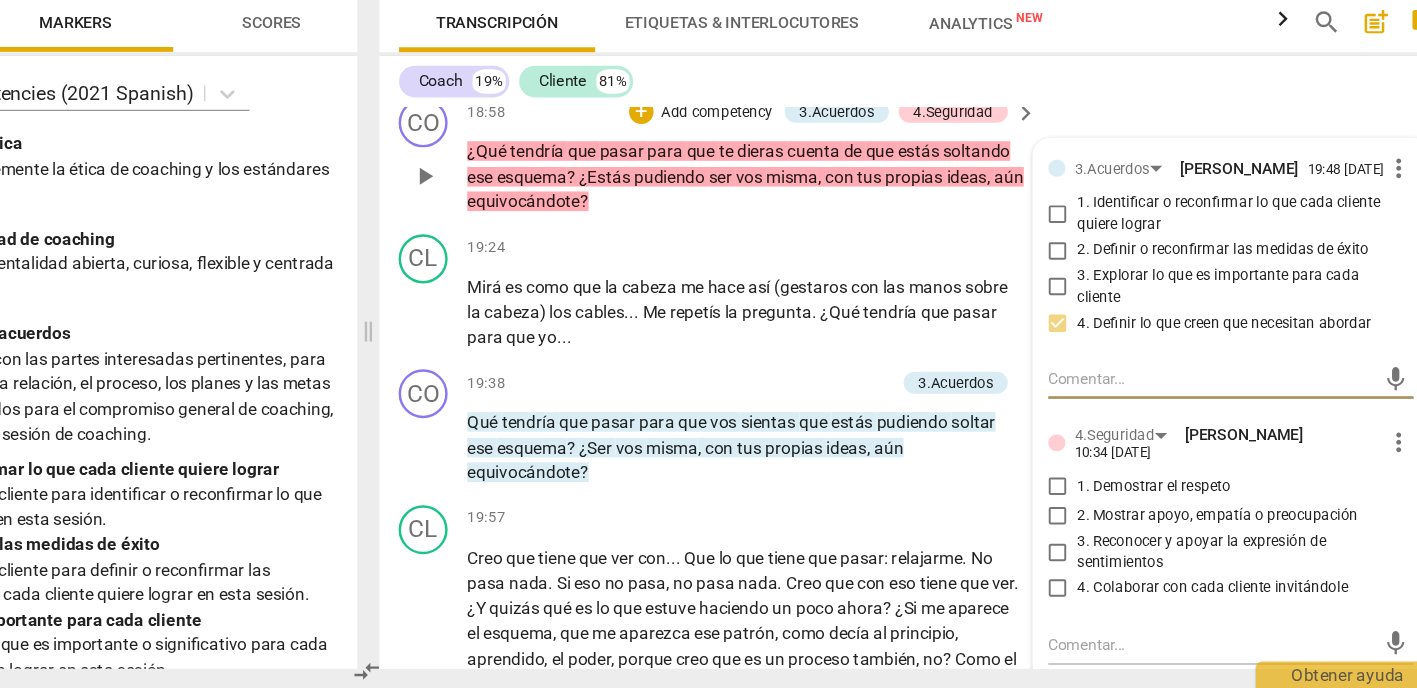 scroll, scrollTop: 4230, scrollLeft: 0, axis: vertical 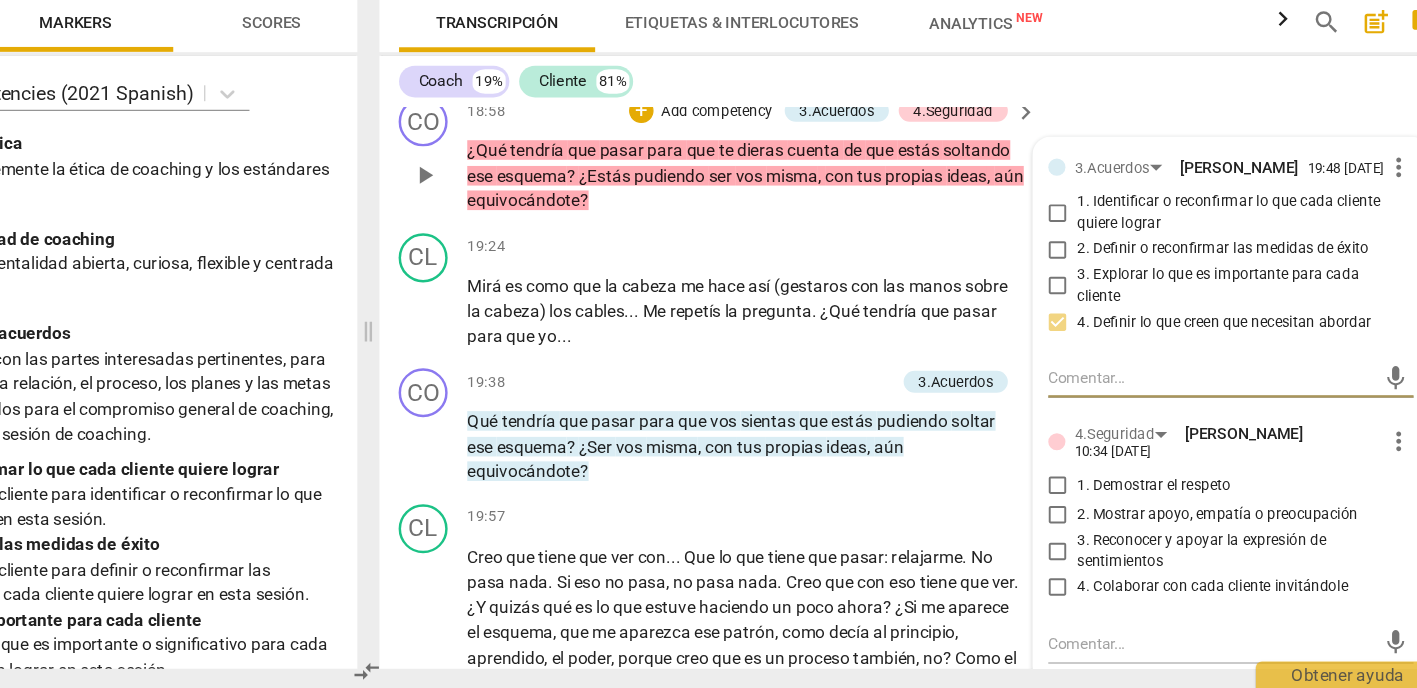 click on "4. Colaborar con cada cliente invitándole" at bounding box center [1074, 606] 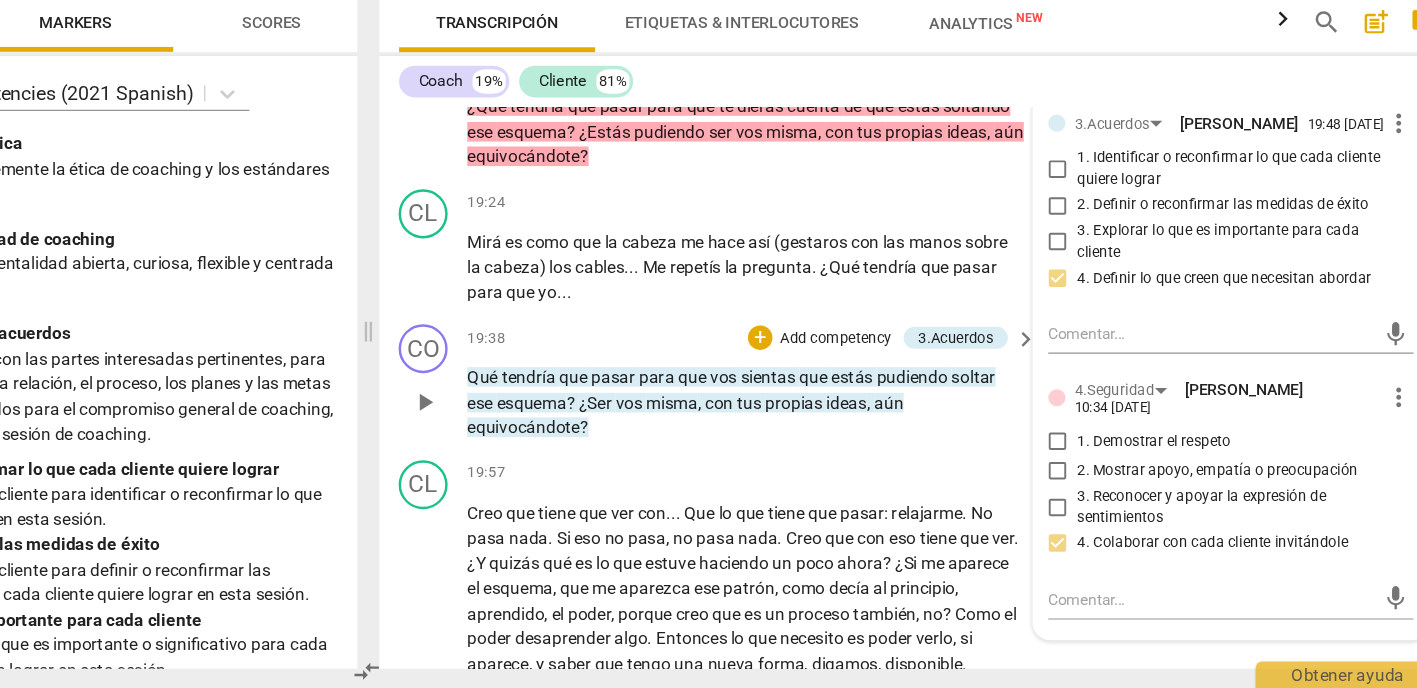 scroll, scrollTop: 4268, scrollLeft: 0, axis: vertical 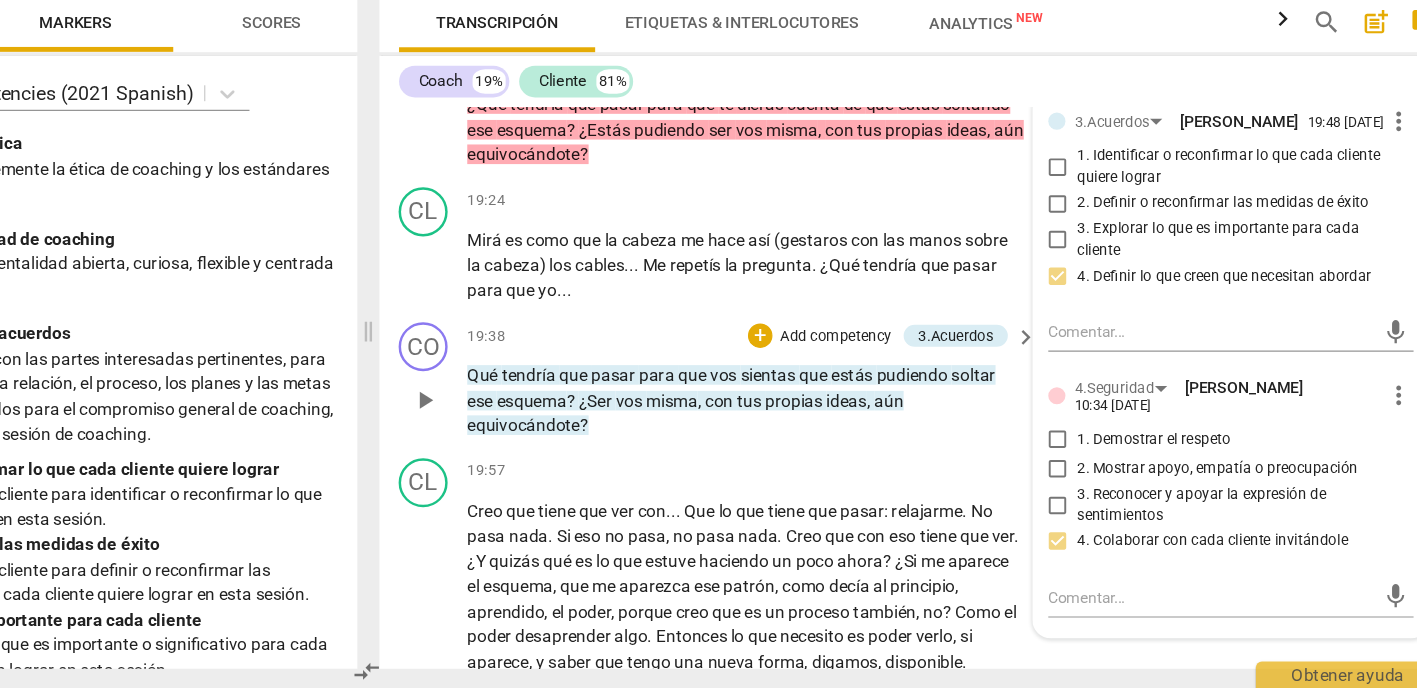 click on "CO play_arrow pause 19:38 + Add competency 3.Acuerdos keyboard_arrow_right Qué   tendría   que   pasar   para   que   vos   sientas   que   estás   pudiendo   soltar   ese   esquema ?   ¿Ser   vos   misma ,   con   tus   propias   ideas ,   aún   equivocándote ? 3.Acuerdos [PERSON_NAME] 19:48 [DATE] 4. Definir lo que creen que necesitan abordar" at bounding box center (960, 436) 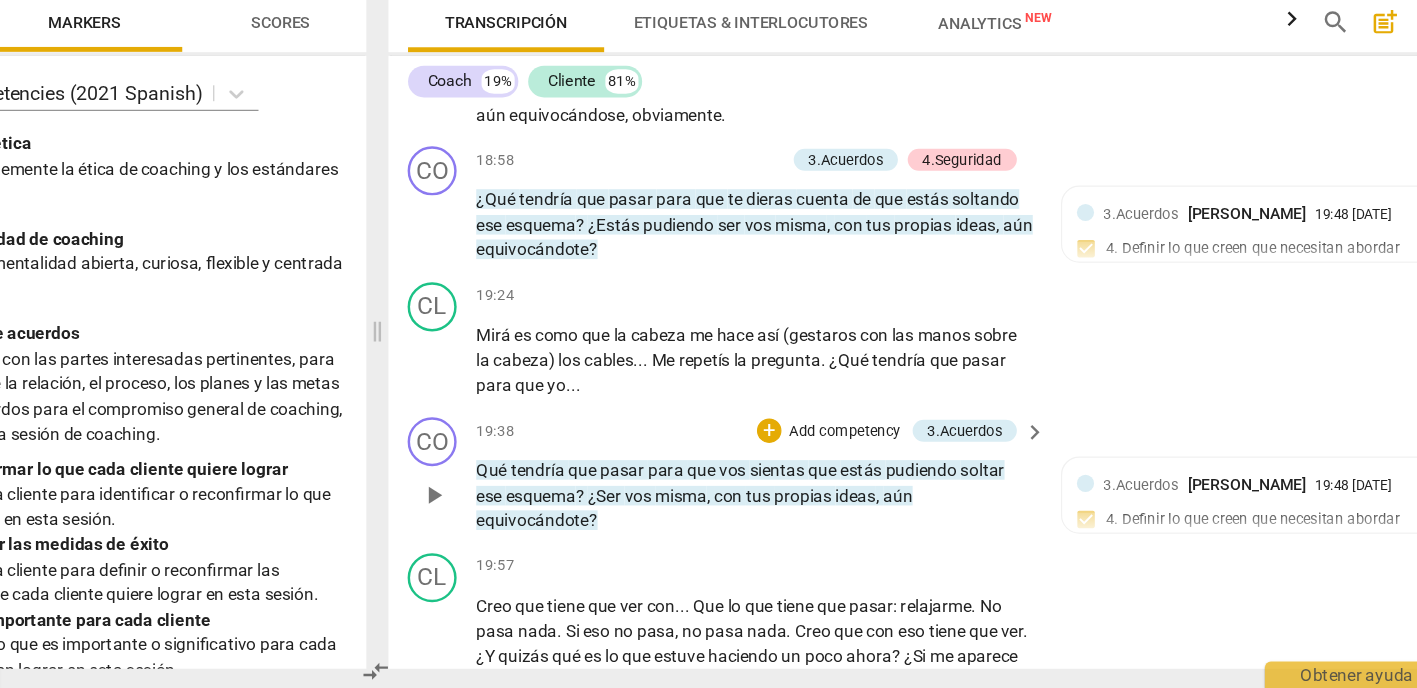 scroll, scrollTop: 4211, scrollLeft: 0, axis: vertical 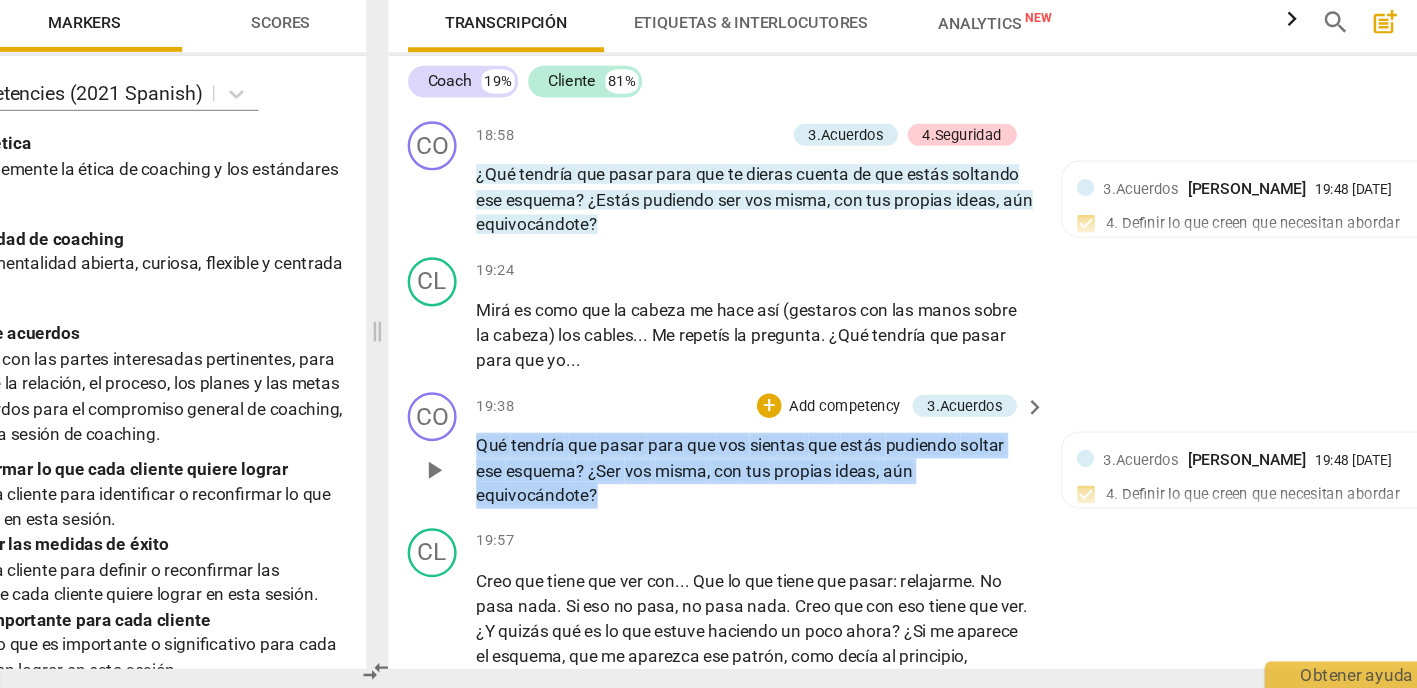 drag, startPoint x: 493, startPoint y: 332, endPoint x: 379, endPoint y: 279, distance: 125.71794 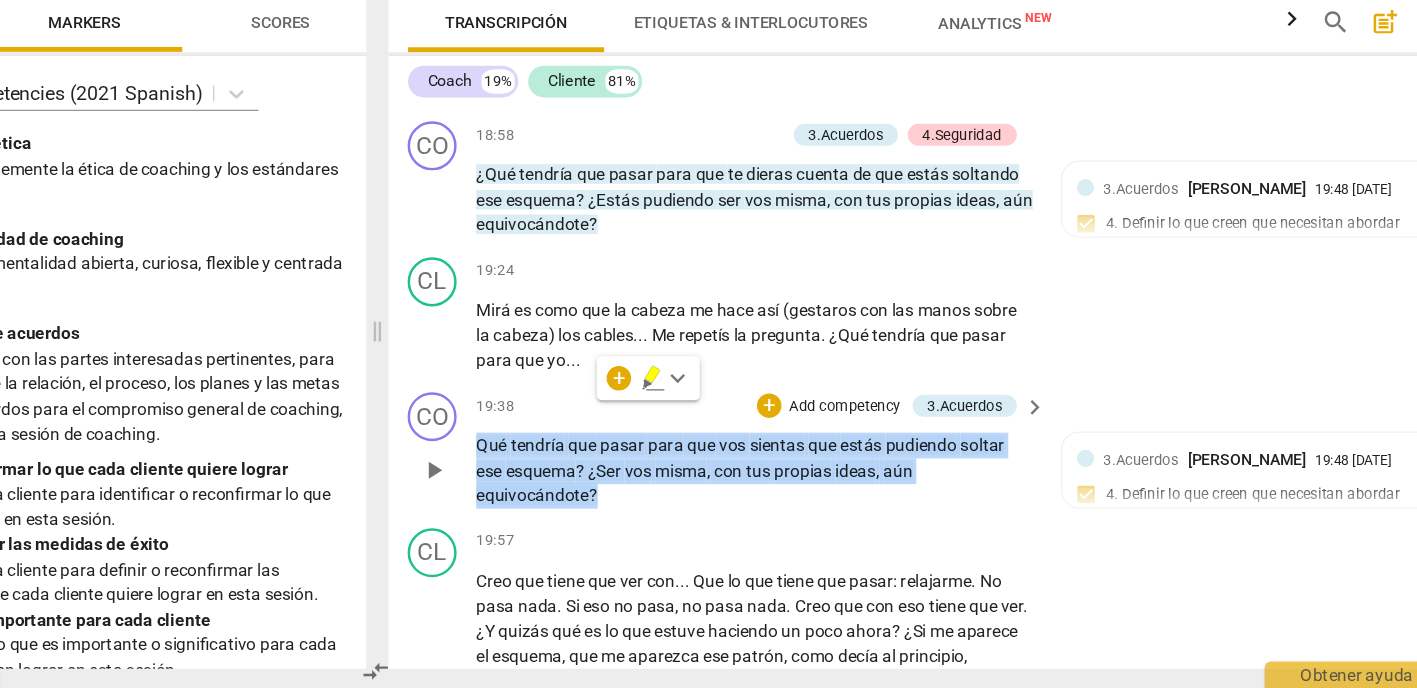 click on "Add competency" at bounding box center [892, 458] 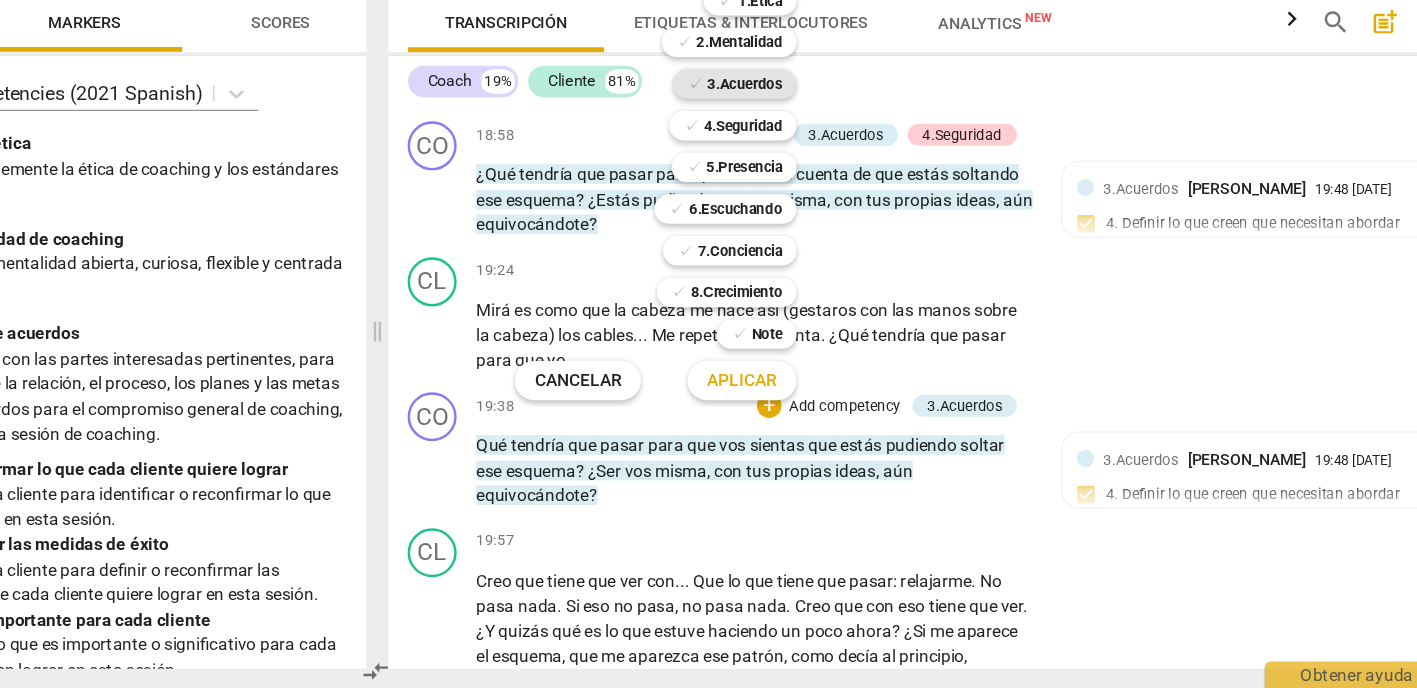 click on "3.Acuerdos" at bounding box center [810, 195] 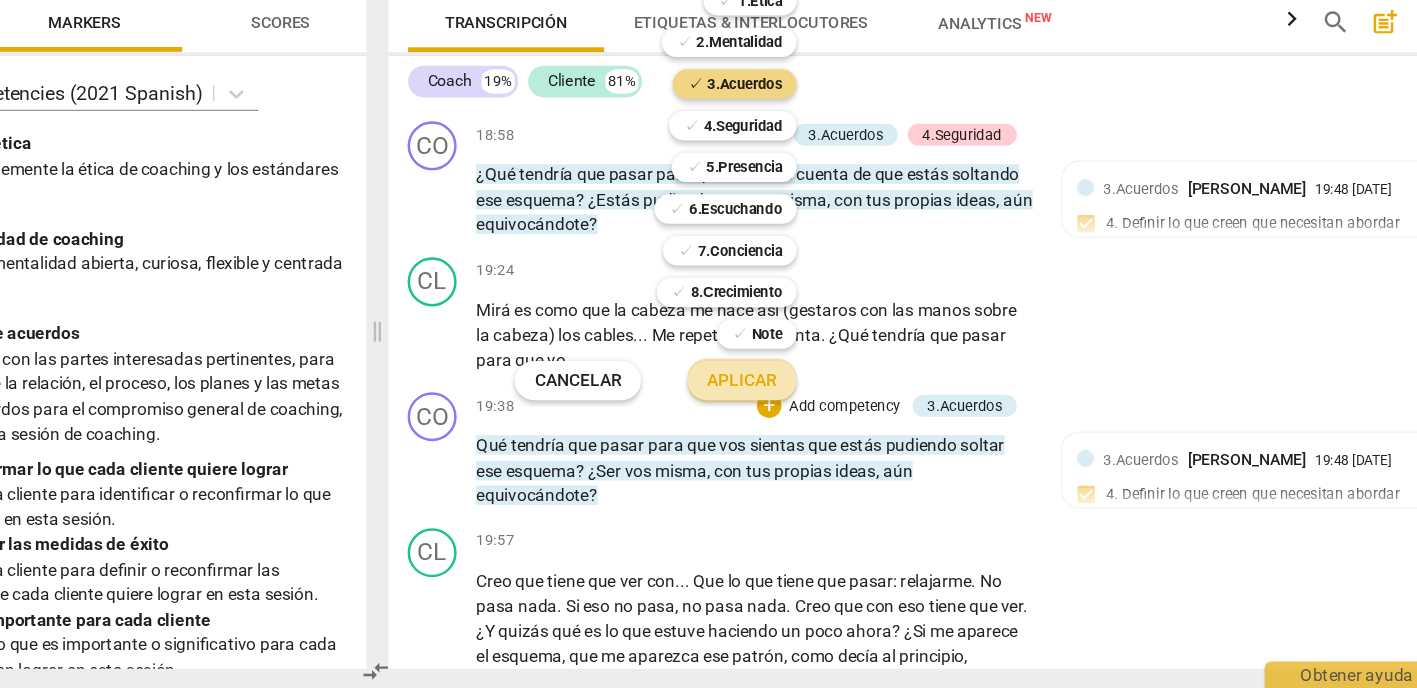 click on "Aplicar" at bounding box center [808, 437] 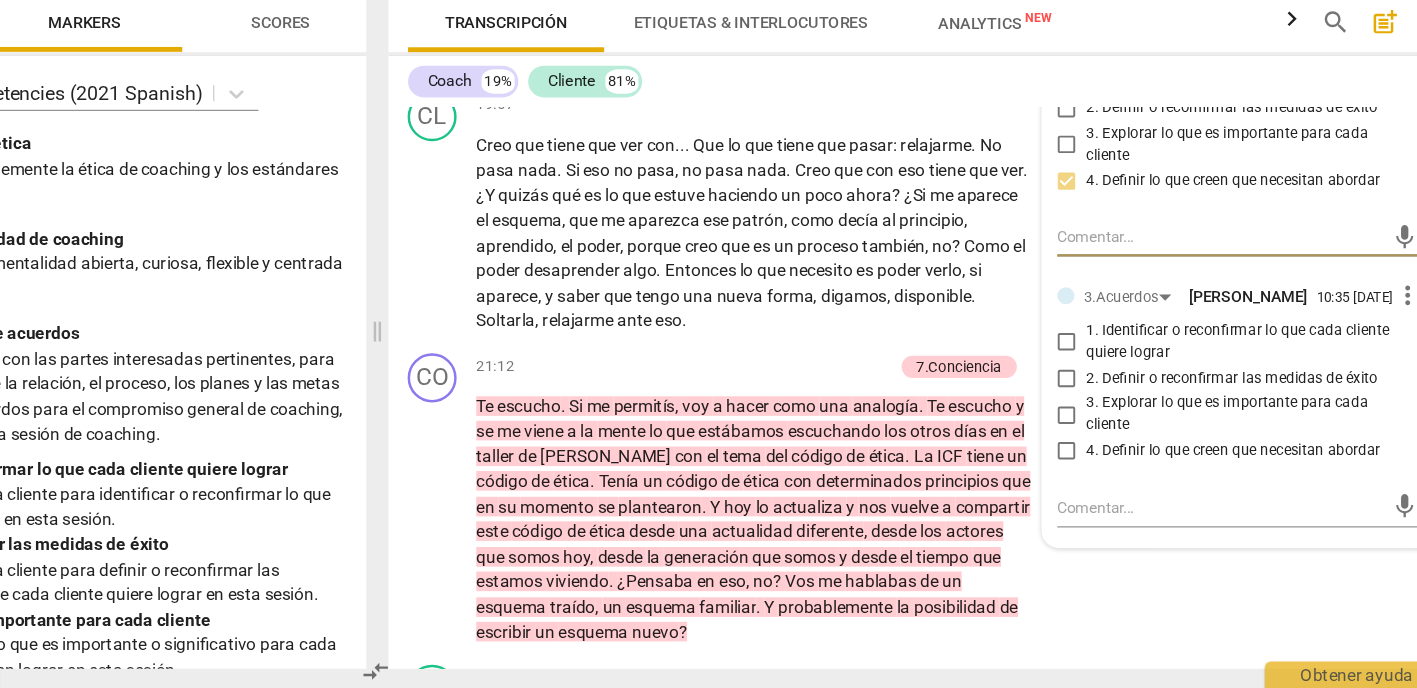 scroll, scrollTop: 4570, scrollLeft: 0, axis: vertical 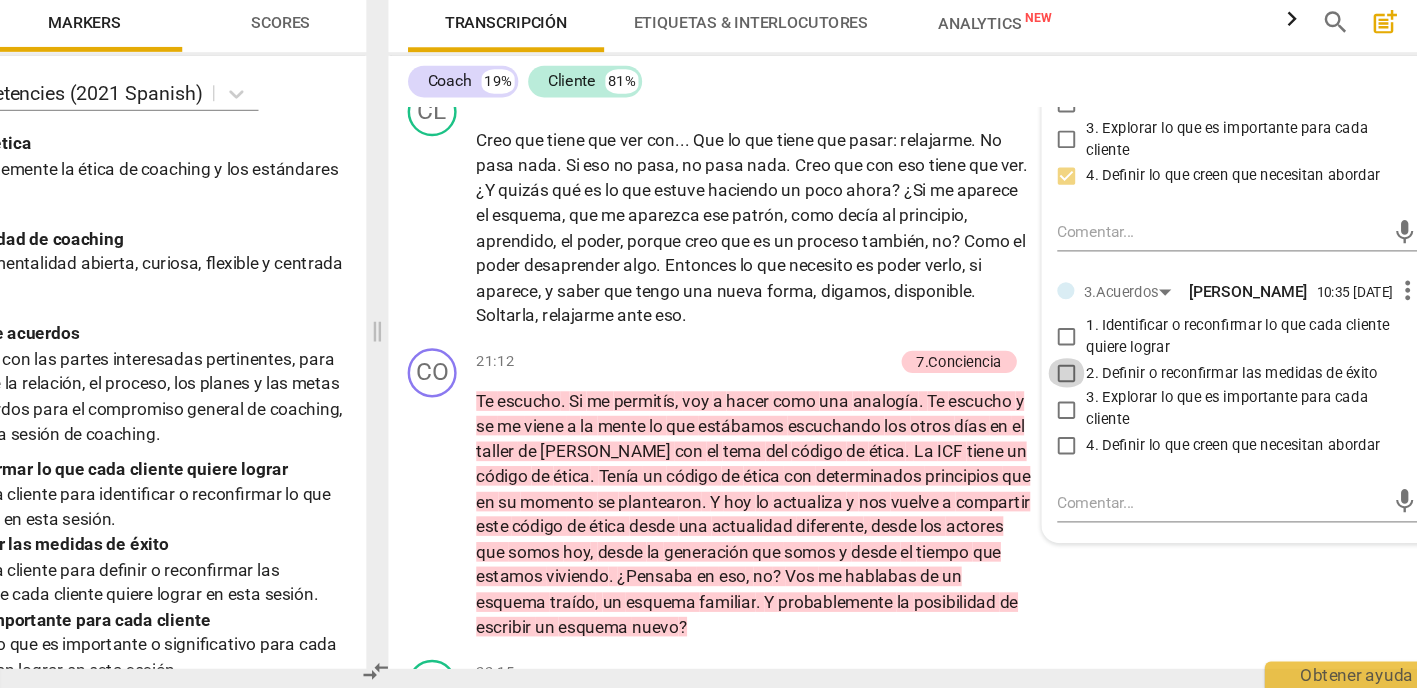 click on "2. Definir o reconfirmar las medidas de éxito" at bounding box center (1074, 431) 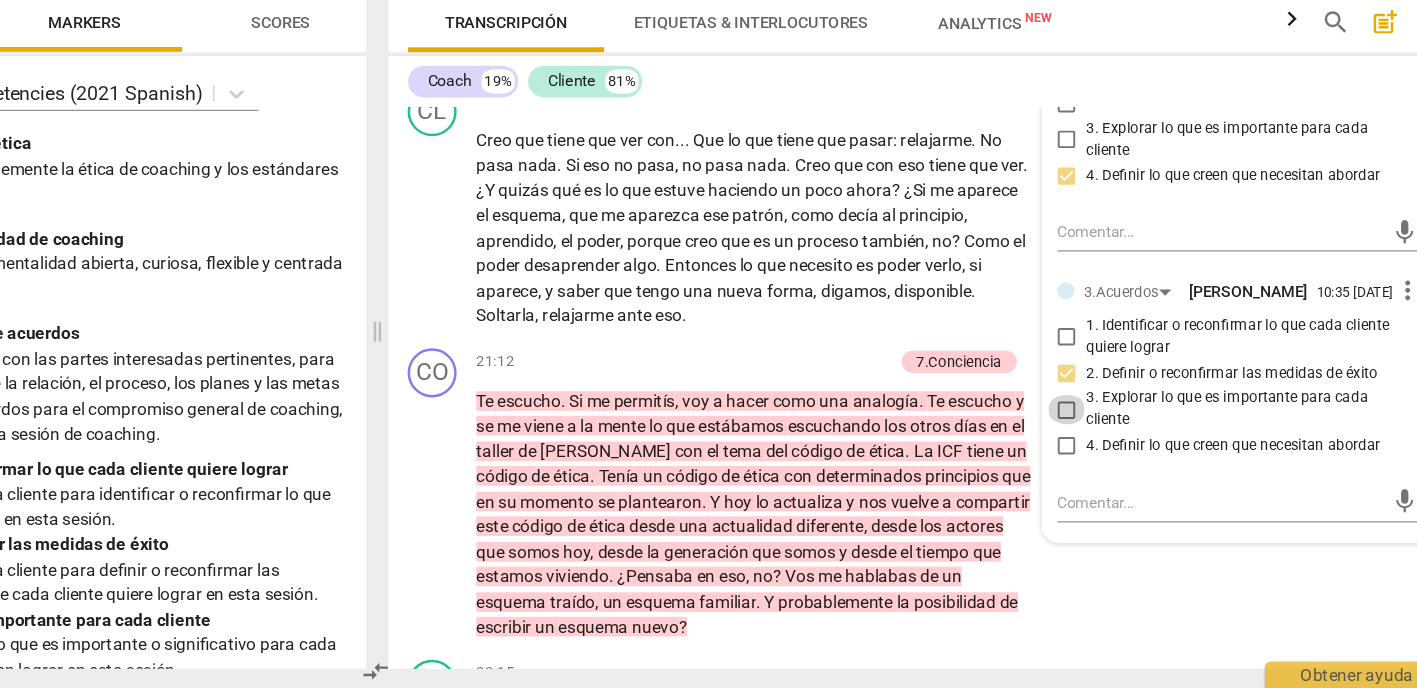 click on "3. Explorar lo que es importante para cada cliente" at bounding box center (1074, 461) 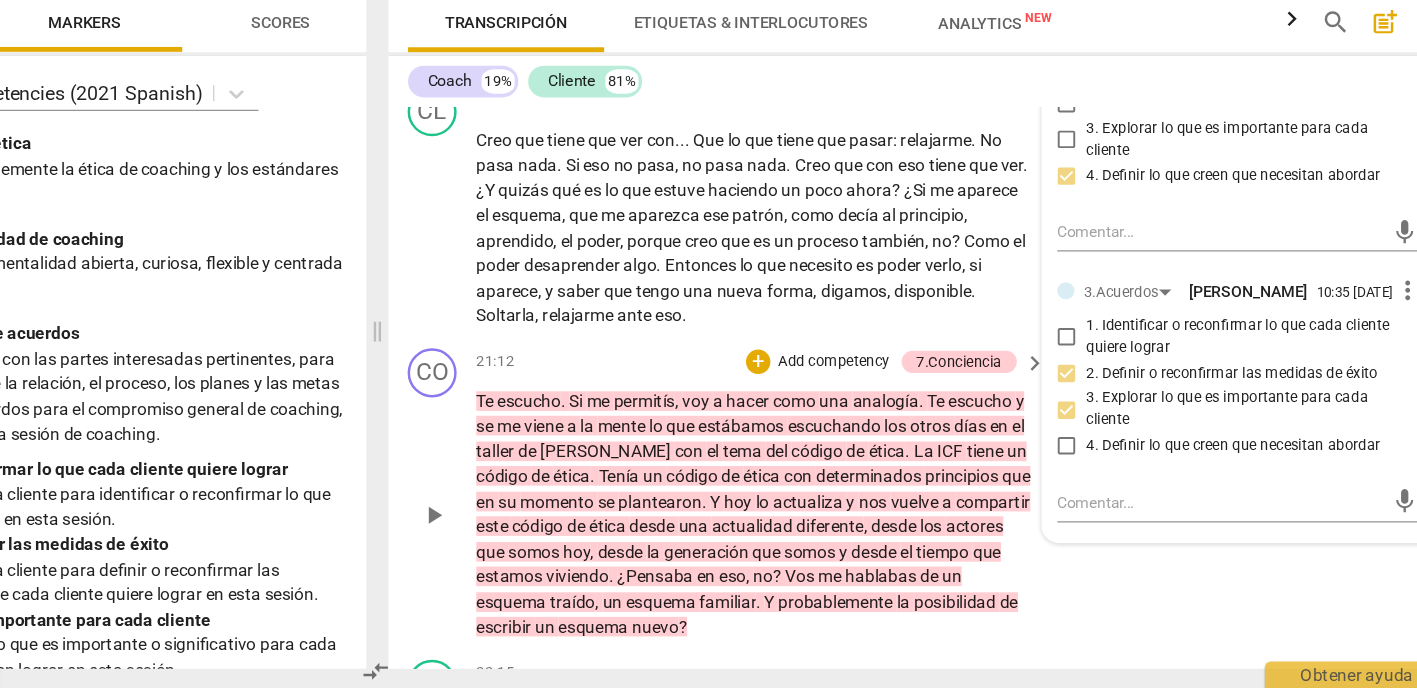 click on "CO play_arrow pause 21:12 + Add competency 7.Conciencia keyboard_arrow_right Te   escucho .   Si   me   permitís ,   voy   a   hacer   como   una   analogía .   Te   escucho   y   se   me   viene   a   la   mente   lo   que   estábamos   escuchando   los   otros   días   en   el   taller   de   [PERSON_NAME]   con   el   tema   del   código   de   ética .   La   ICF   tiene   un   código   de   ética .   Tenía   un   código   de   ética   con   determinados   principios   que   en   su   momento   se   plantearon .   Y   [DATE]   lo   actualiza   y   nos   vuelve   a   compartir   este   código   de   ética   desde   una   actualidad   diferente ,   desde   los   actores   que   somos   [DATE] ,   desde   la   generación   que   somos   y   desde   el   tiempo   que   estamos   viviendo .   ¿Pensaba   en   eso ,   no ?   [PERSON_NAME]   me   hablabas   de   un   esquema   traído ,   un   esquema   familiar .   Y   probablemente   la   posibilidad   de   escribir   un   esquema   nuevo ? 7.Conciencia [PERSON_NAME]" at bounding box center (960, 530) 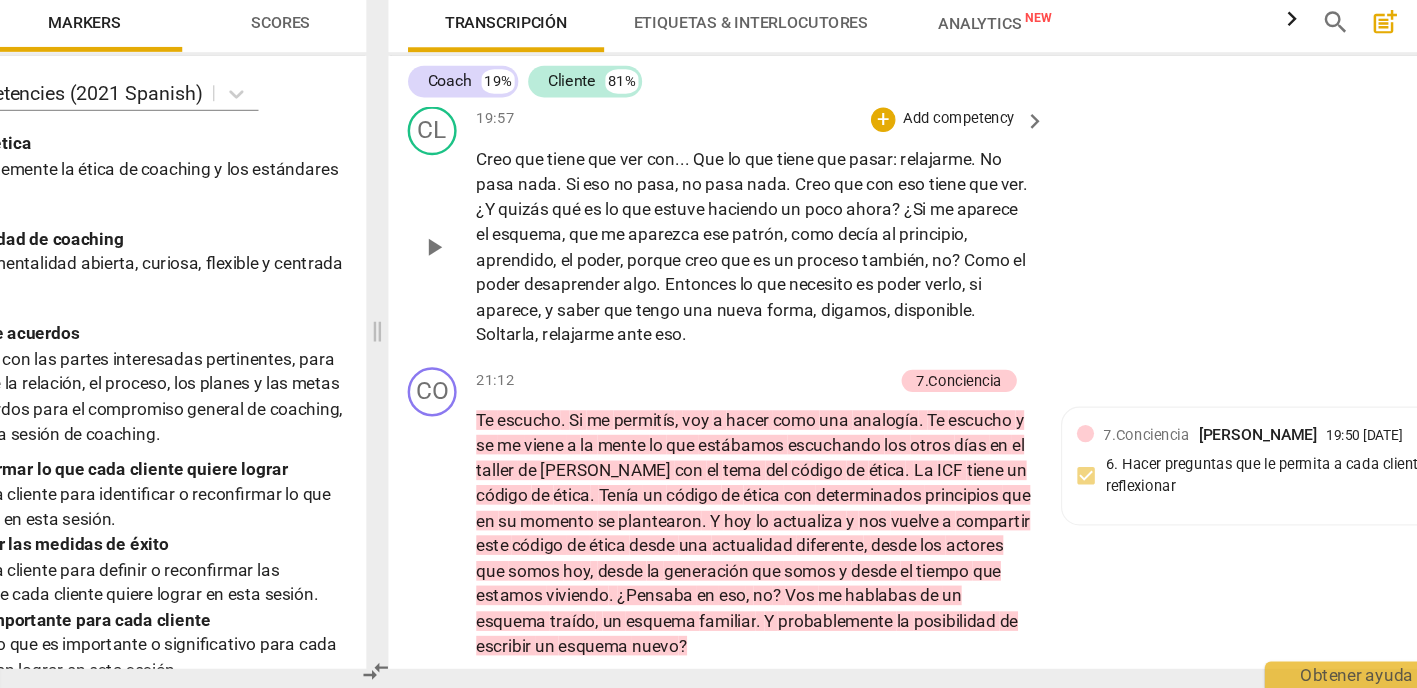 scroll, scrollTop: 4582, scrollLeft: 0, axis: vertical 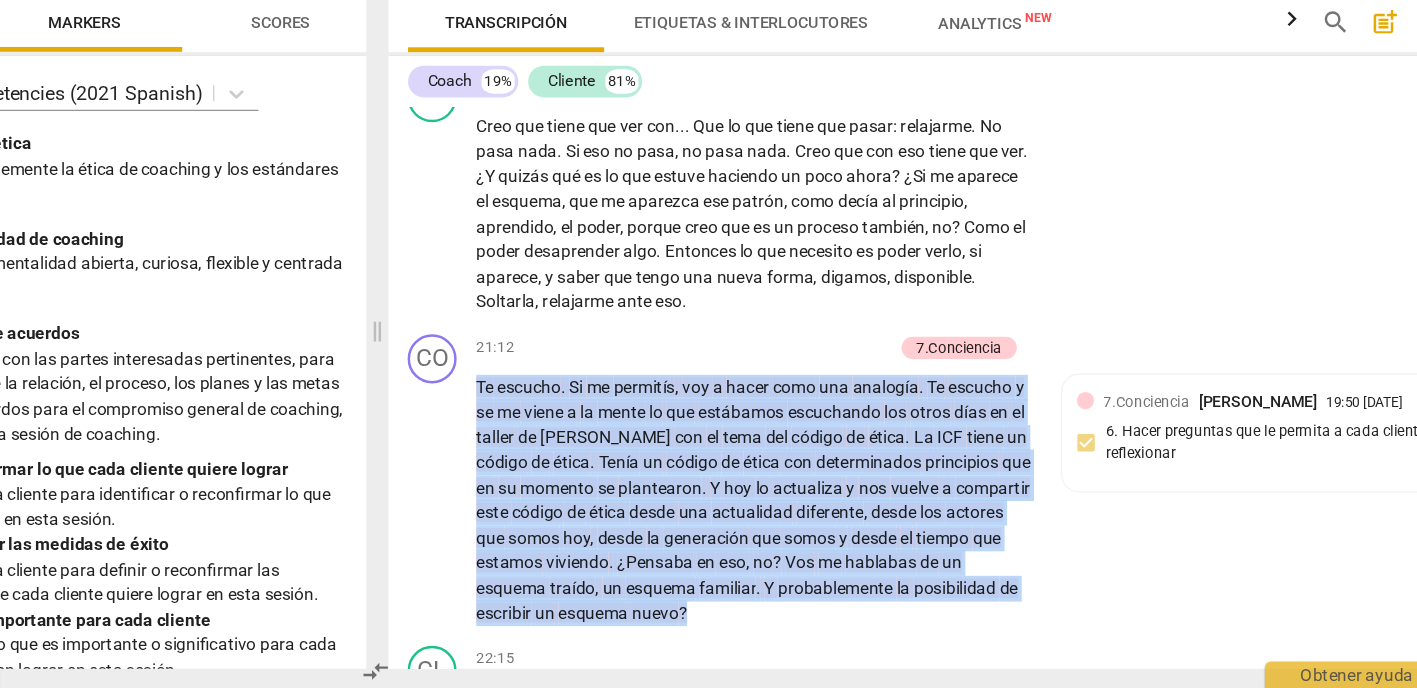 drag, startPoint x: 671, startPoint y: 416, endPoint x: 287, endPoint y: 182, distance: 449.6799 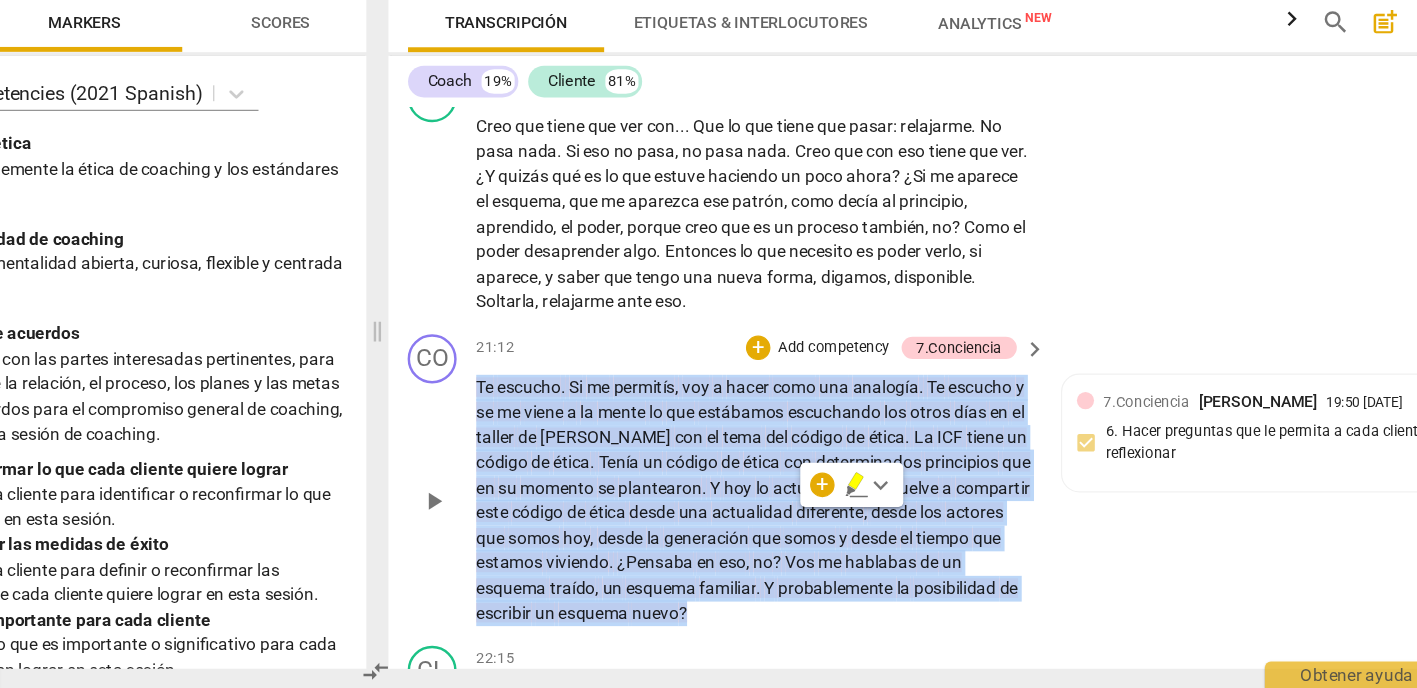 click on "Add competency" at bounding box center [883, 410] 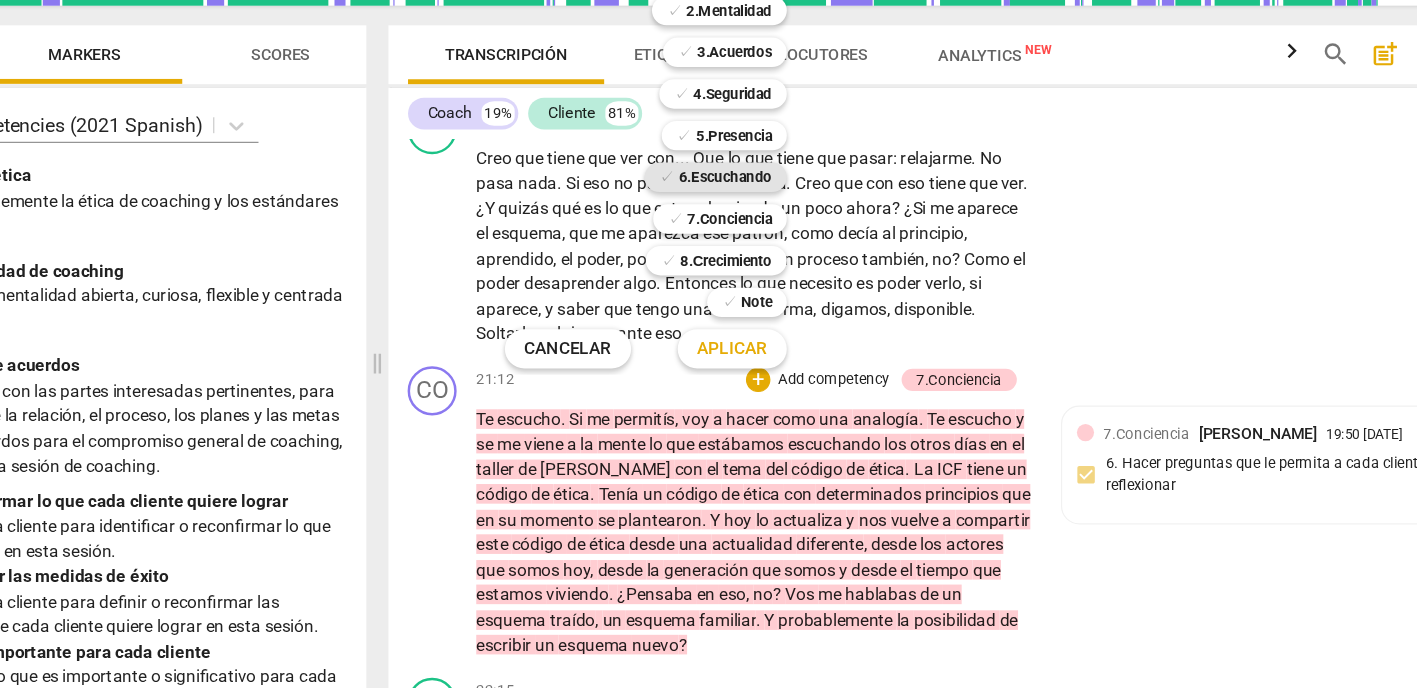 click on "6.Escuchando" at bounding box center (795, 245) 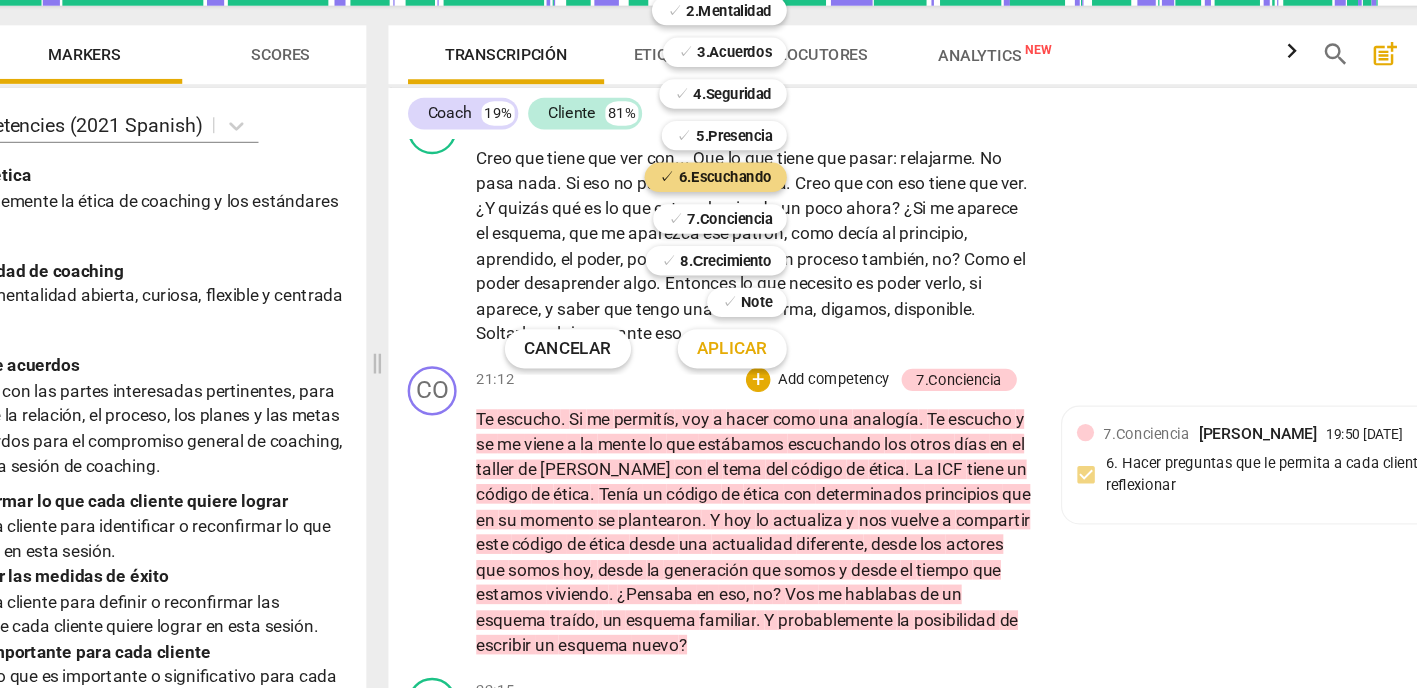 click on "Aplicar" at bounding box center (800, 385) 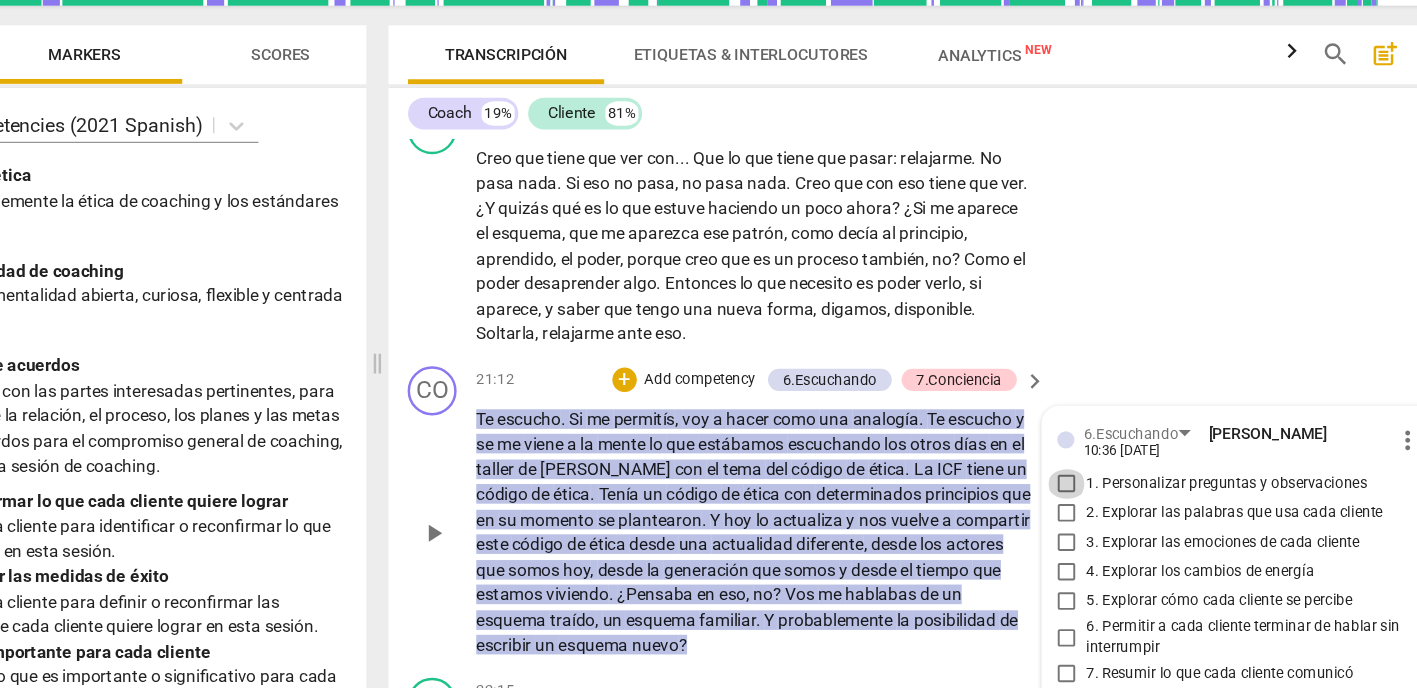 click on "1. Personalizar preguntas y observaciones" at bounding box center [1074, 495] 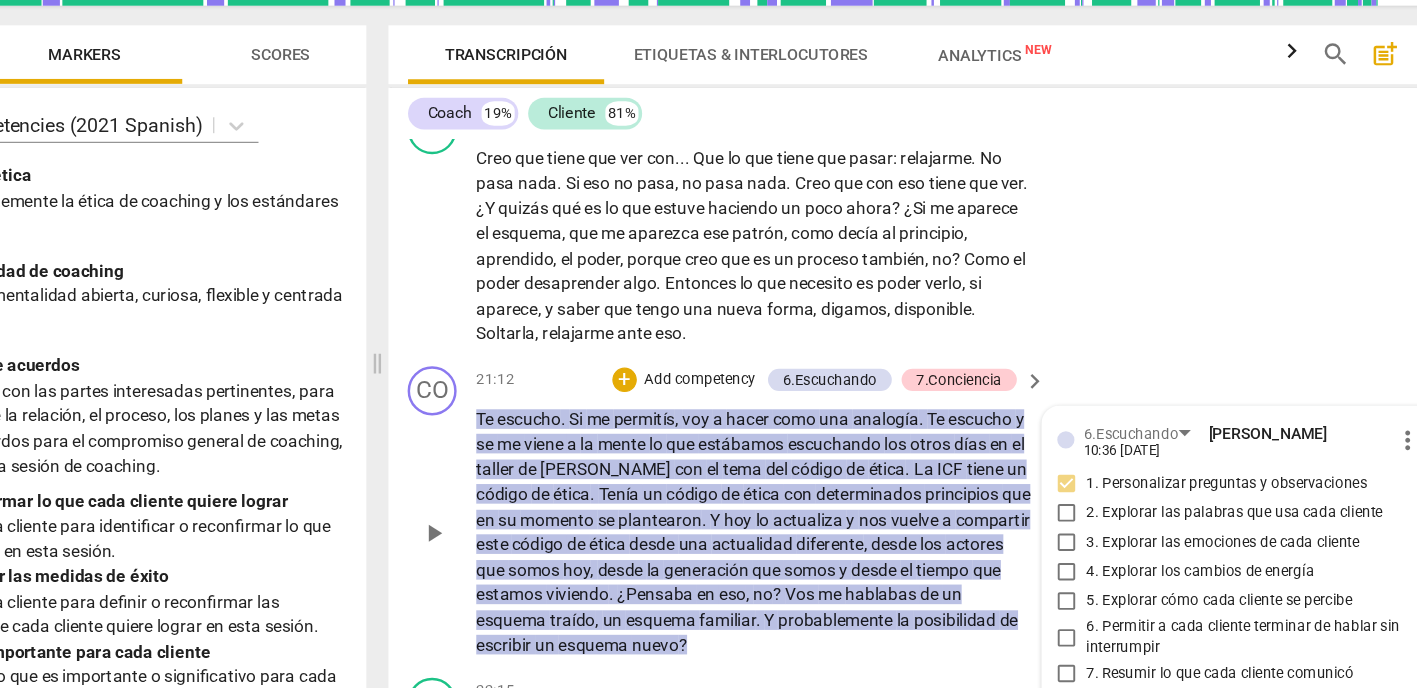 click on "Add competency" at bounding box center (774, 410) 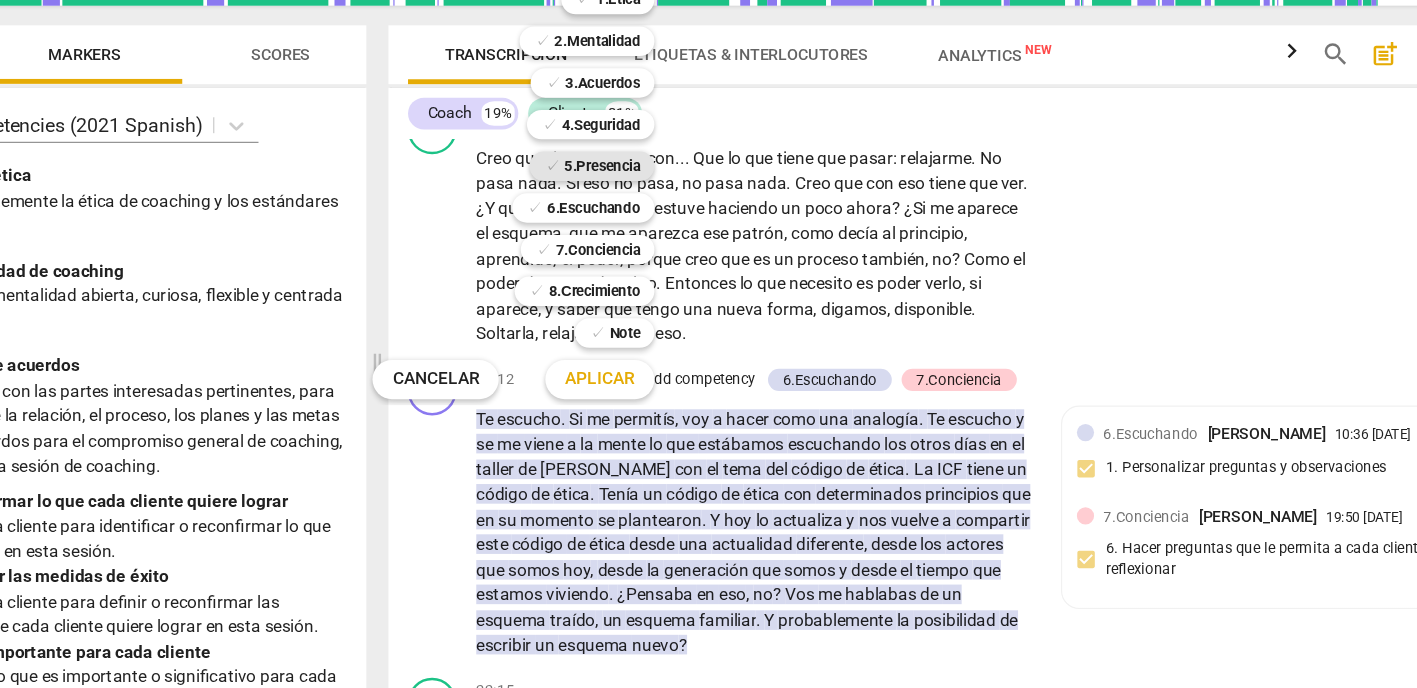 click on "5.Presencia" at bounding box center [694, 236] 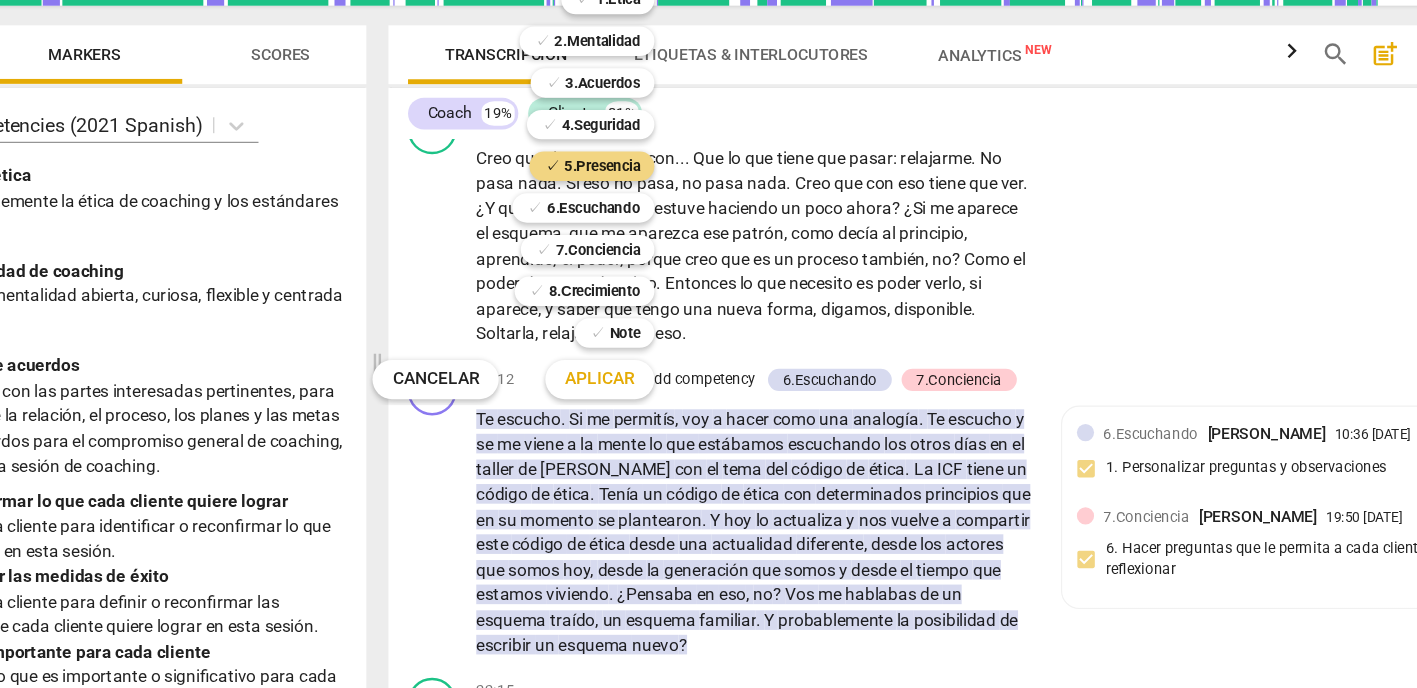 click on "Aplicar" at bounding box center (692, 410) 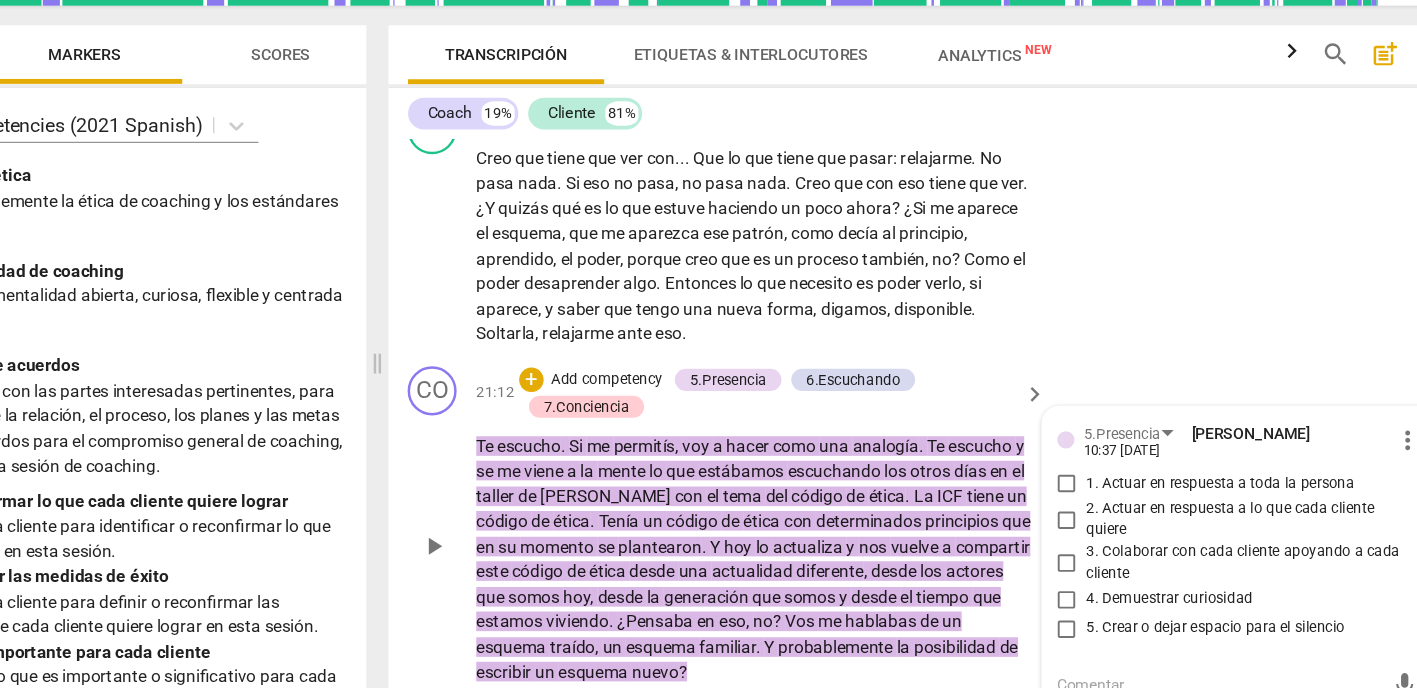 click on "4. Demuestrar curiosidad" at bounding box center [1158, 589] 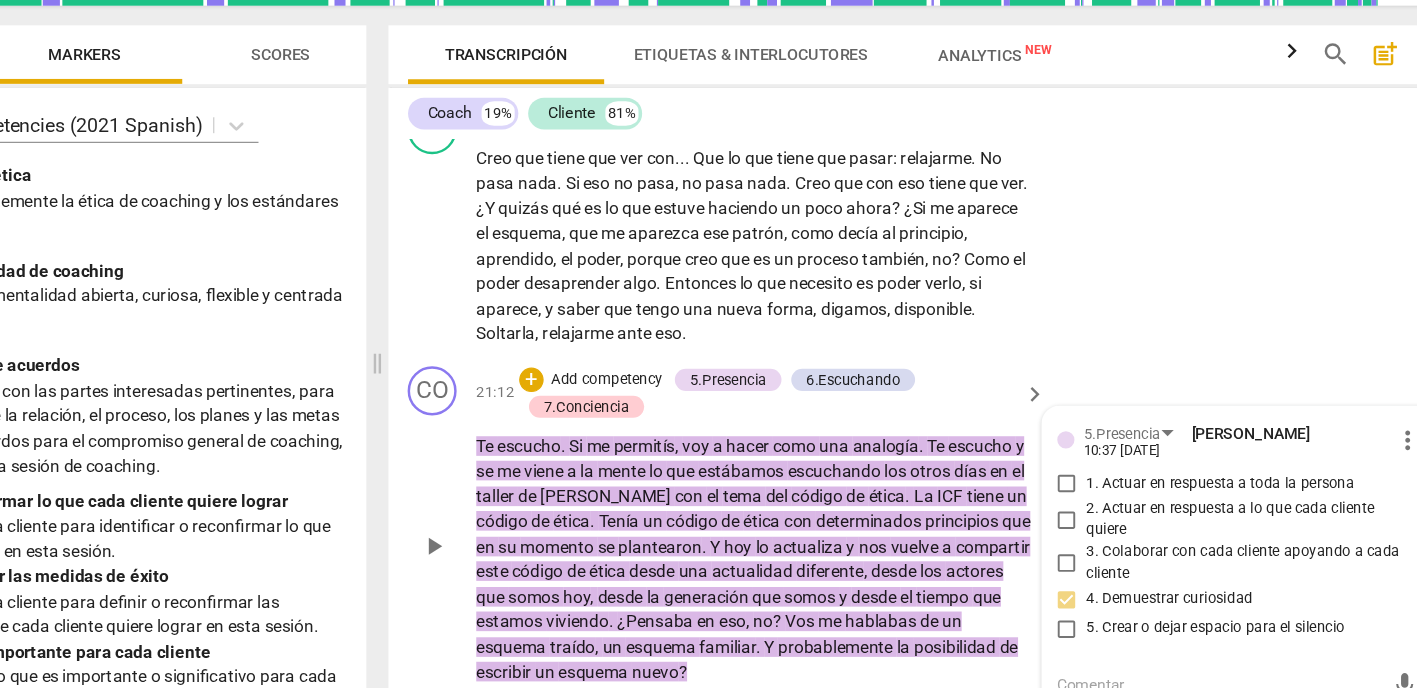click on "CO play_arrow pause 21:12 + Add competency 5.Presencia 6.Escuchando 7.Conciencia keyboard_arrow_right Te   escucho .   Si   me   permitís ,   voy   a   hacer   como   una   analogía .   Te   escucho   y   se   me   viene   a   la   mente   lo   que   estábamos   escuchando   los   otros   días   en   el   taller   de   [PERSON_NAME]   con   el   tema   del   código   de   ética .   La   ICF   tiene   un   código   de   ética .   Tenía   un   código   de   ética   con   determinados   principios   que   en   su   momento   se   plantearon .   Y   [DATE]   lo   actualiza   y   nos   vuelve   a   compartir   este   código   de   ética   desde   una   actualidad   diferente ,   desde   los   actores   que   somos   [DATE] ,   desde   la   generación   que   somos   y   desde   el   tiempo   que   estamos   viviendo .   ¿Pensaba   en   eso ,   no ?   [PERSON_NAME]   me   hablabas   de   un   esquema   traído ,   un   esquema   familiar .   Y   probablemente   la   posibilidad   de   escribir   un   esquema   nuevo ? mic" at bounding box center [960, 529] 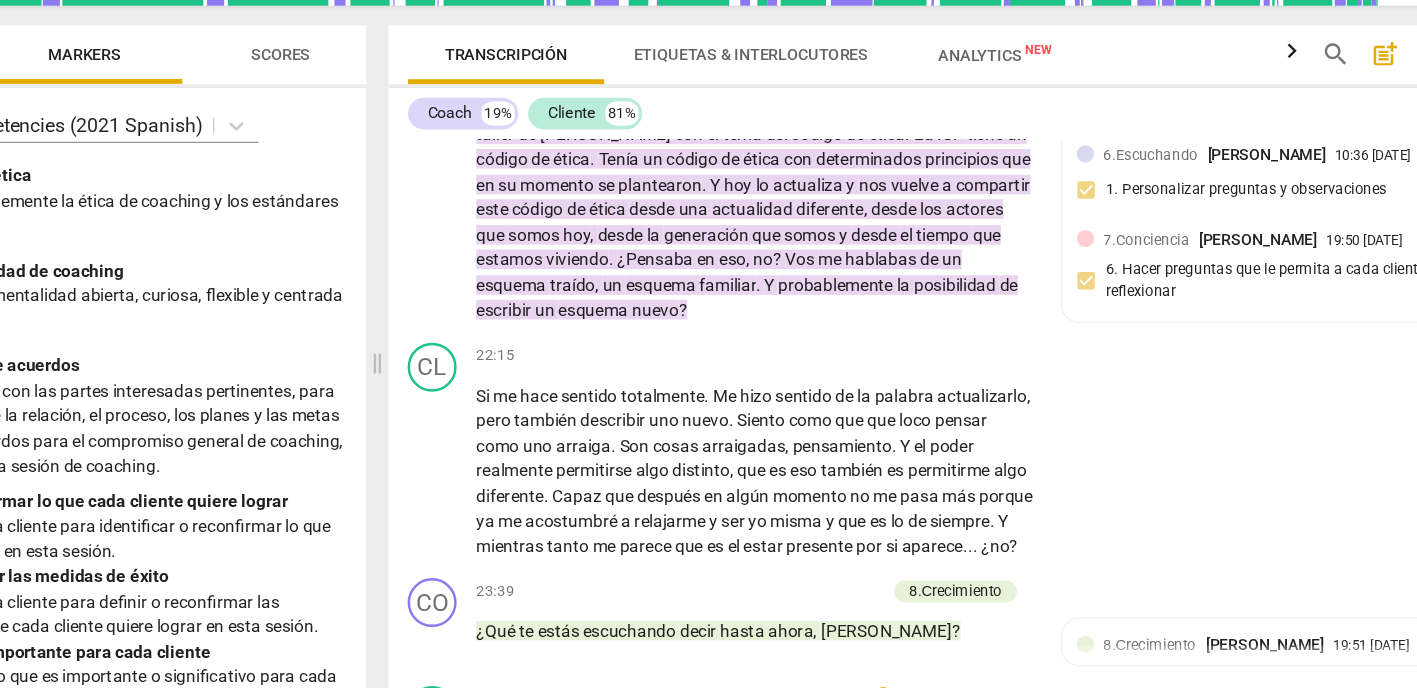 scroll, scrollTop: 4937, scrollLeft: 0, axis: vertical 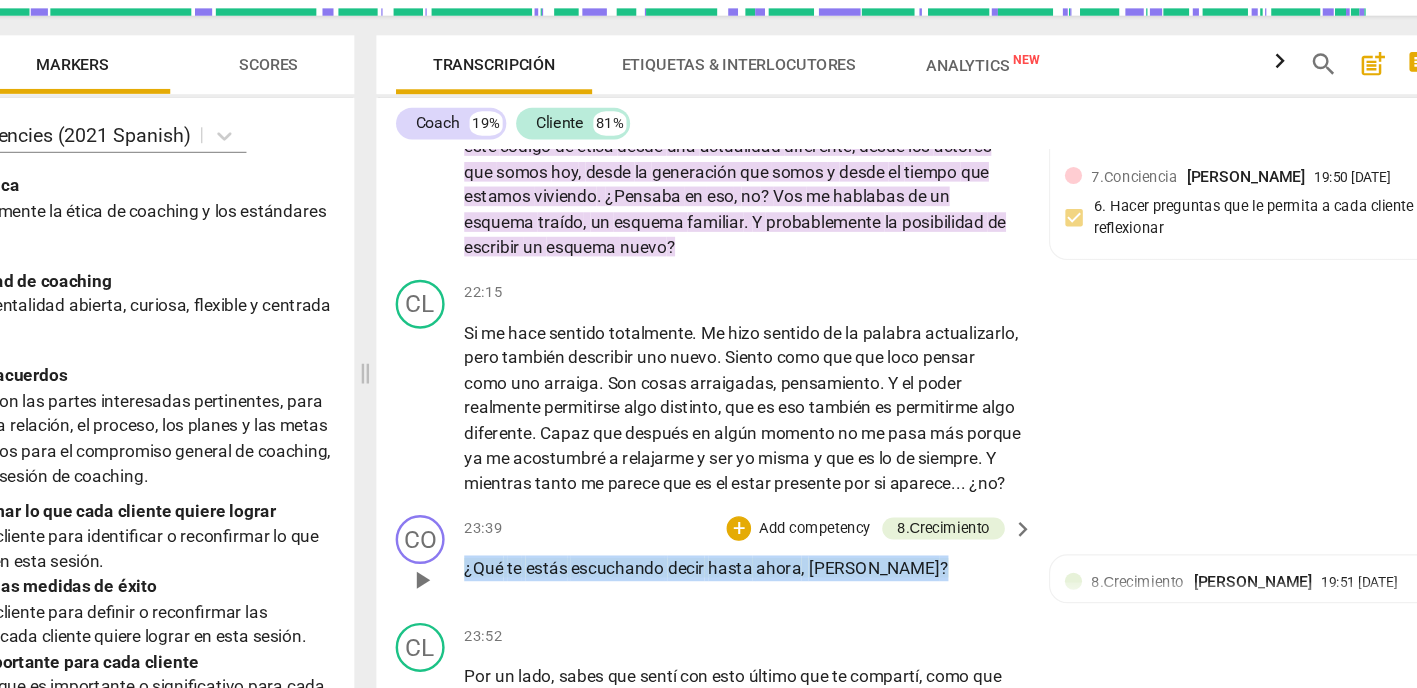 drag, startPoint x: 743, startPoint y: 395, endPoint x: 319, endPoint y: 403, distance: 424.07547 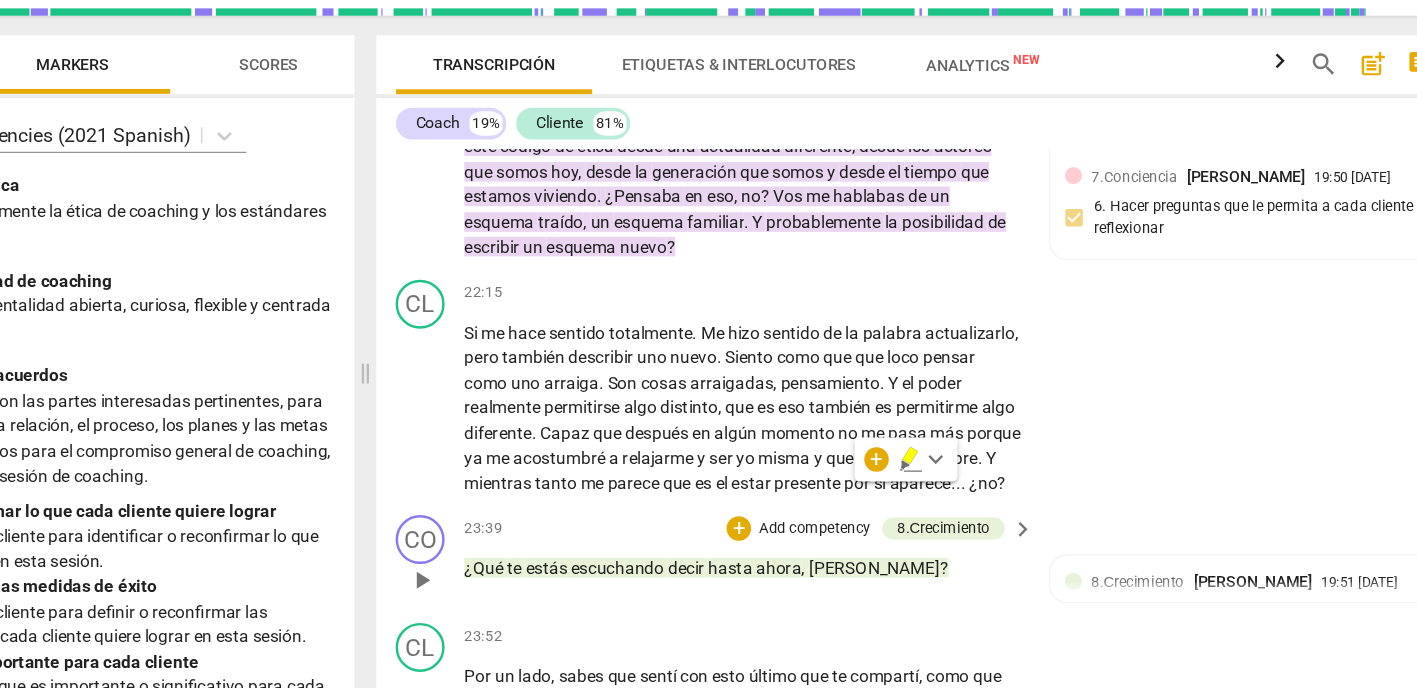 click on "Add competency" at bounding box center [877, 524] 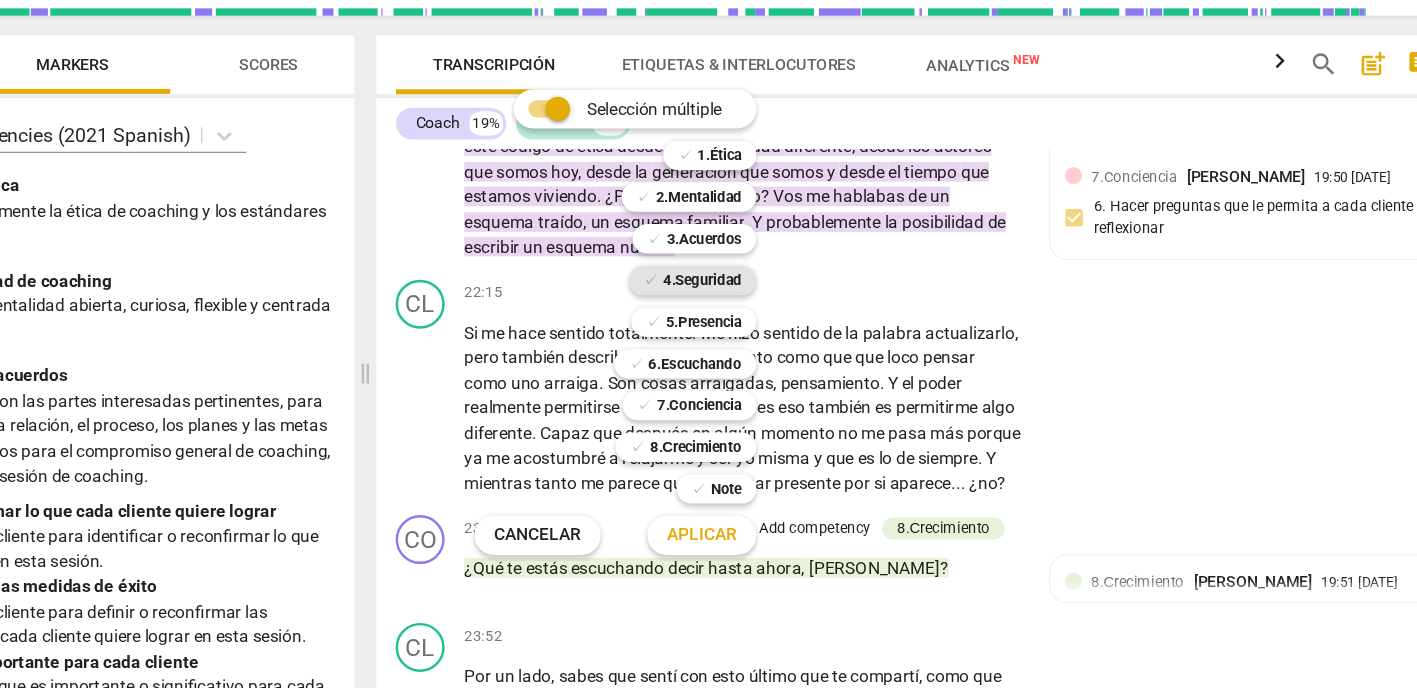 click on "4.Seguridad" at bounding box center (786, 321) 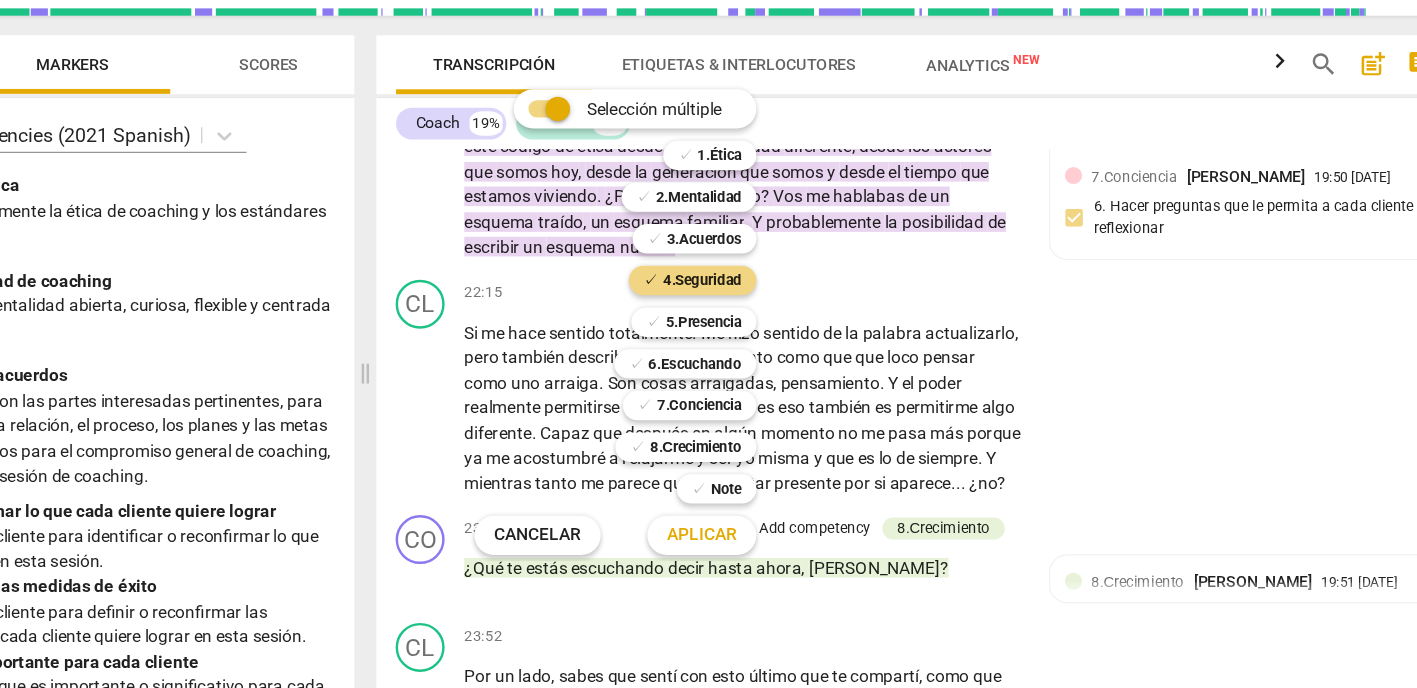 click on "Aplicar" at bounding box center [785, 529] 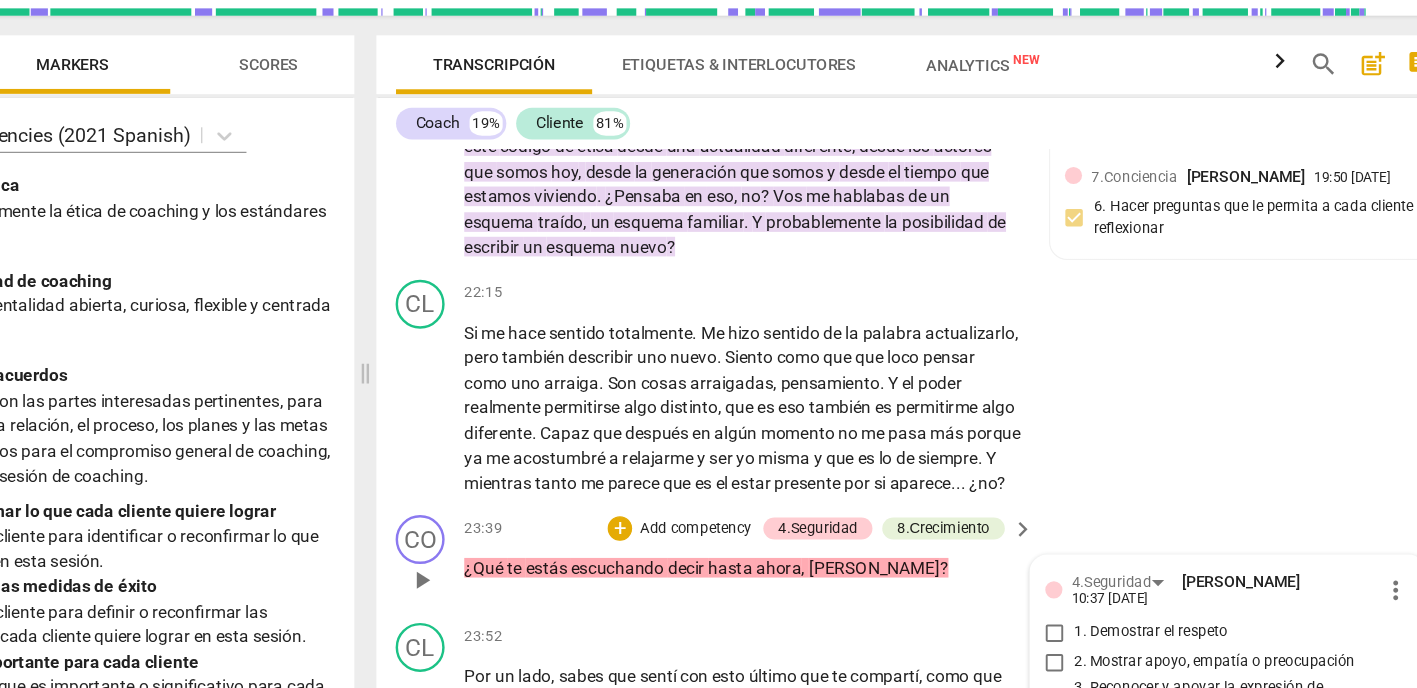 scroll, scrollTop: 4945, scrollLeft: 0, axis: vertical 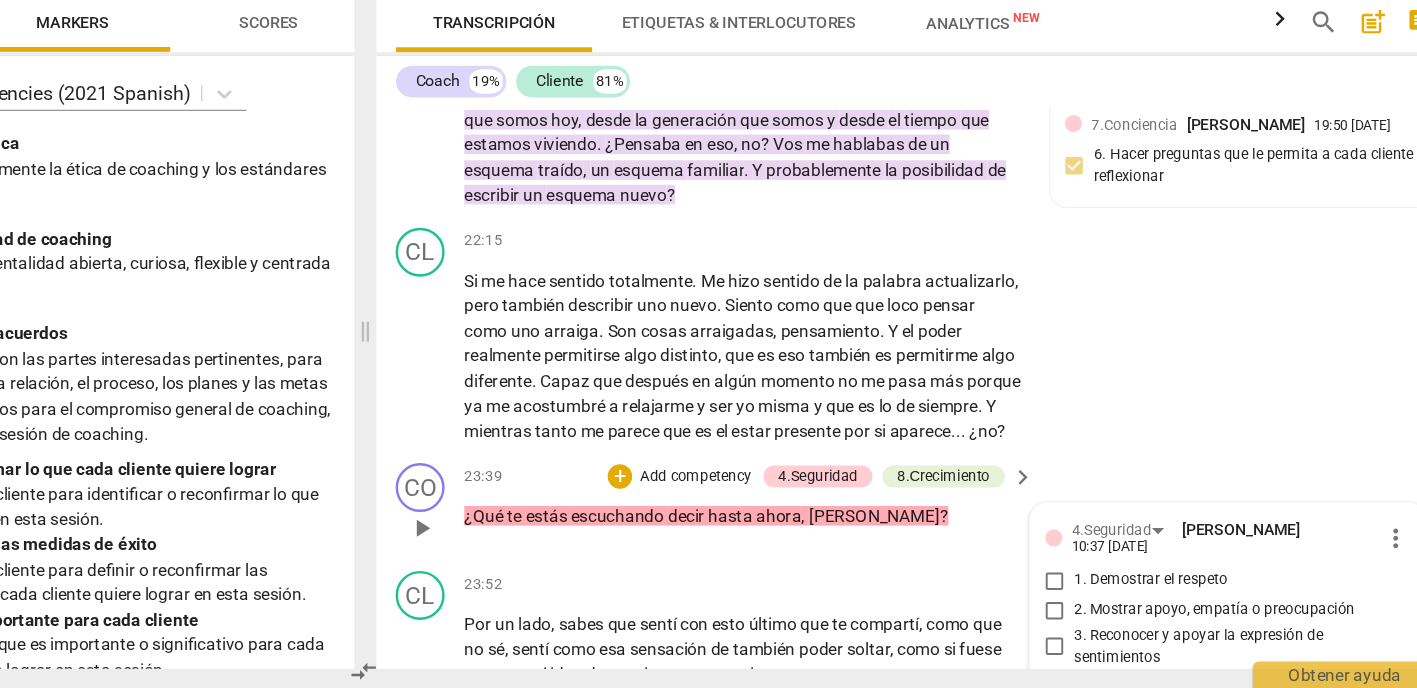 click on "2. Mostrar apoyo, empatía o preocupación" at bounding box center [1074, 624] 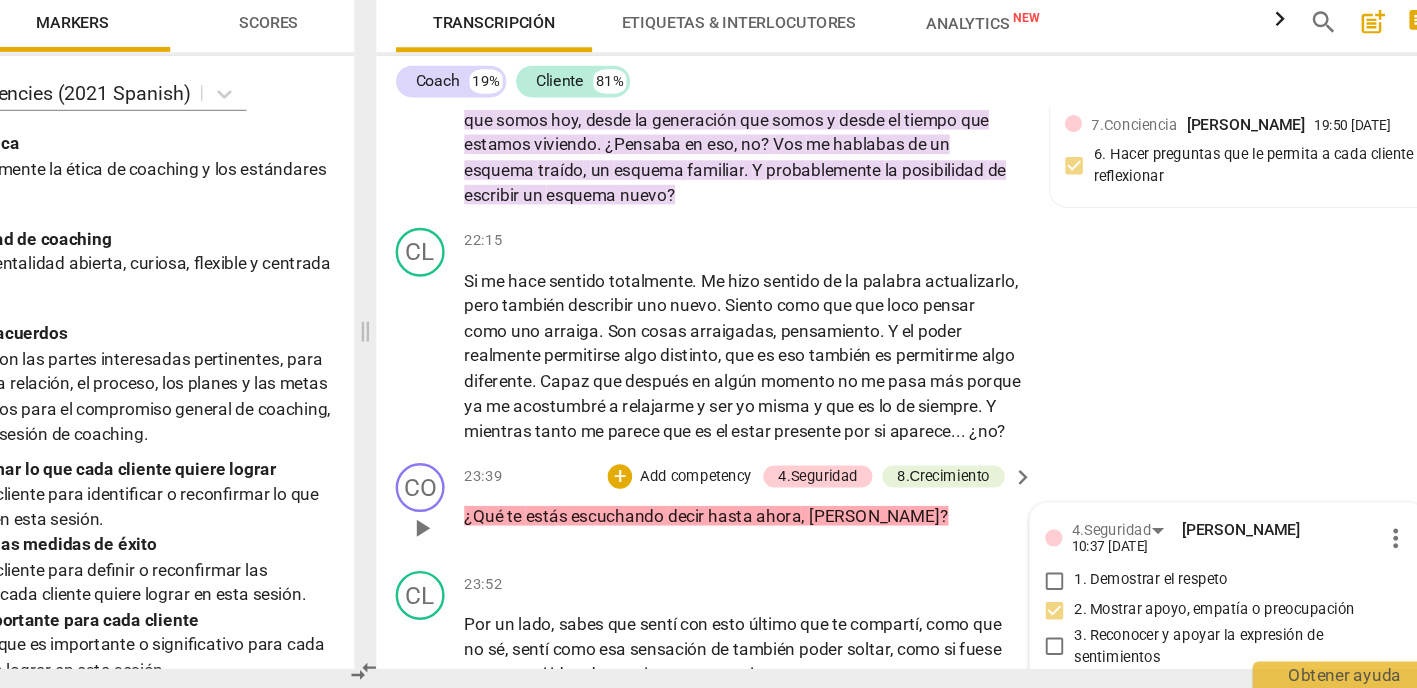 click on "Add competency" at bounding box center (780, 516) 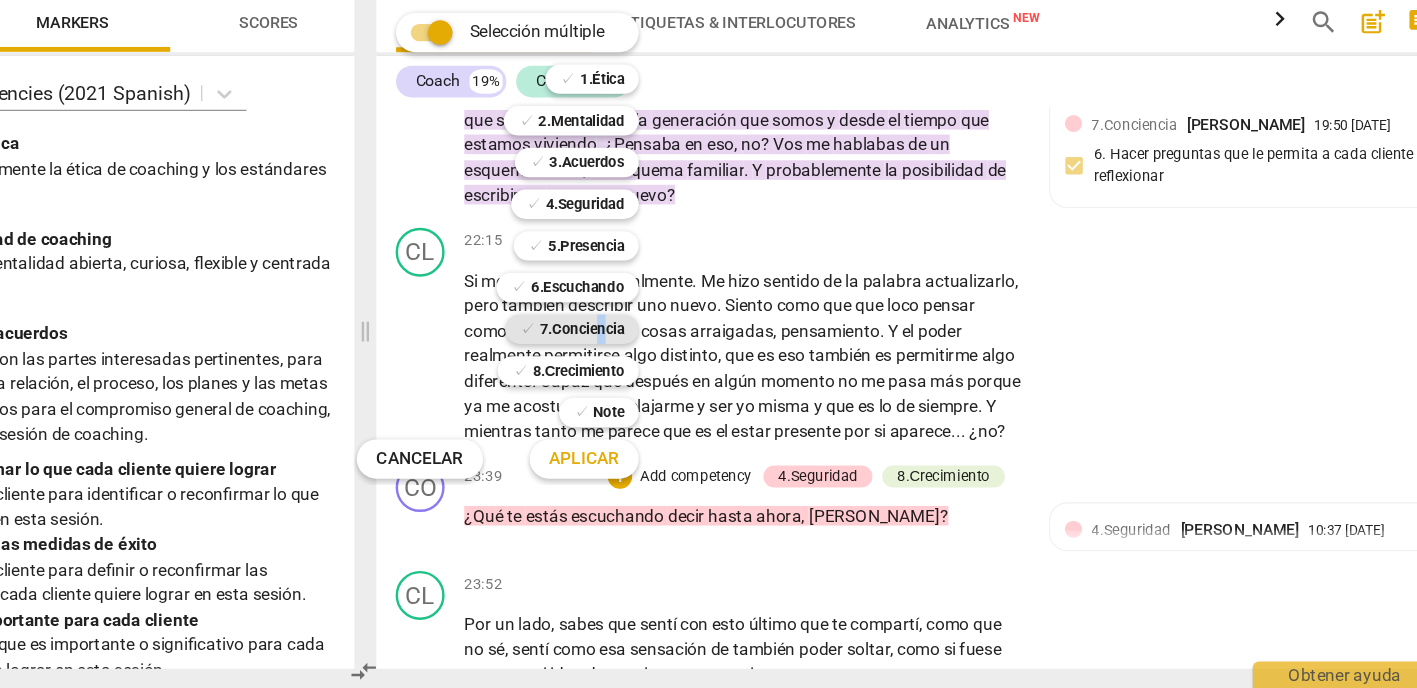 click on "7.Conciencia" at bounding box center (687, 395) 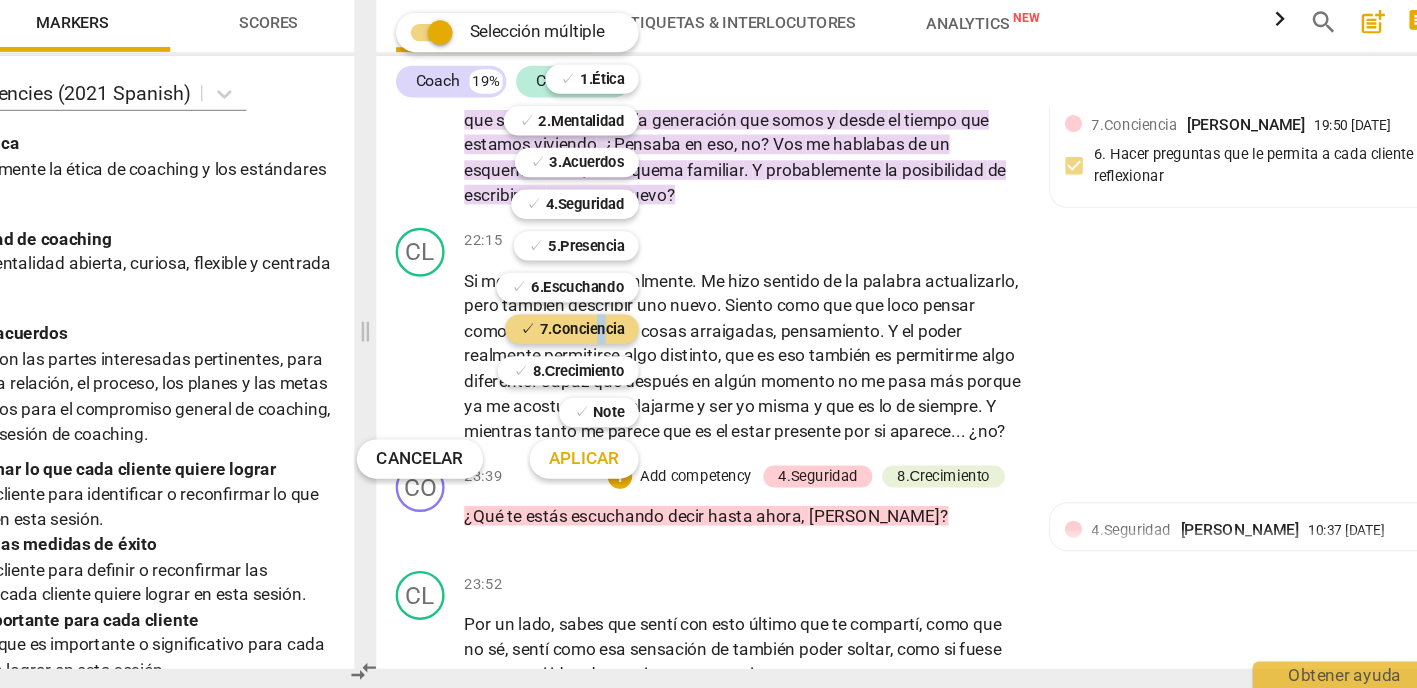 click on "Aplicar" at bounding box center (689, 501) 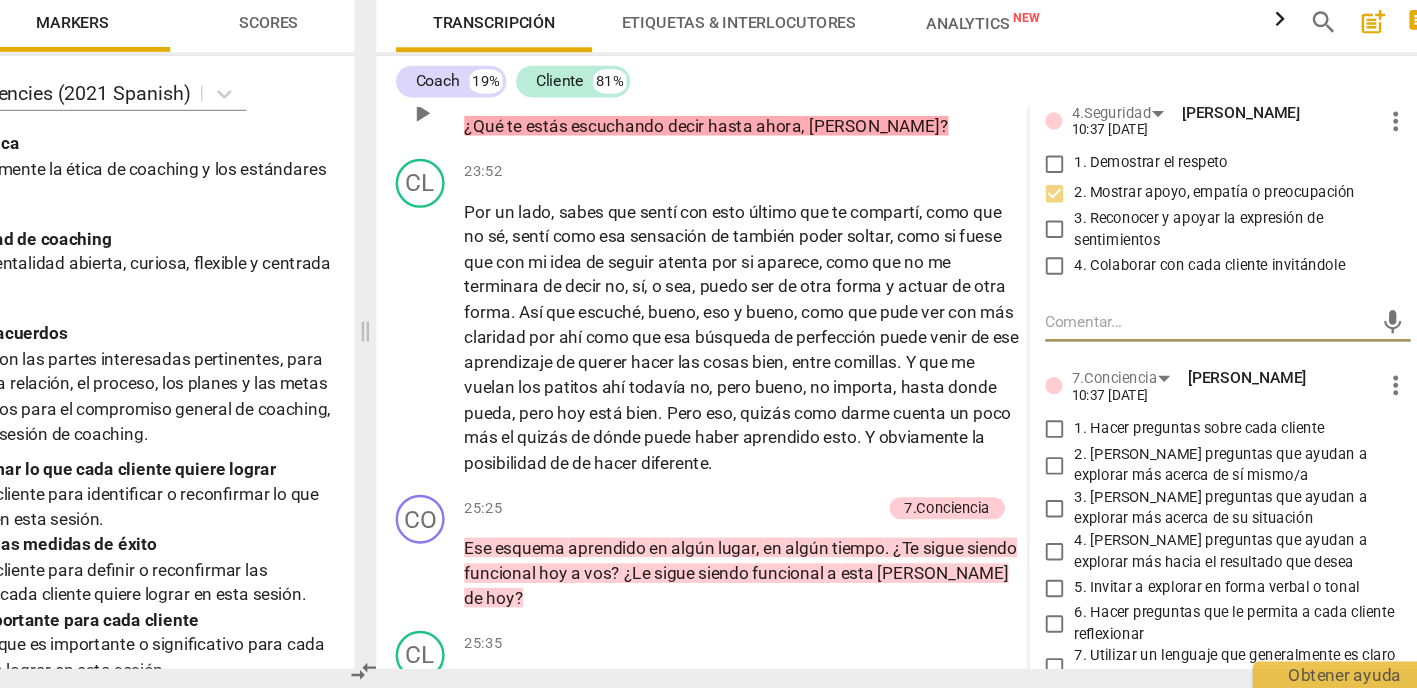 scroll, scrollTop: 5308, scrollLeft: 0, axis: vertical 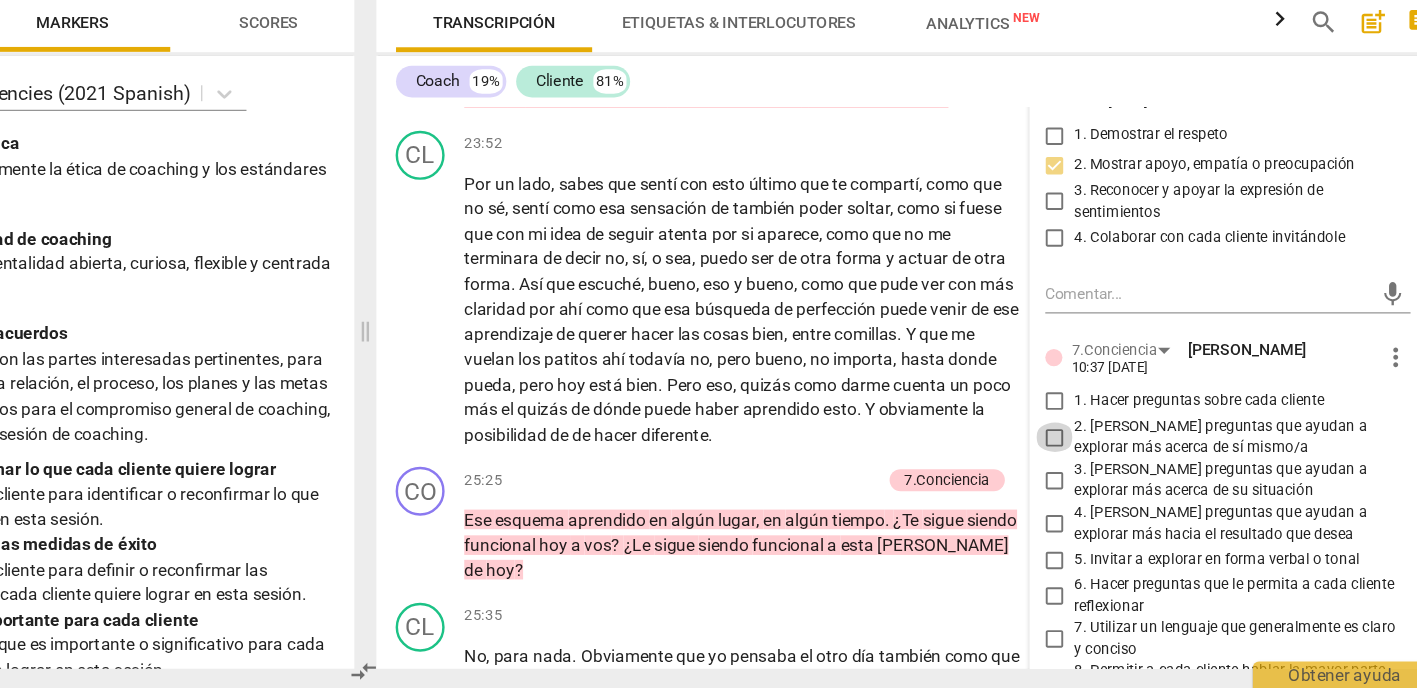 drag, startPoint x: 855, startPoint y: 288, endPoint x: 848, endPoint y: 332, distance: 44.553337 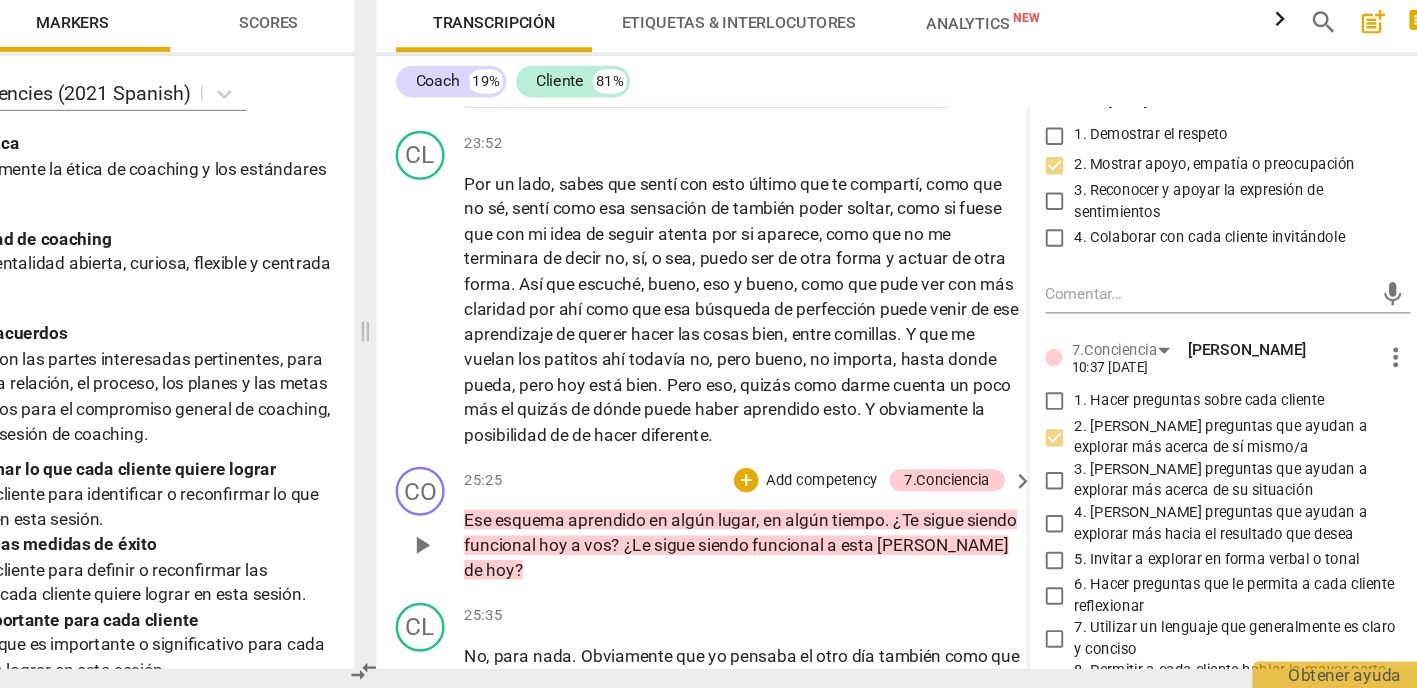 click on "CO play_arrow pause 25:25 + Add competency 7.Conciencia keyboard_arrow_right Ese   esquema   aprendido   en   algún   lugar ,   en   algún   tiempo .   ¿Te   sigue   siendo   funcional   [DATE]   a   vos ?   ¿Le   sigue   siendo   funcional   a   esta   [PERSON_NAME][DATE] ? 7.Conciencia [PERSON_NAME] 19:53 [DATE] 3. [PERSON_NAME] preguntas que ayudan a explorar más acerca de su situación" at bounding box center [960, 554] 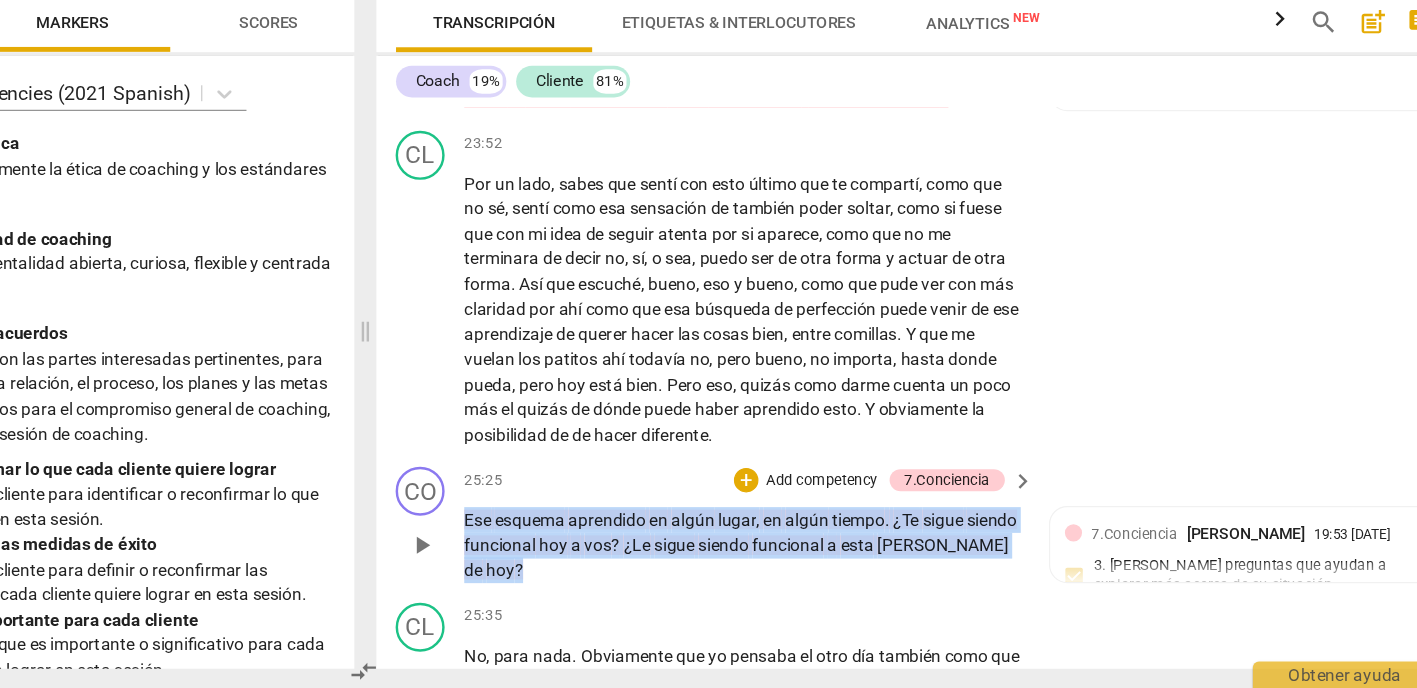drag, startPoint x: 466, startPoint y: 398, endPoint x: 399, endPoint y: 361, distance: 76.537575 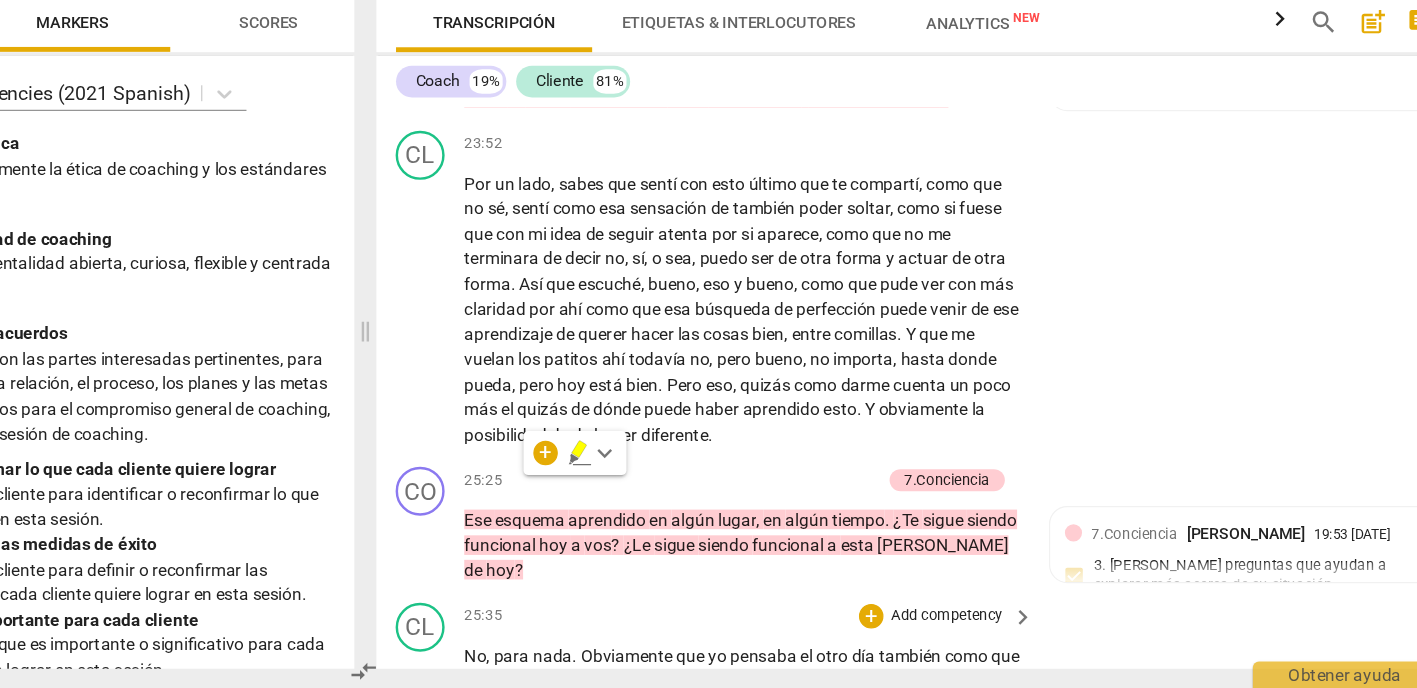 click on "25:35 + Add competency keyboard_arrow_right" at bounding box center [825, 629] 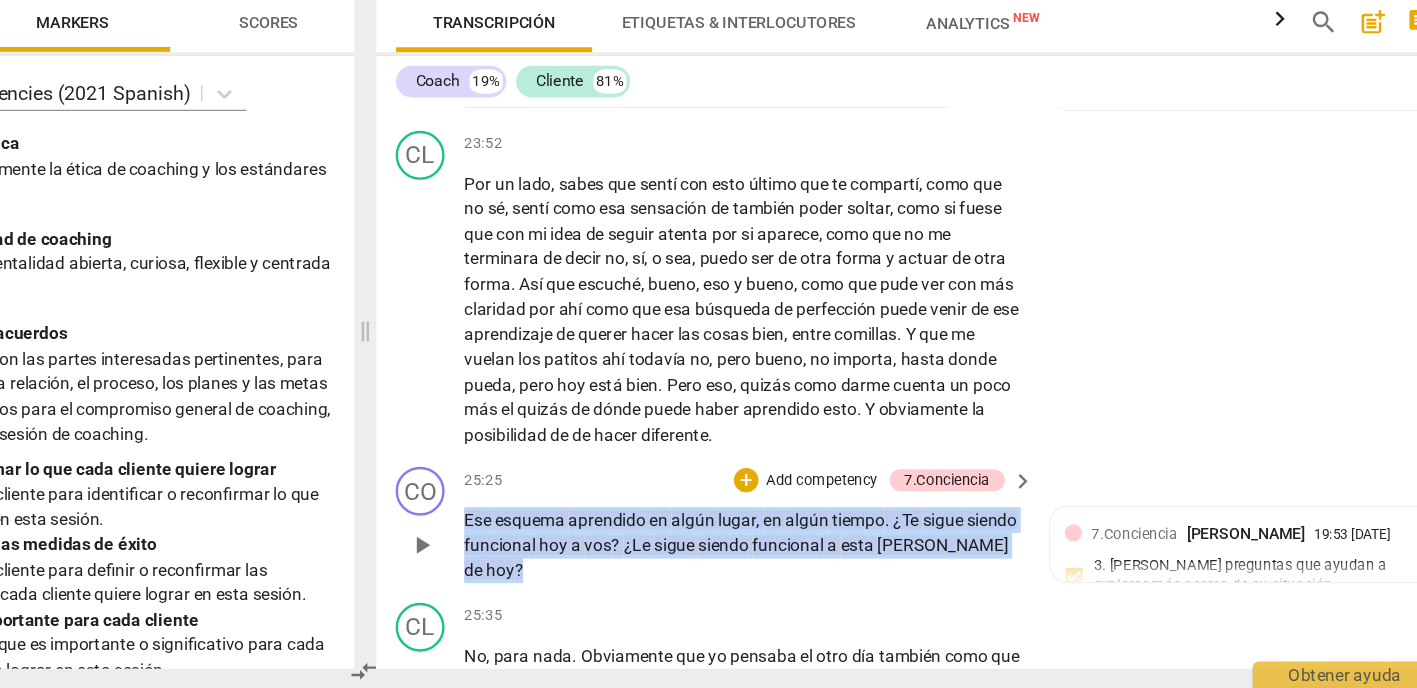 drag, startPoint x: 500, startPoint y: 398, endPoint x: 379, endPoint y: 345, distance: 132.09845 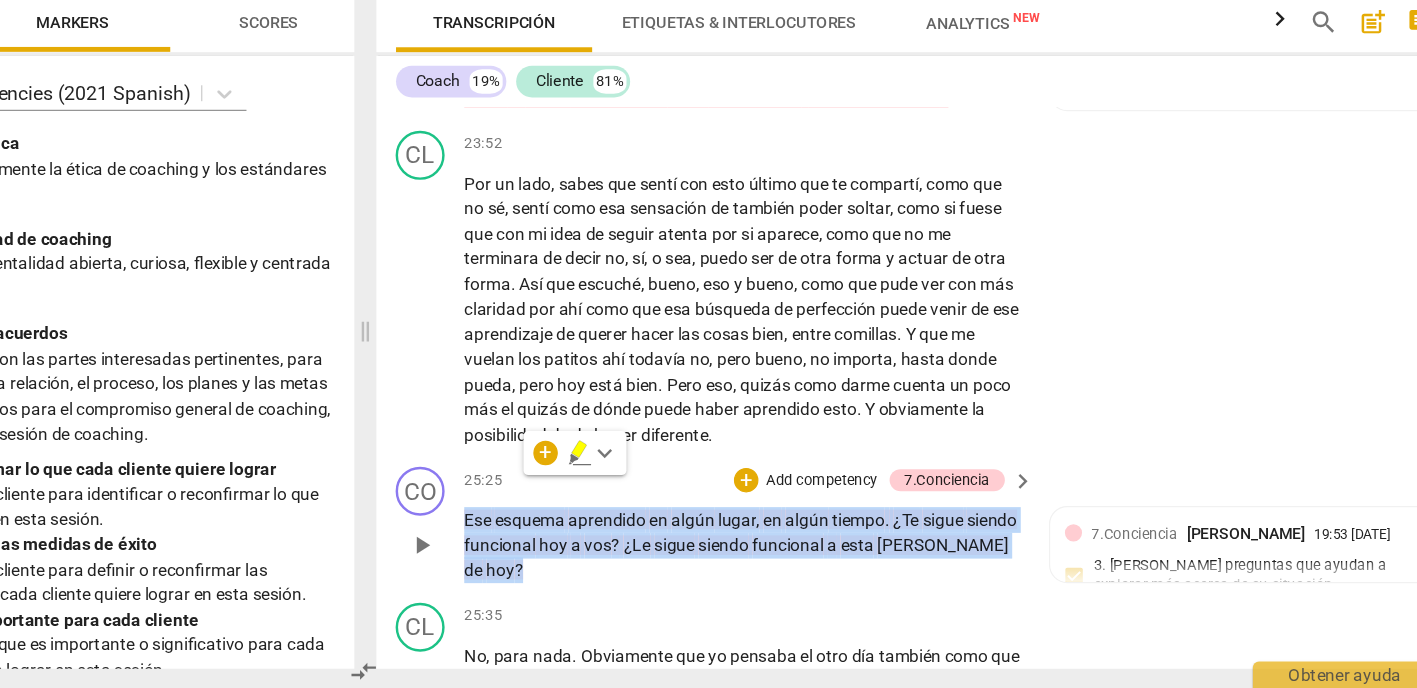click on "Add competency" at bounding box center [883, 519] 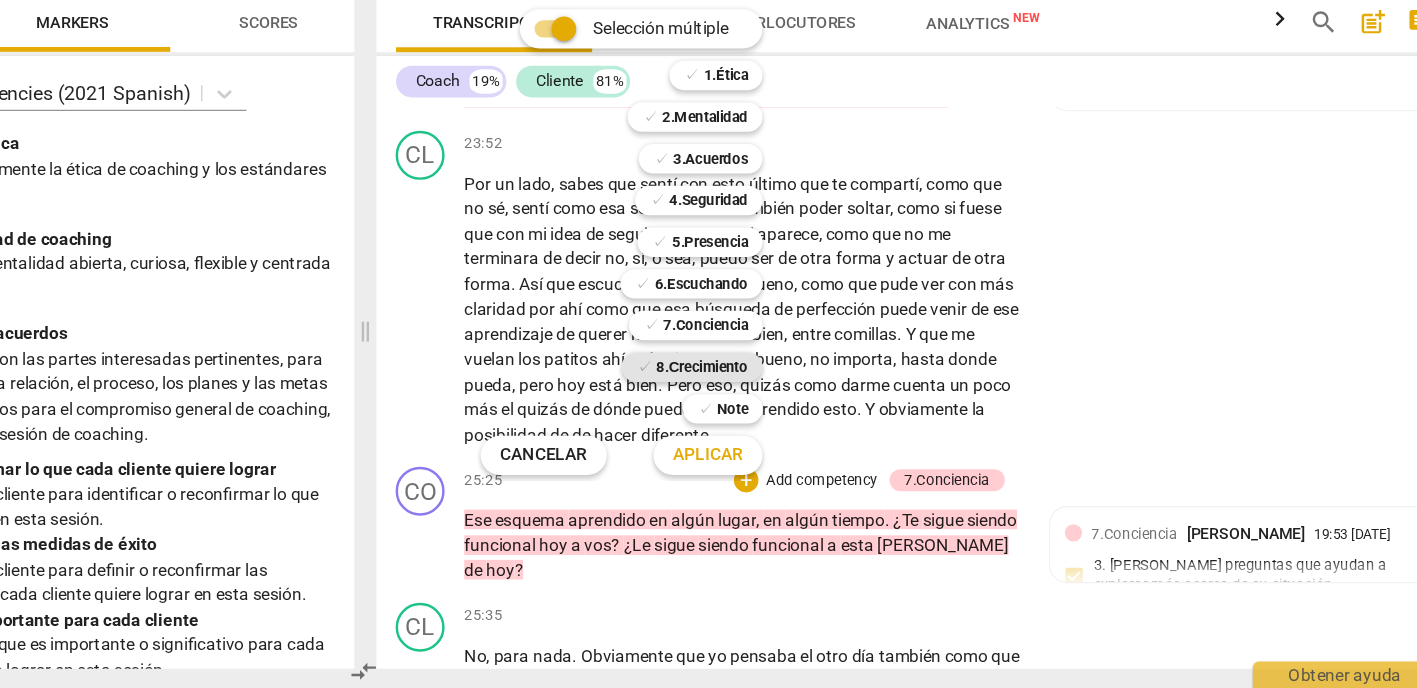 click on "8.Сrecimiento" at bounding box center [785, 426] 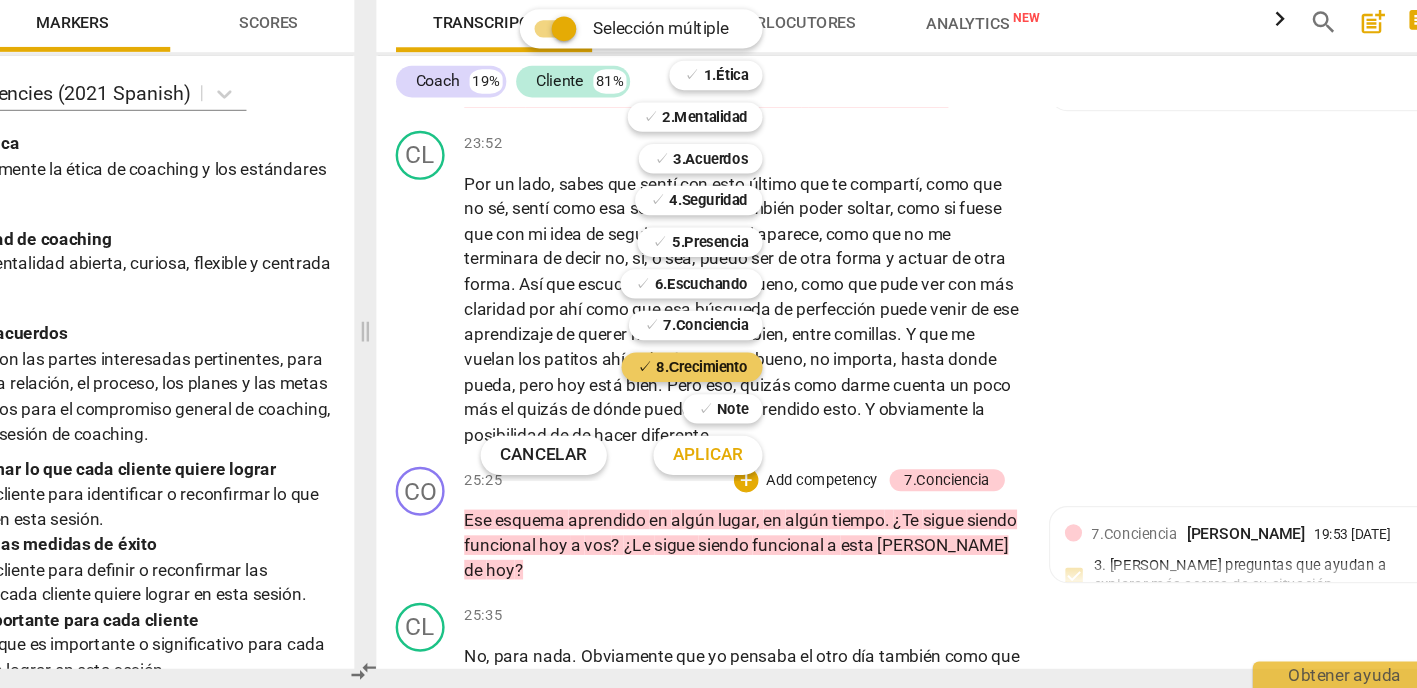 click on "8.Сrecimiento" at bounding box center [785, 426] 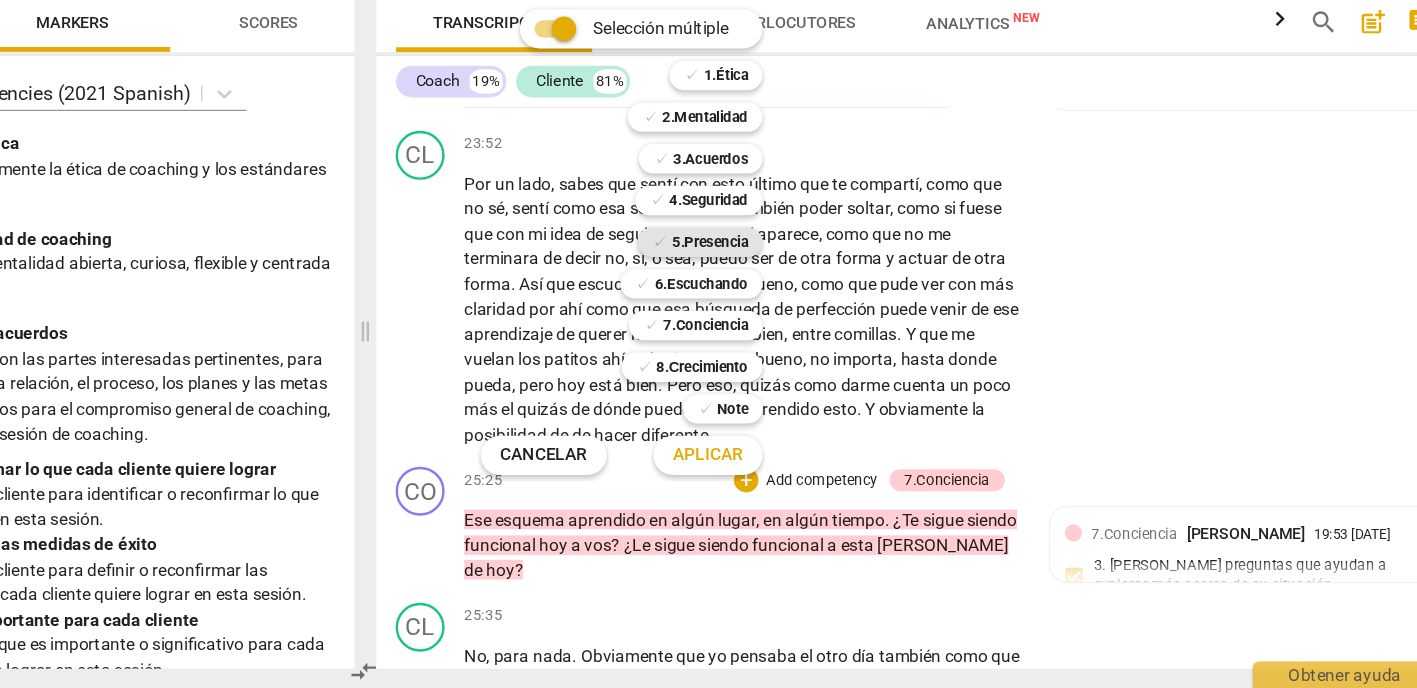 click on "5.Presencia" at bounding box center [792, 324] 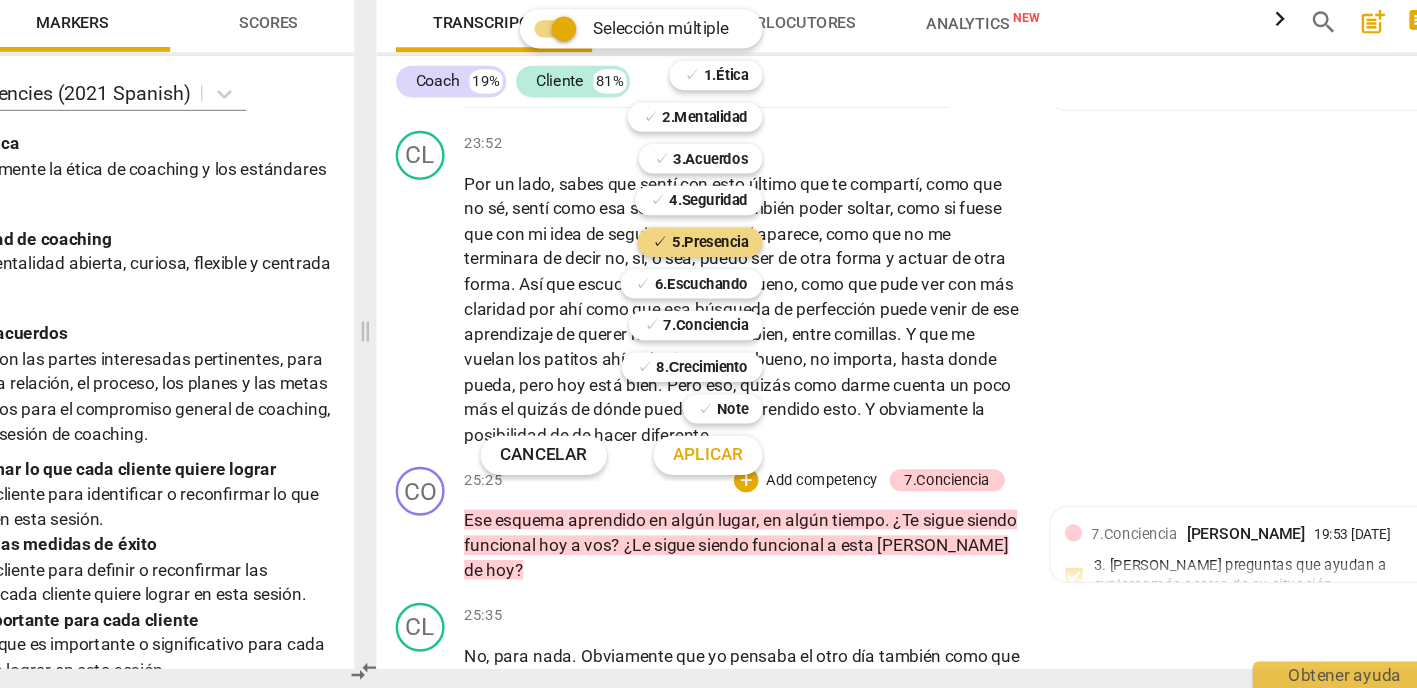 click on "Aplicar" at bounding box center (790, 498) 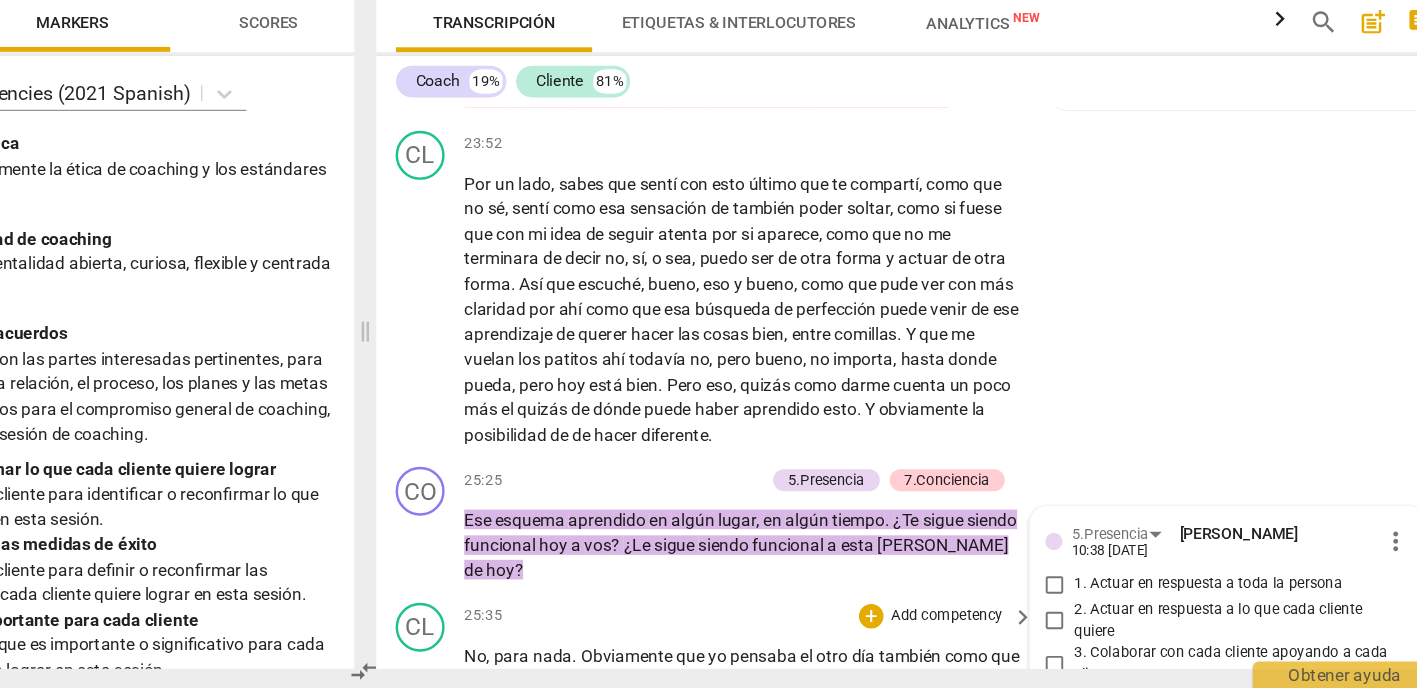 scroll, scrollTop: 5561, scrollLeft: 0, axis: vertical 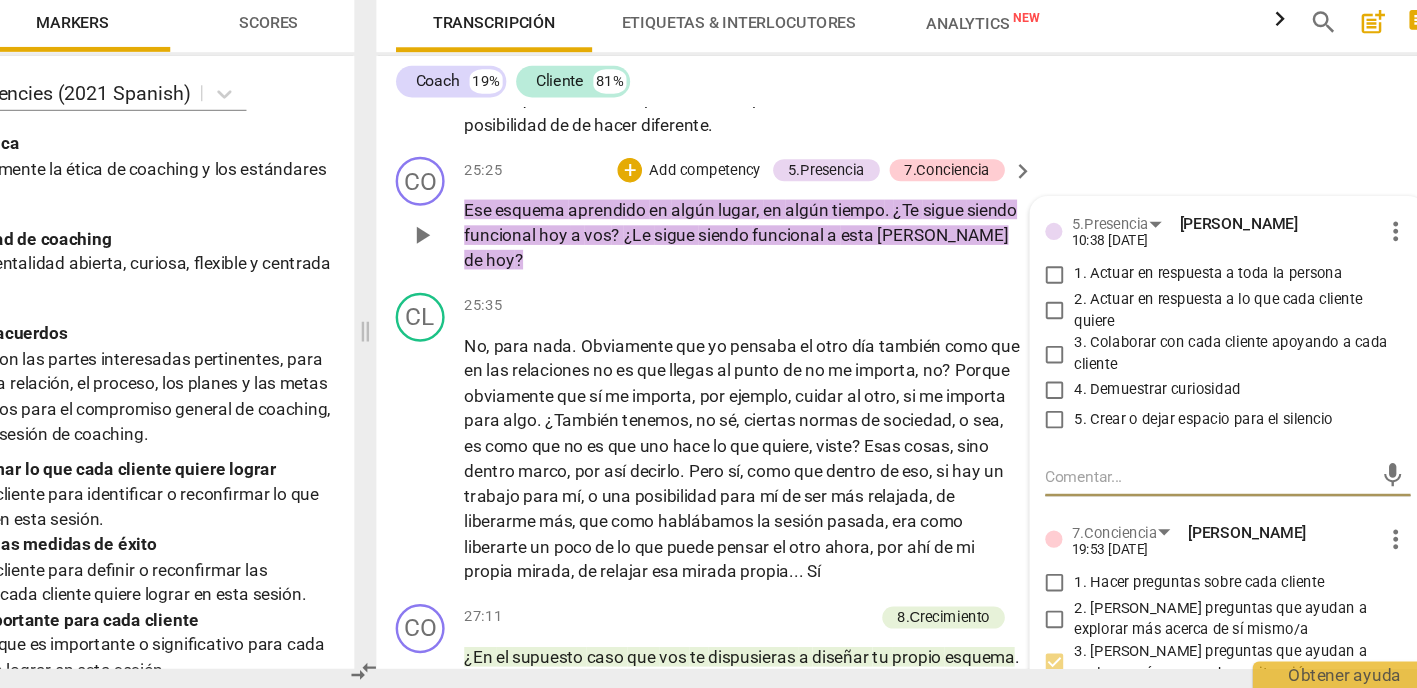 click on "4. Demuestrar curiosidad" at bounding box center [1158, 445] 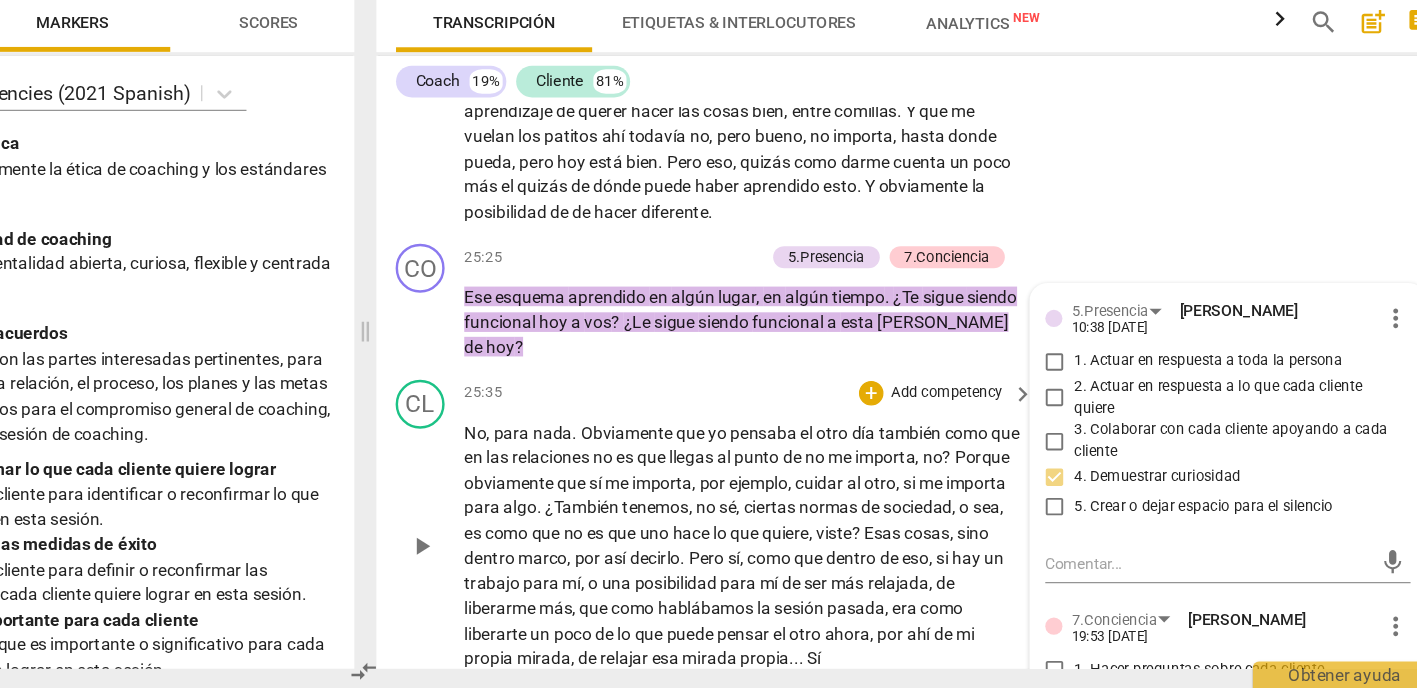 scroll, scrollTop: 5483, scrollLeft: 0, axis: vertical 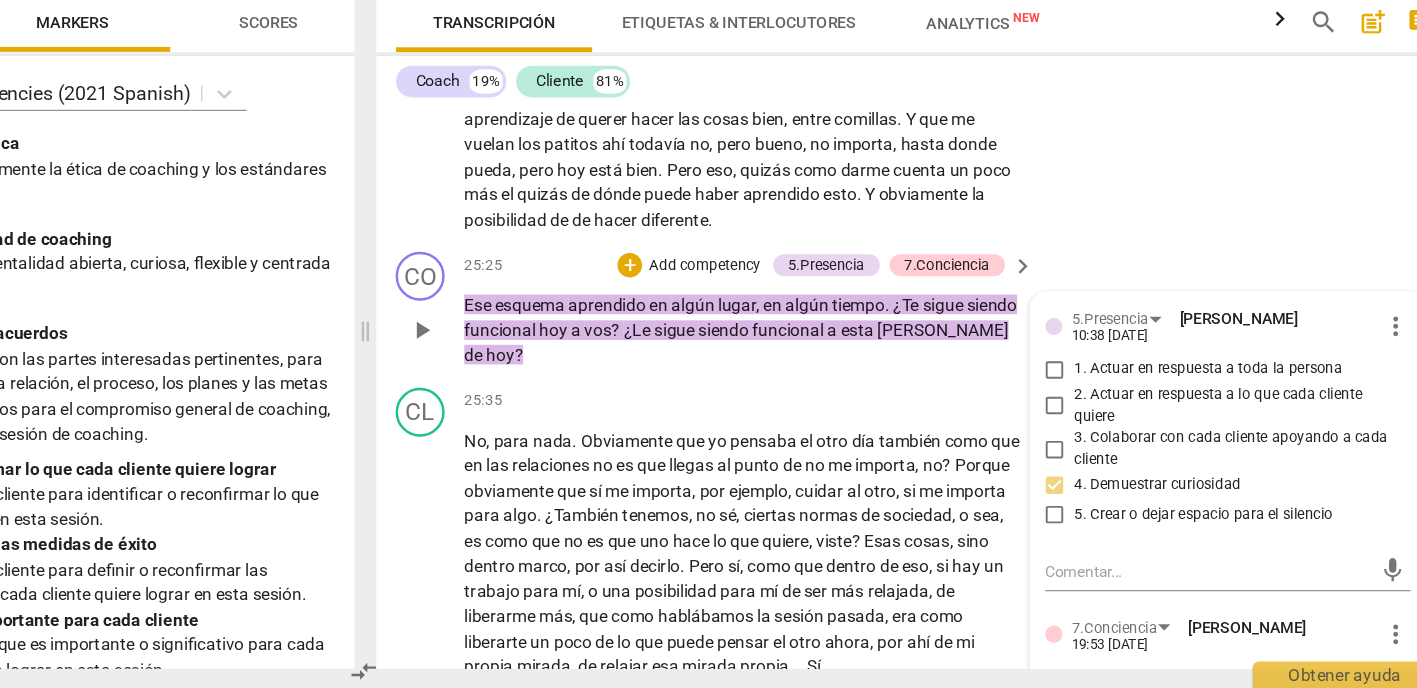 click on "sigue" at bounding box center (765, 396) 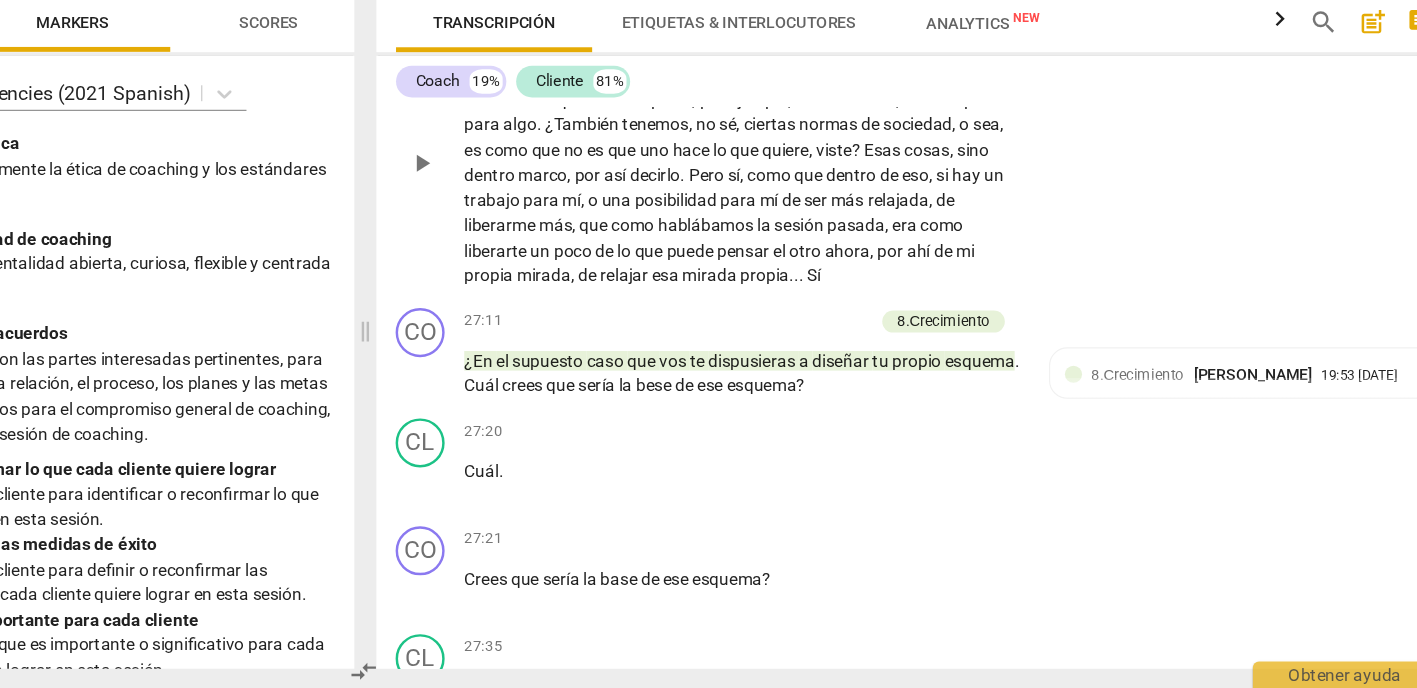 scroll, scrollTop: 5806, scrollLeft: 0, axis: vertical 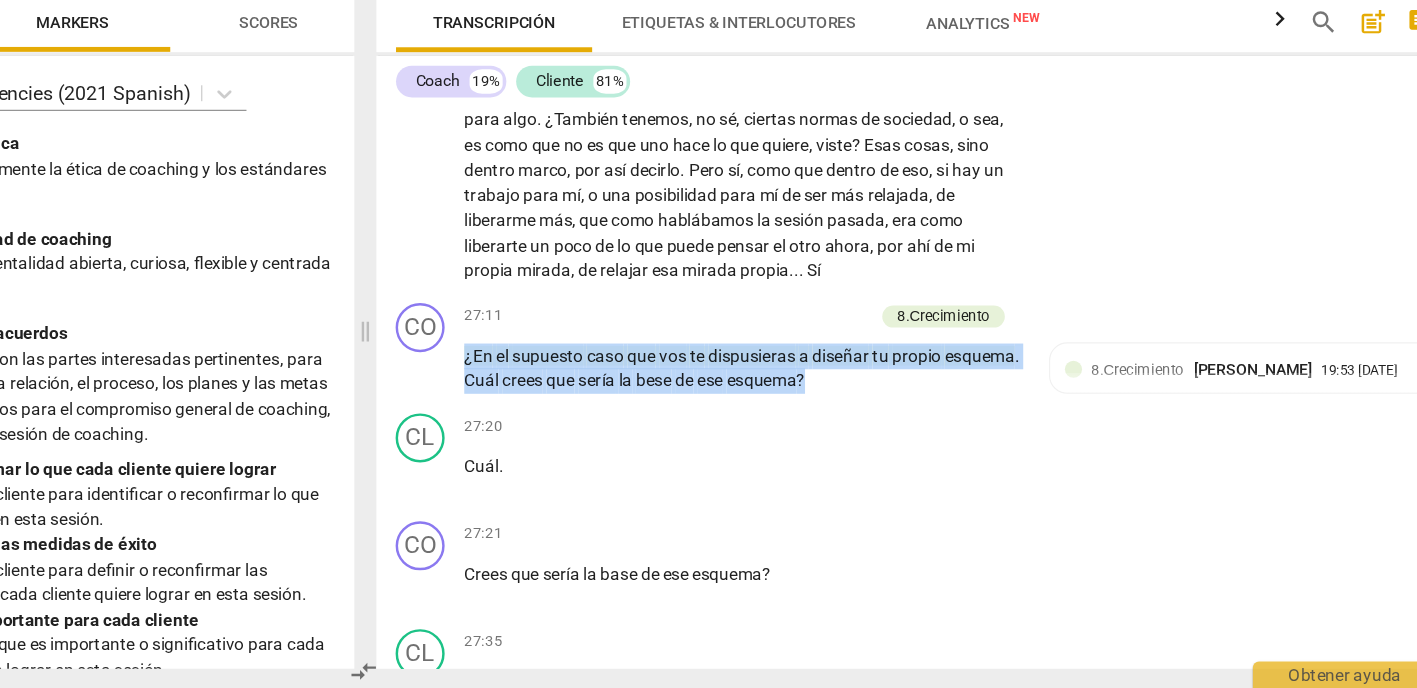 drag, startPoint x: 752, startPoint y: 238, endPoint x: 280, endPoint y: 217, distance: 472.46692 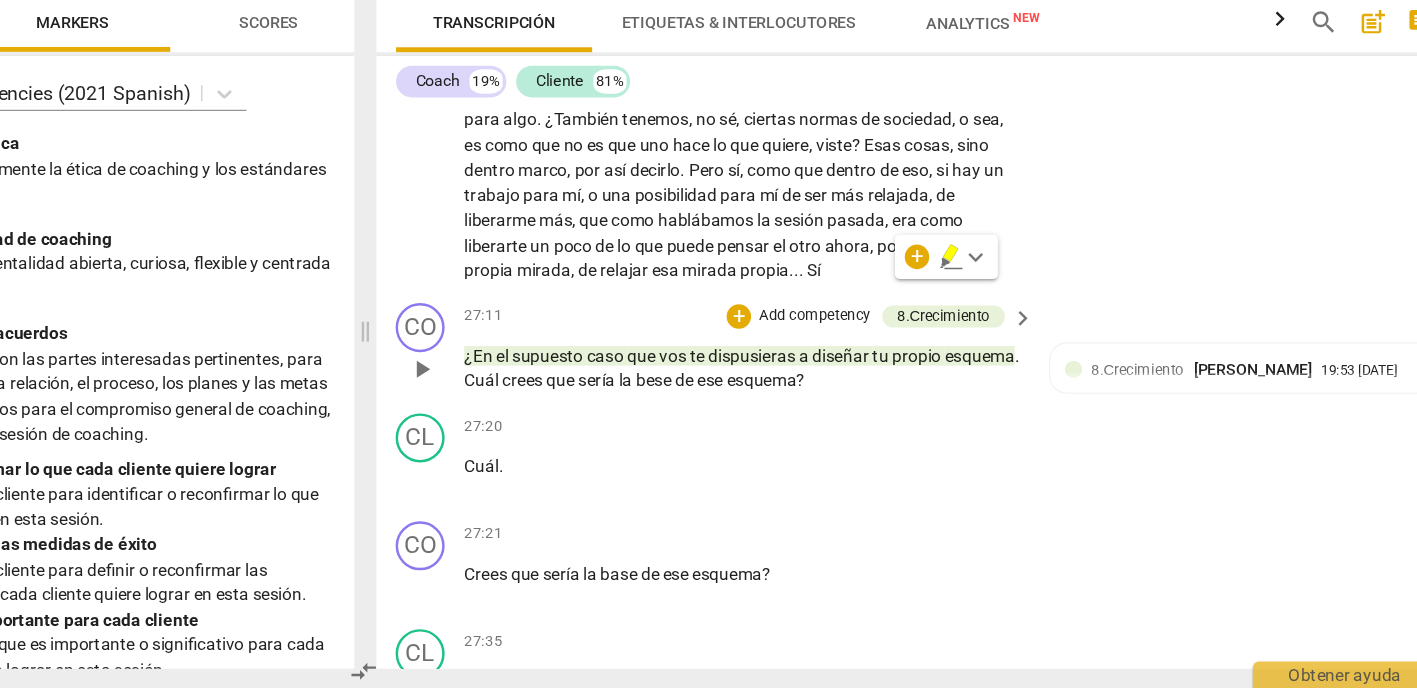 click on "Add competency" at bounding box center [877, 385] 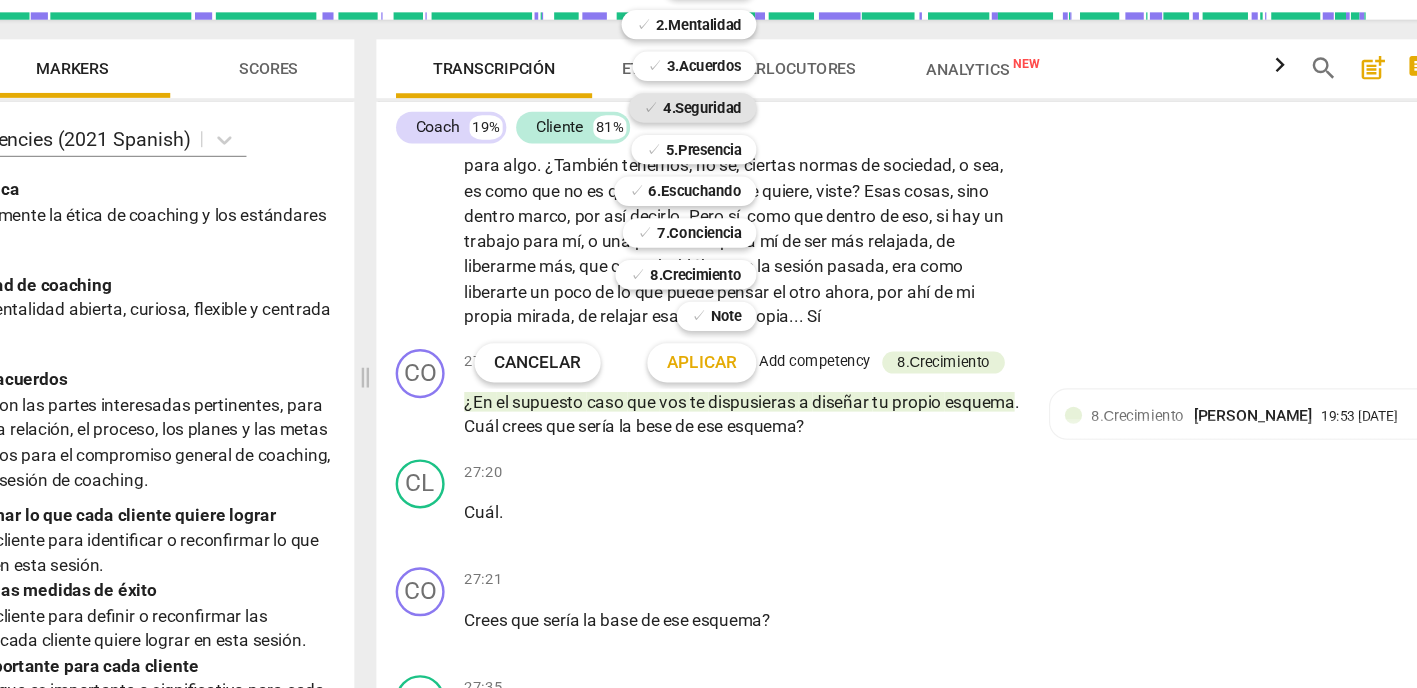 click on "4.Seguridad" at bounding box center (786, 177) 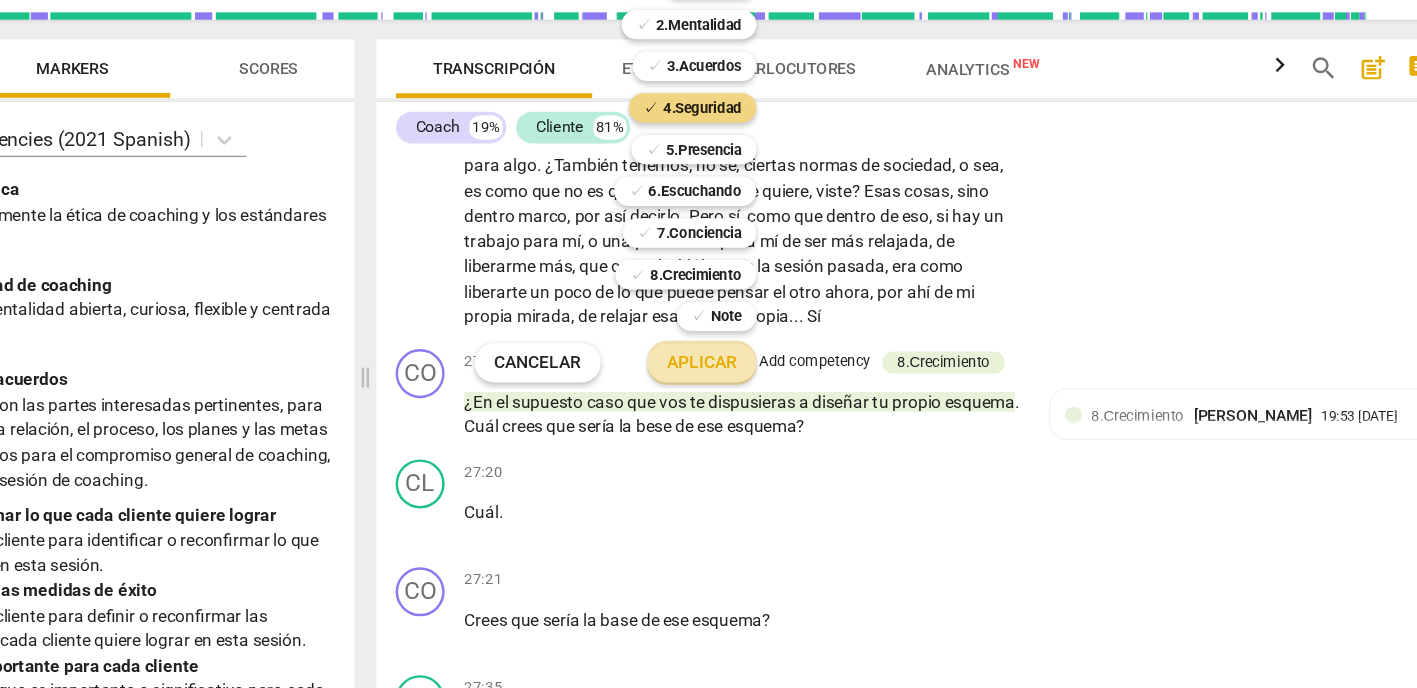 click on "Aplicar" at bounding box center [785, 385] 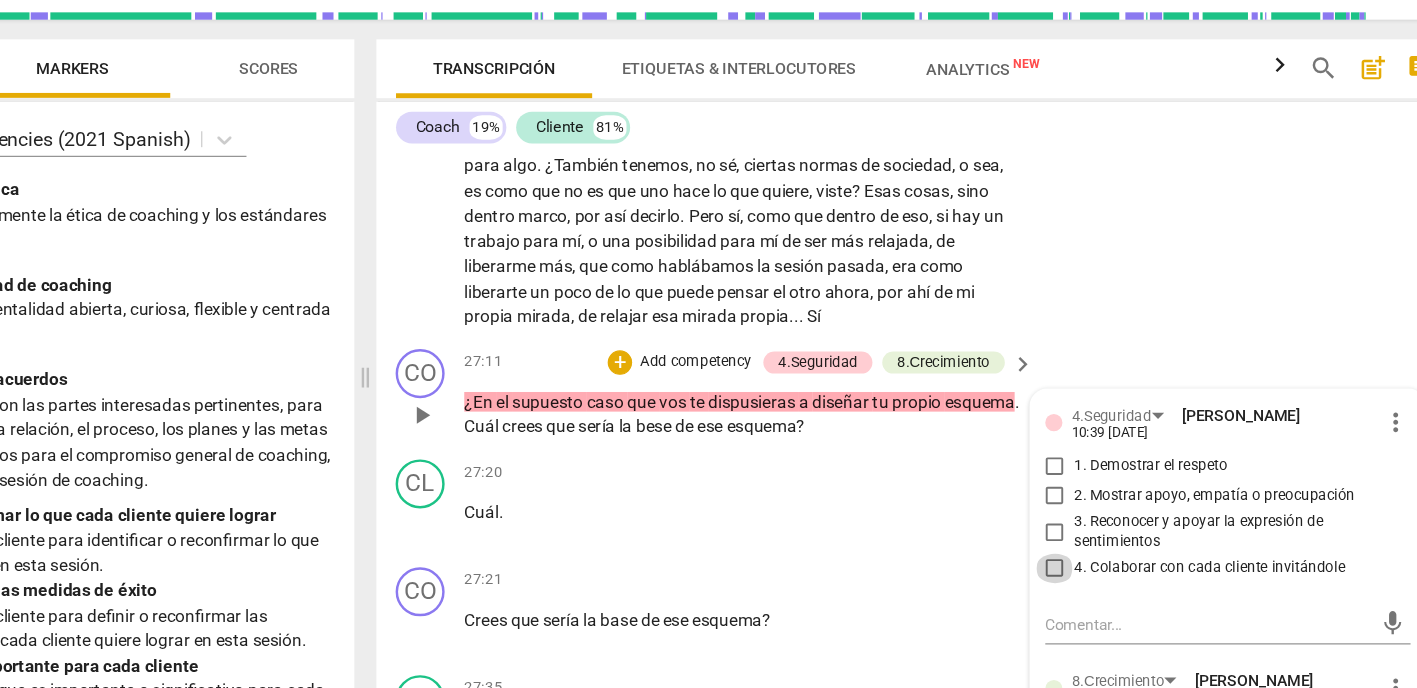 drag, startPoint x: 861, startPoint y: 386, endPoint x: 855, endPoint y: 398, distance: 13.416408 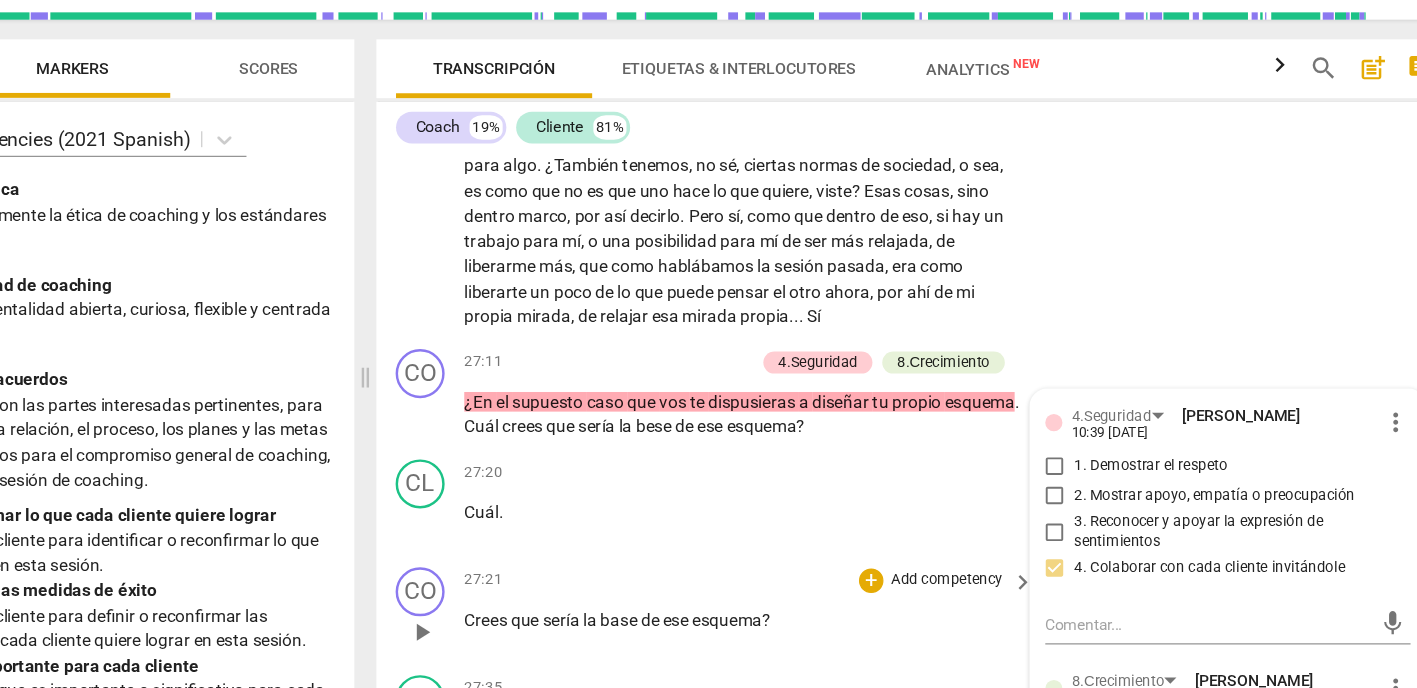 click on "Crees   que   sería   la   base   de   ese   esquema ?" at bounding box center (819, 595) 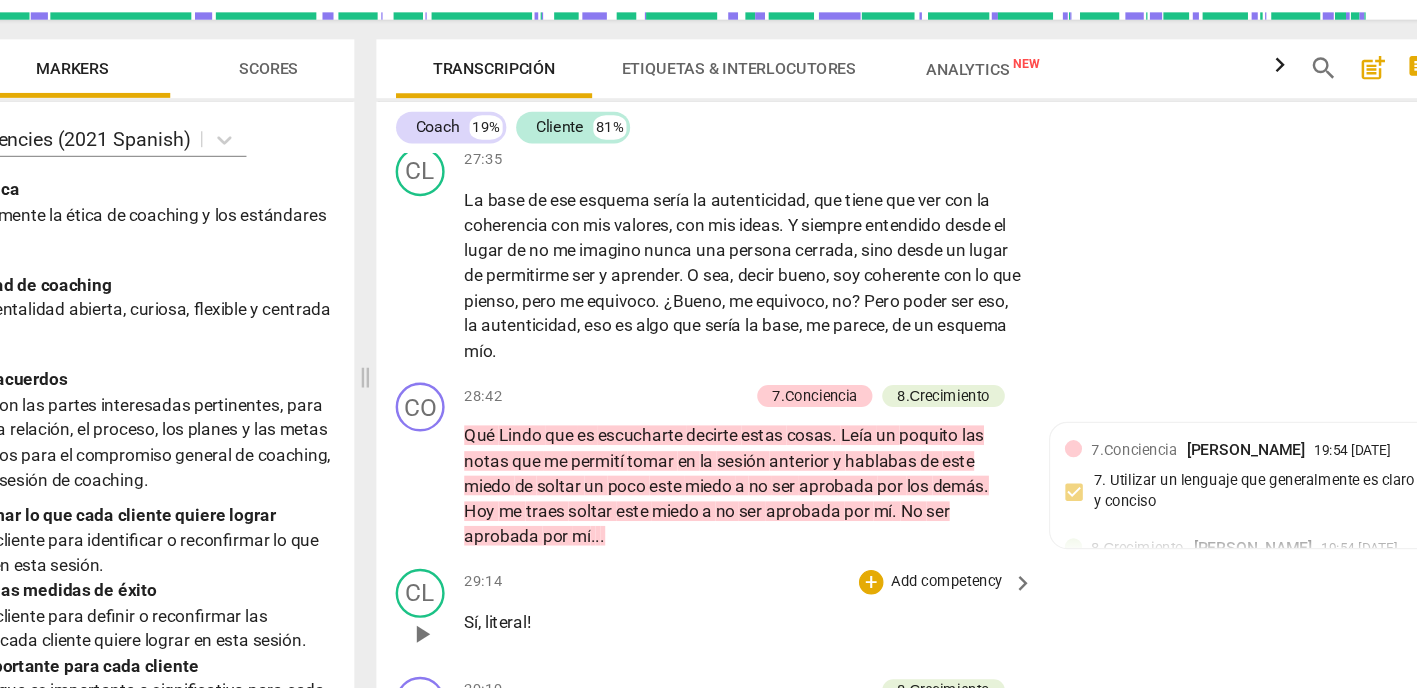 scroll, scrollTop: 6238, scrollLeft: 0, axis: vertical 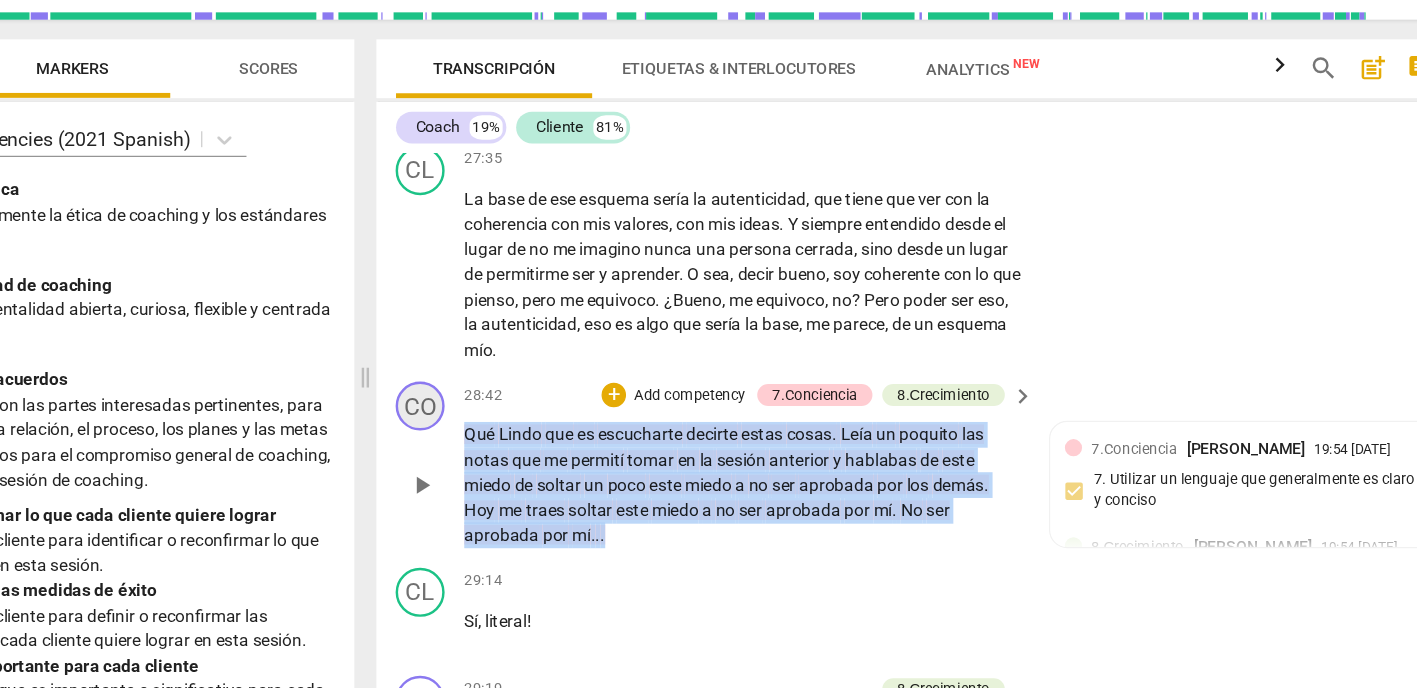 drag, startPoint x: 548, startPoint y: 353, endPoint x: 339, endPoint y: 266, distance: 226.38463 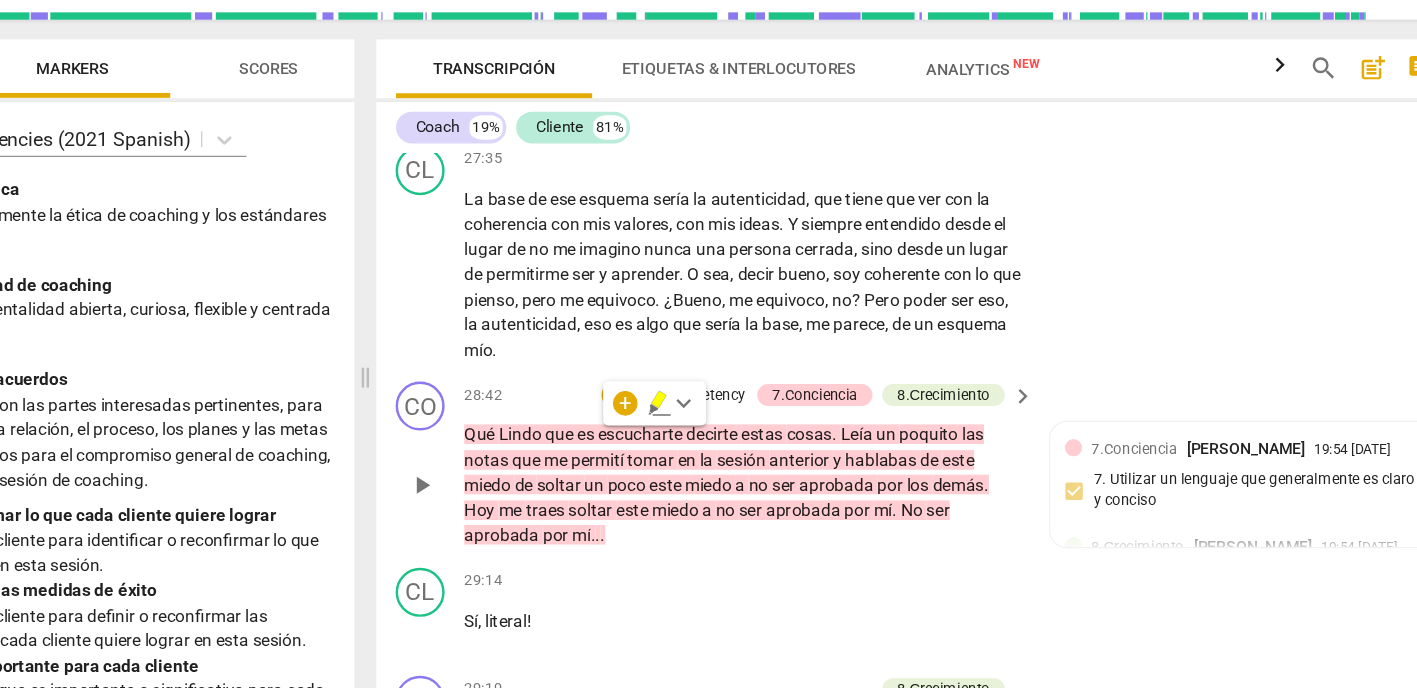 click on "Add competency" at bounding box center (775, 412) 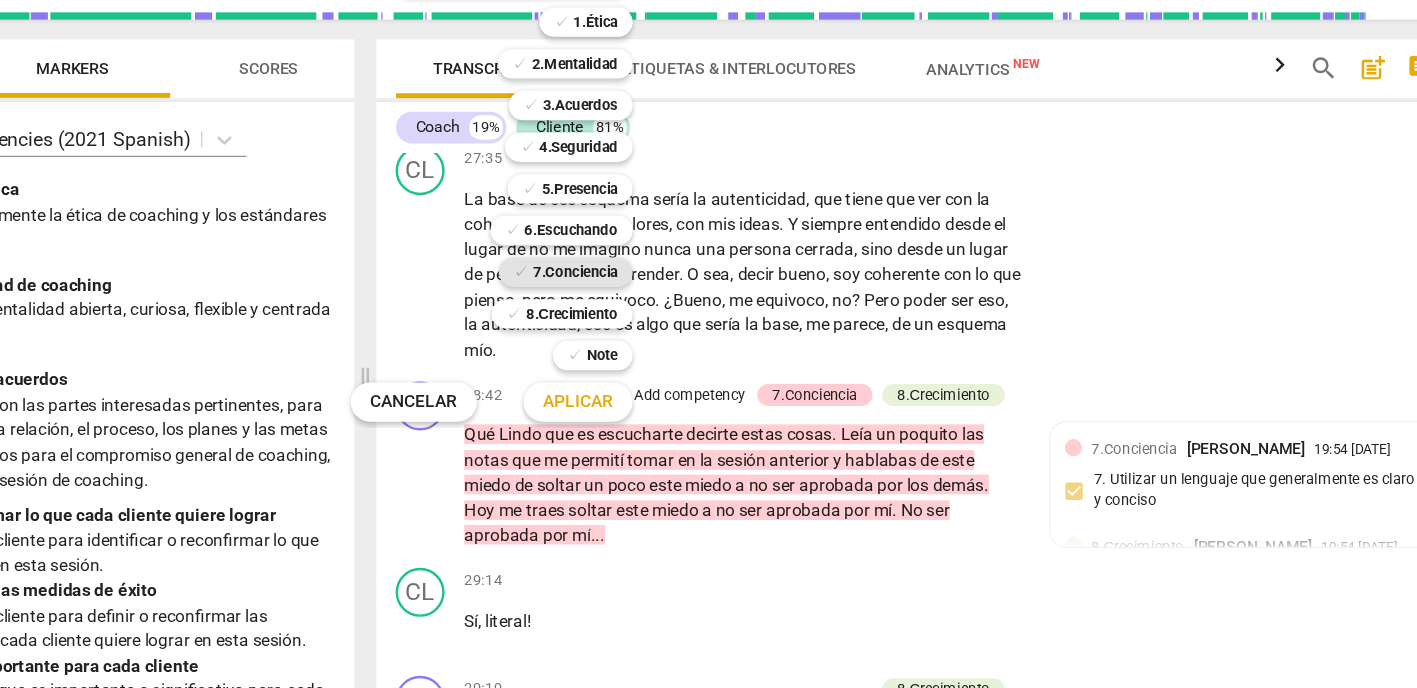 click on "7.Conciencia" at bounding box center (682, 311) 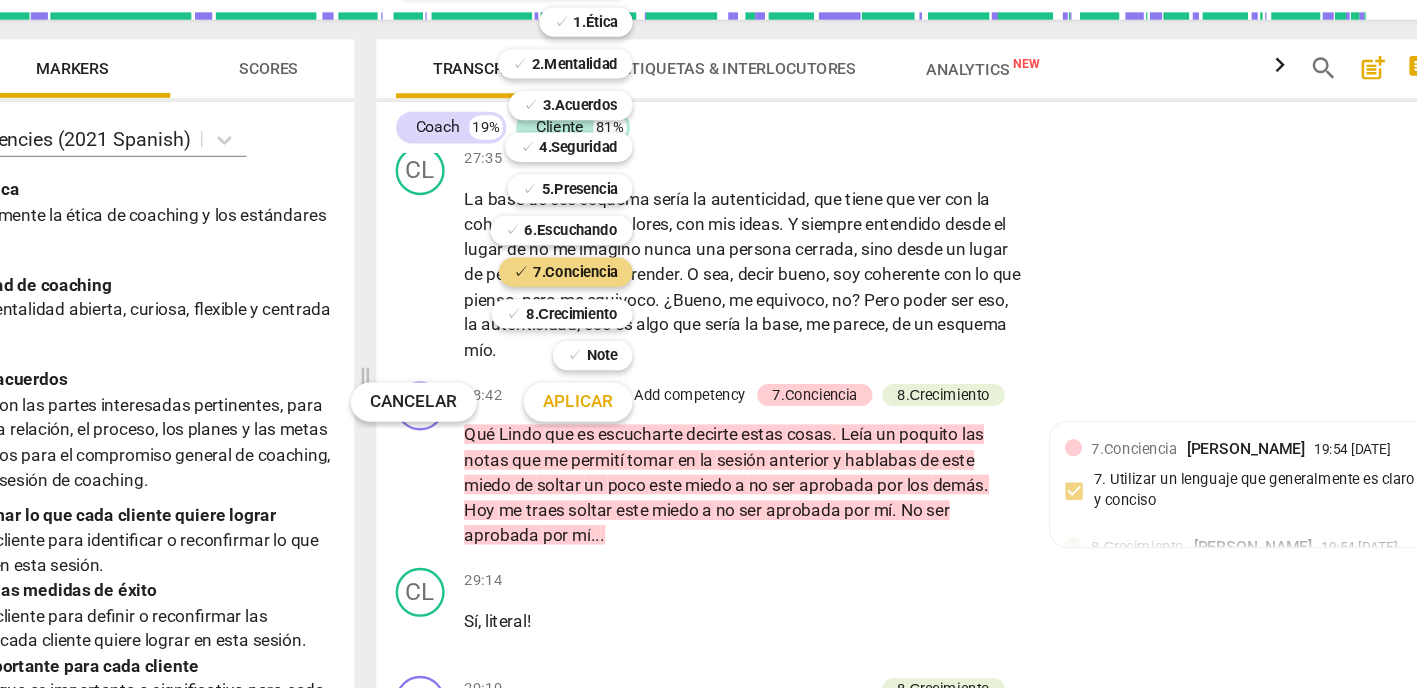 click on "Aplicar" at bounding box center [684, 417] 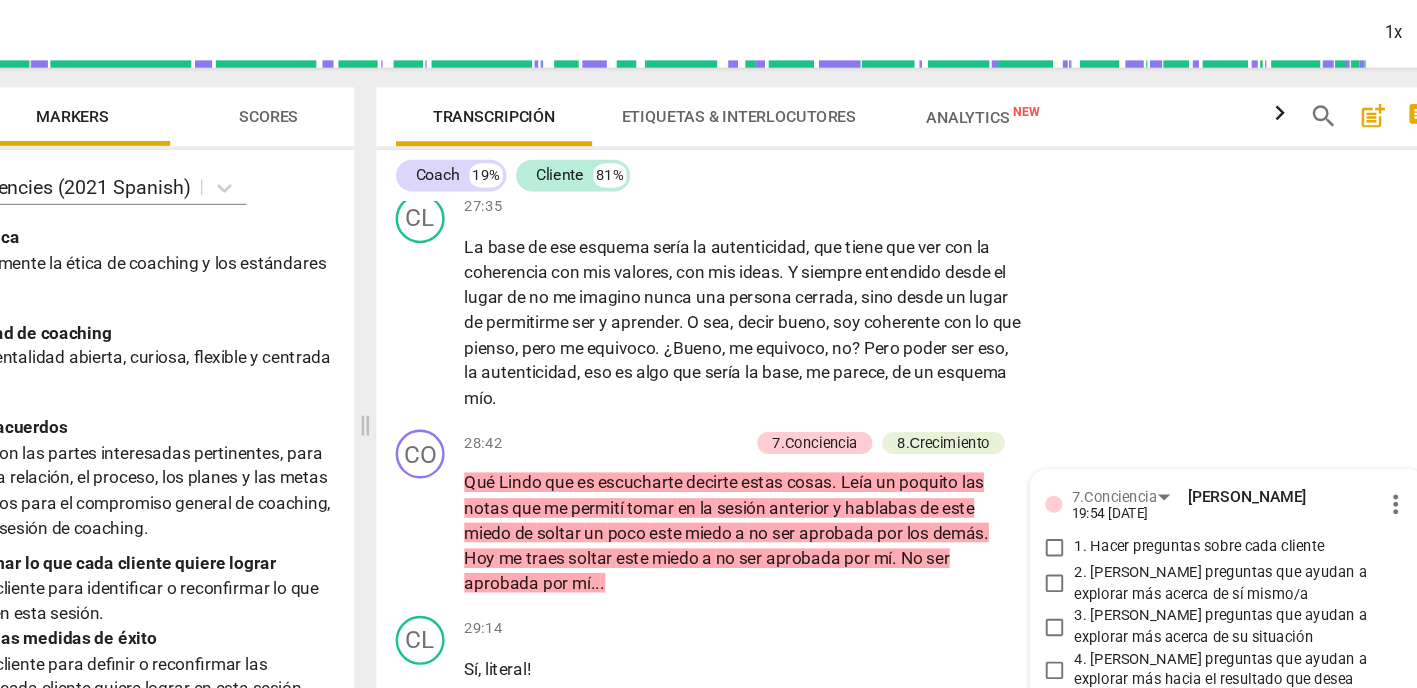 scroll, scrollTop: 6485, scrollLeft: 0, axis: vertical 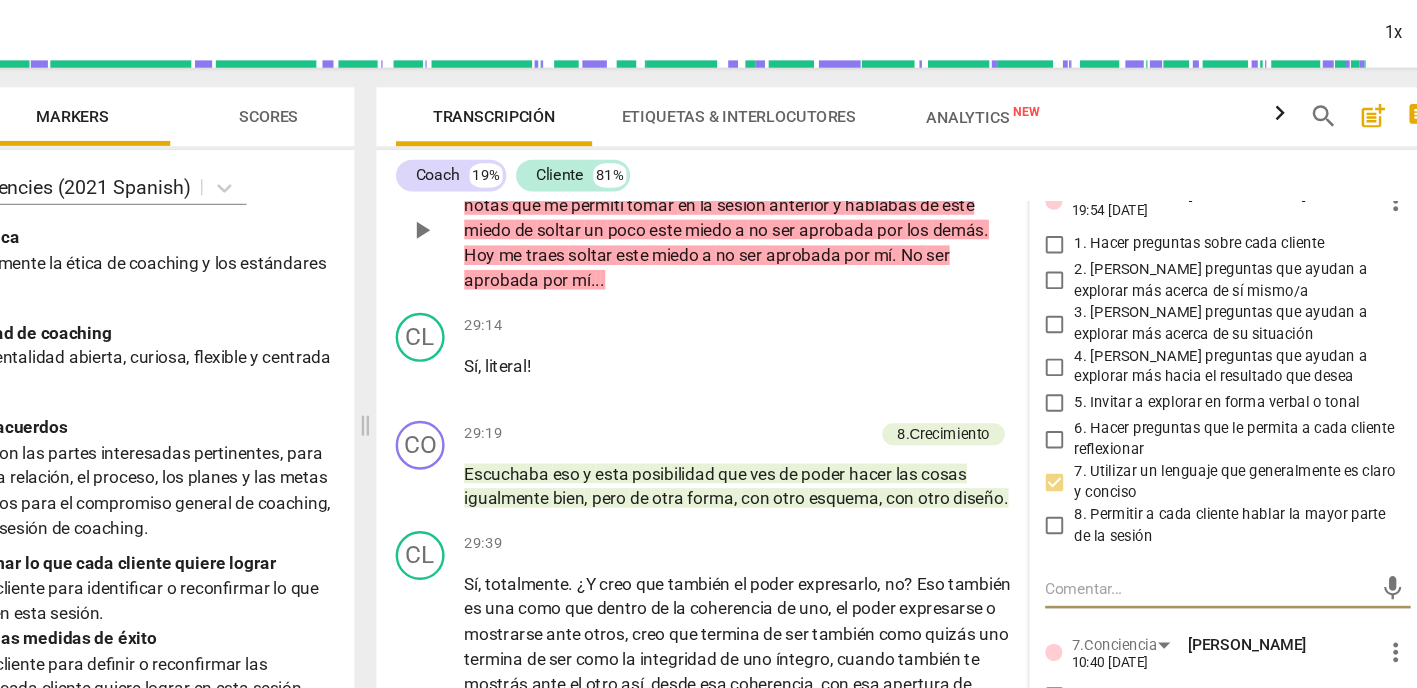 click on "mic" at bounding box center [1215, 530] 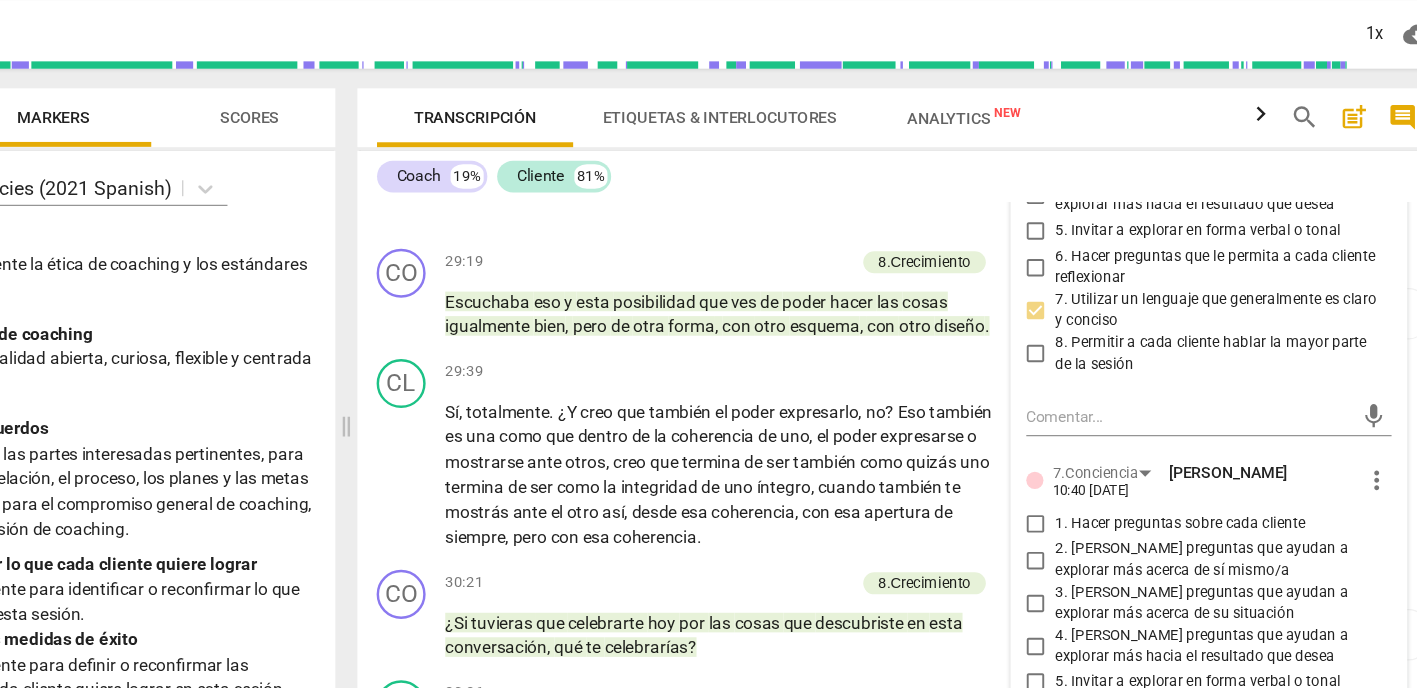 scroll, scrollTop: 6627, scrollLeft: 0, axis: vertical 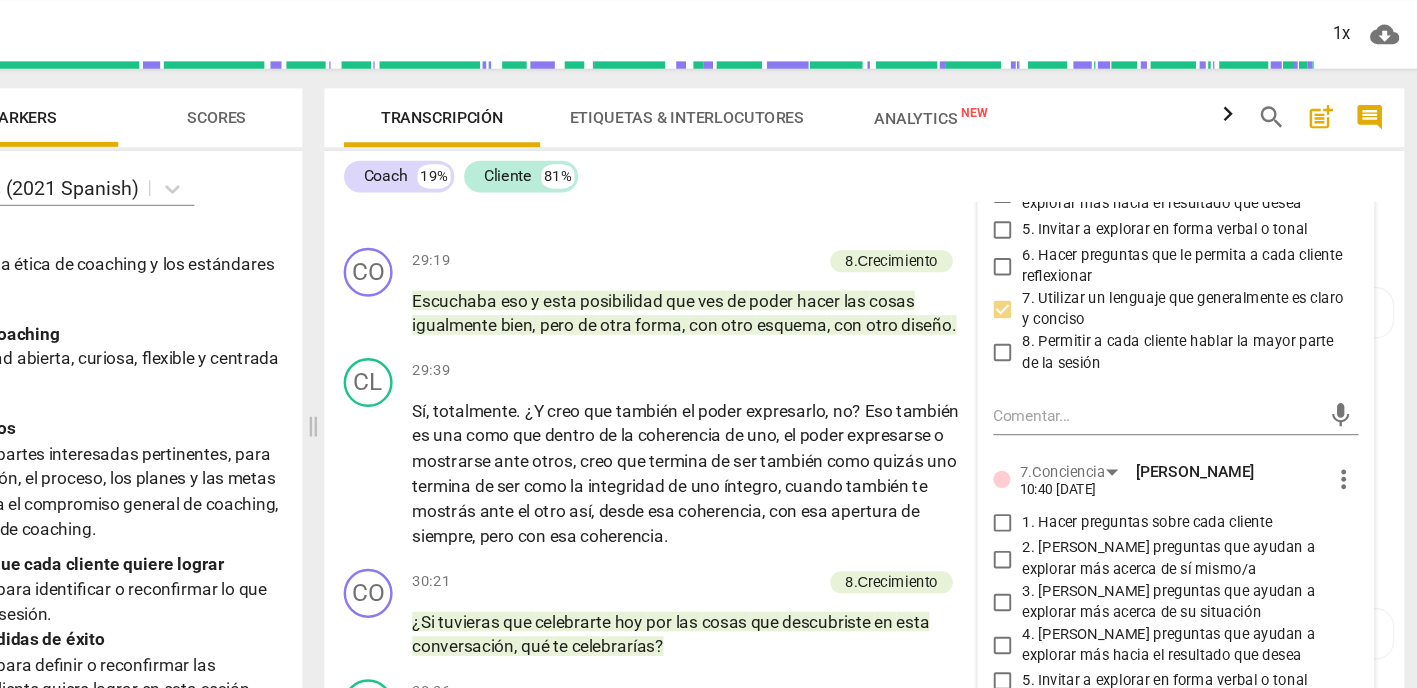 click on "2. [PERSON_NAME] preguntas que ayudan a explorar más acerca de sí mismo/a" at bounding box center (1074, 505) 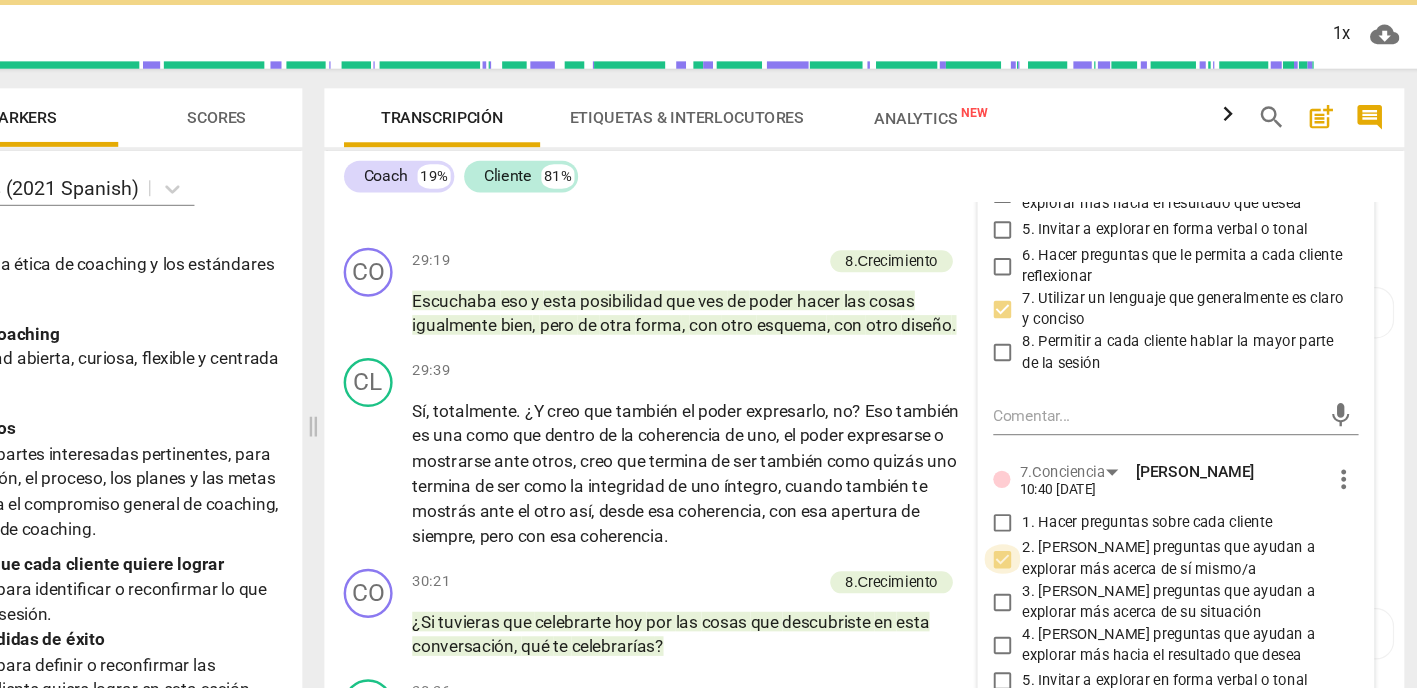 drag, startPoint x: 815, startPoint y: 370, endPoint x: 872, endPoint y: 374, distance: 57.14018 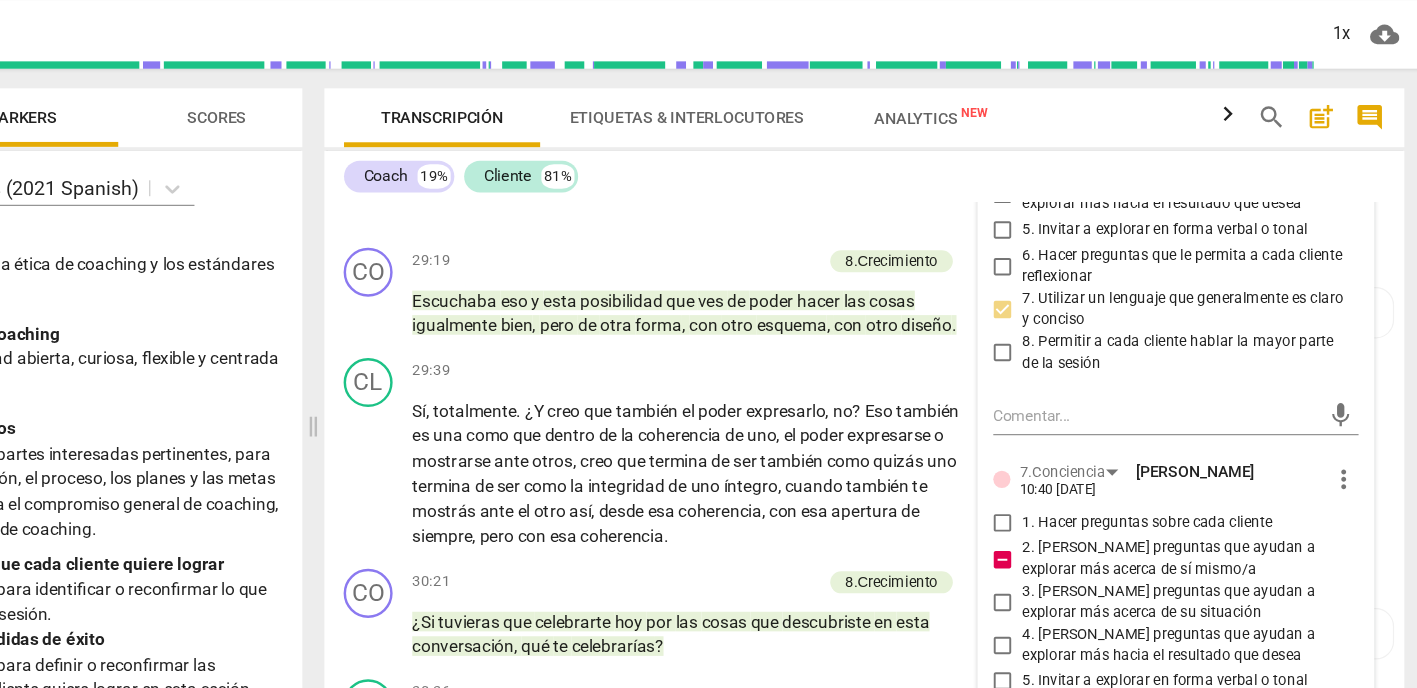 click on "2. [PERSON_NAME] preguntas que ayudan a explorar más acerca de sí mismo/a" at bounding box center [1074, 505] 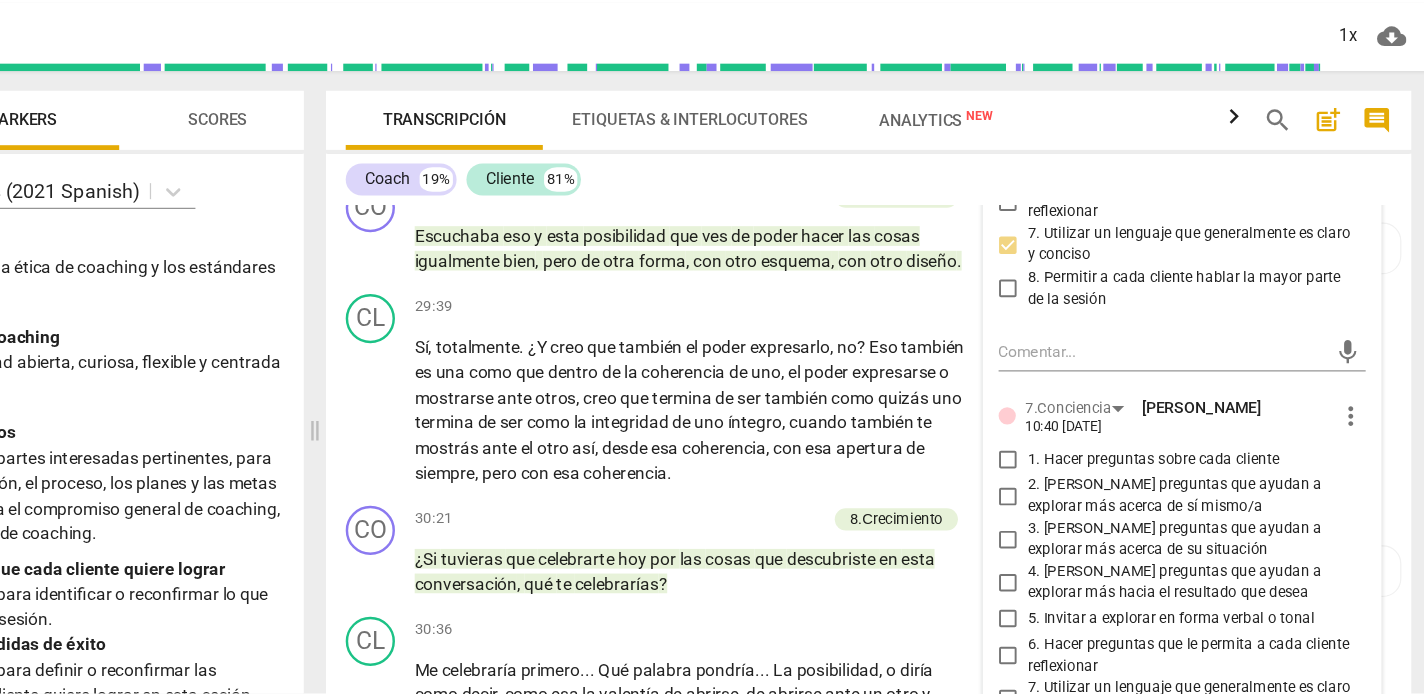 scroll, scrollTop: 6699, scrollLeft: 0, axis: vertical 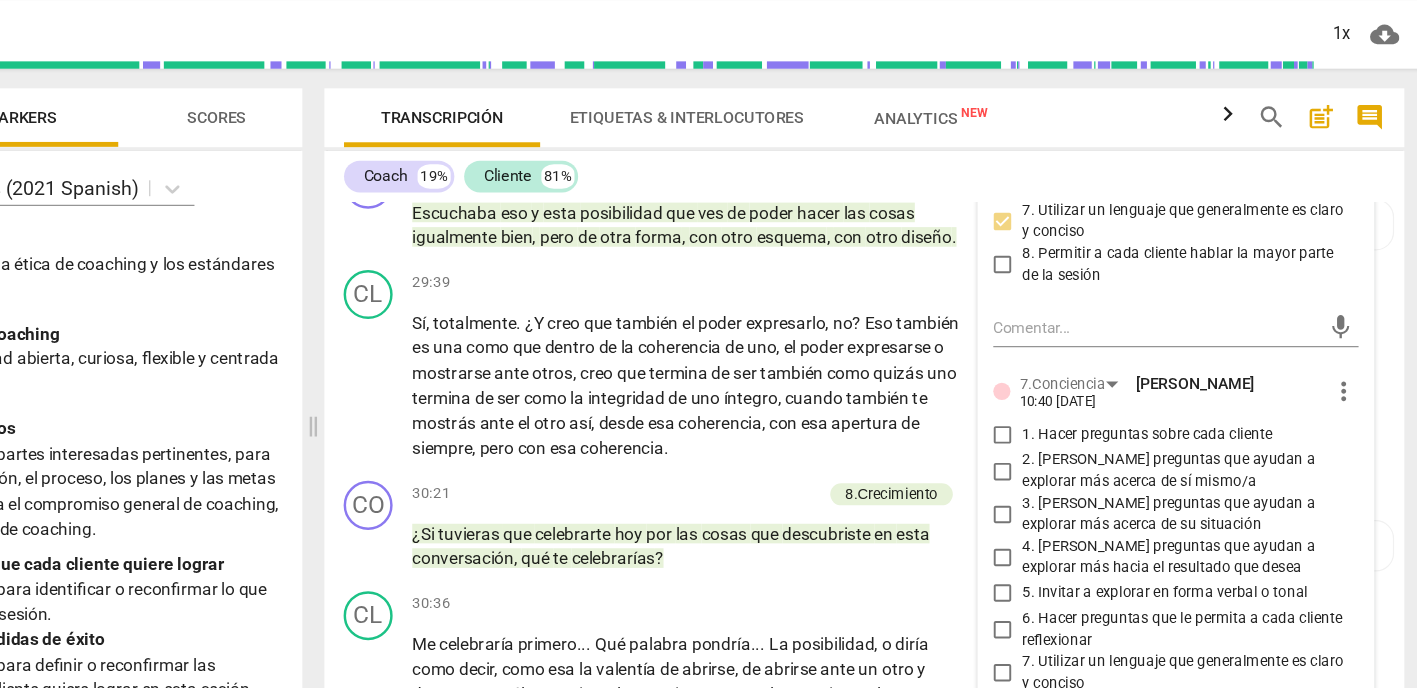 click on "2. [PERSON_NAME] preguntas que ayudan a explorar más acerca de sí mismo/a" at bounding box center (1074, 433) 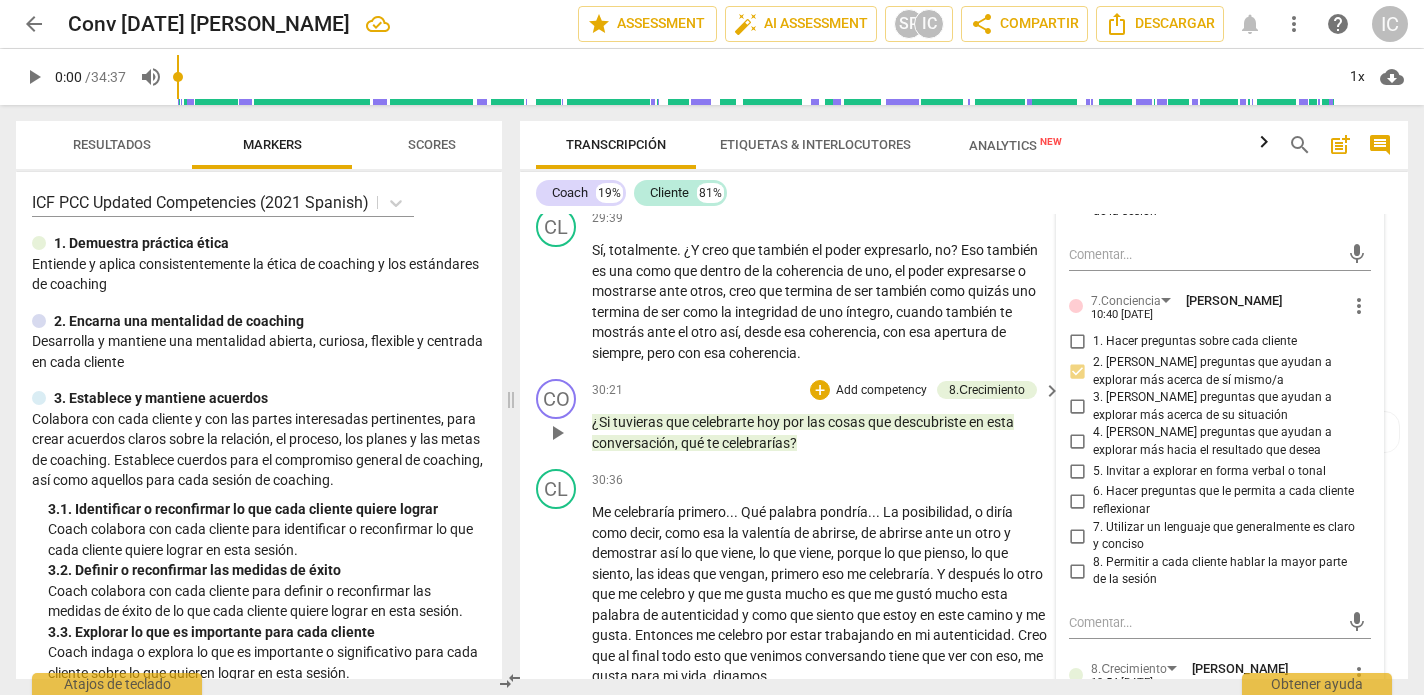 click on "30:21 + Add competency 8.Сrecimiento keyboard_arrow_right ¿Si   tuvieras   que   celebrarte   [DATE]   por   las   cosas   que   descubriste   en   esta   conversación ,   qué   te   celebrarías ?" at bounding box center [827, 416] 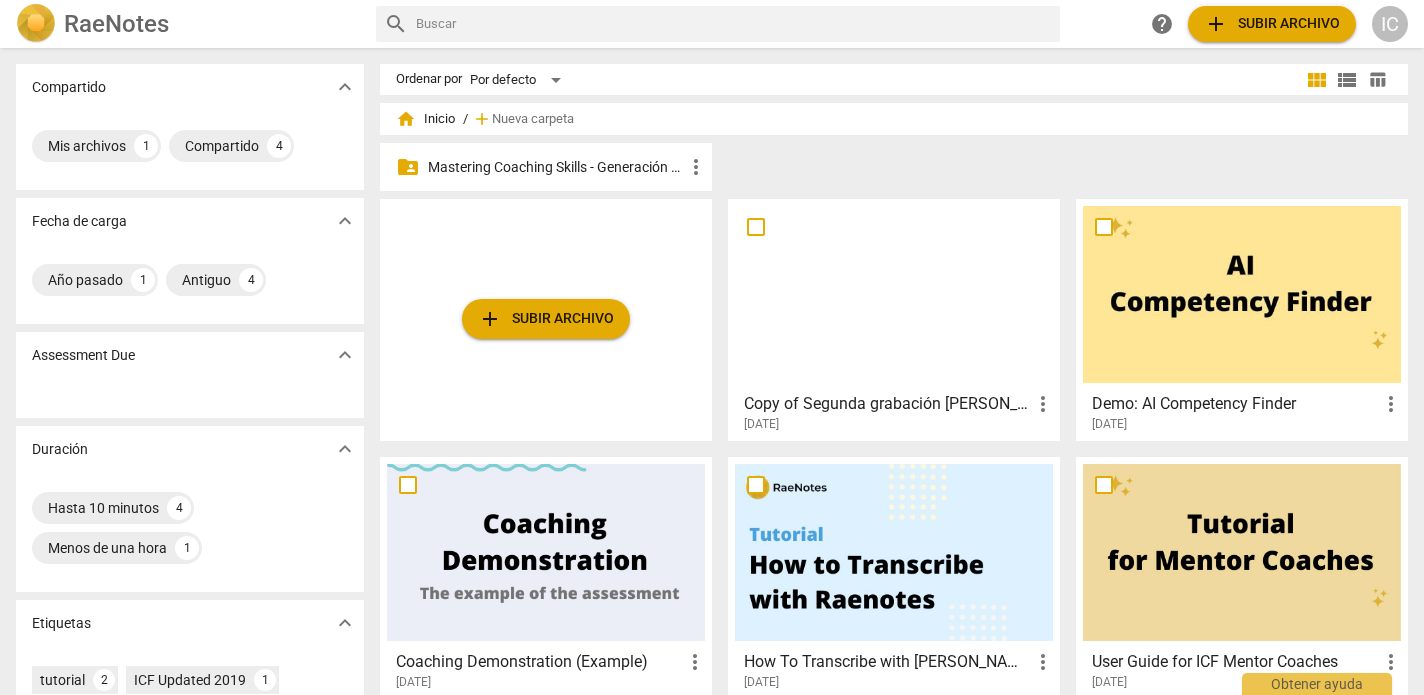 scroll, scrollTop: 0, scrollLeft: 0, axis: both 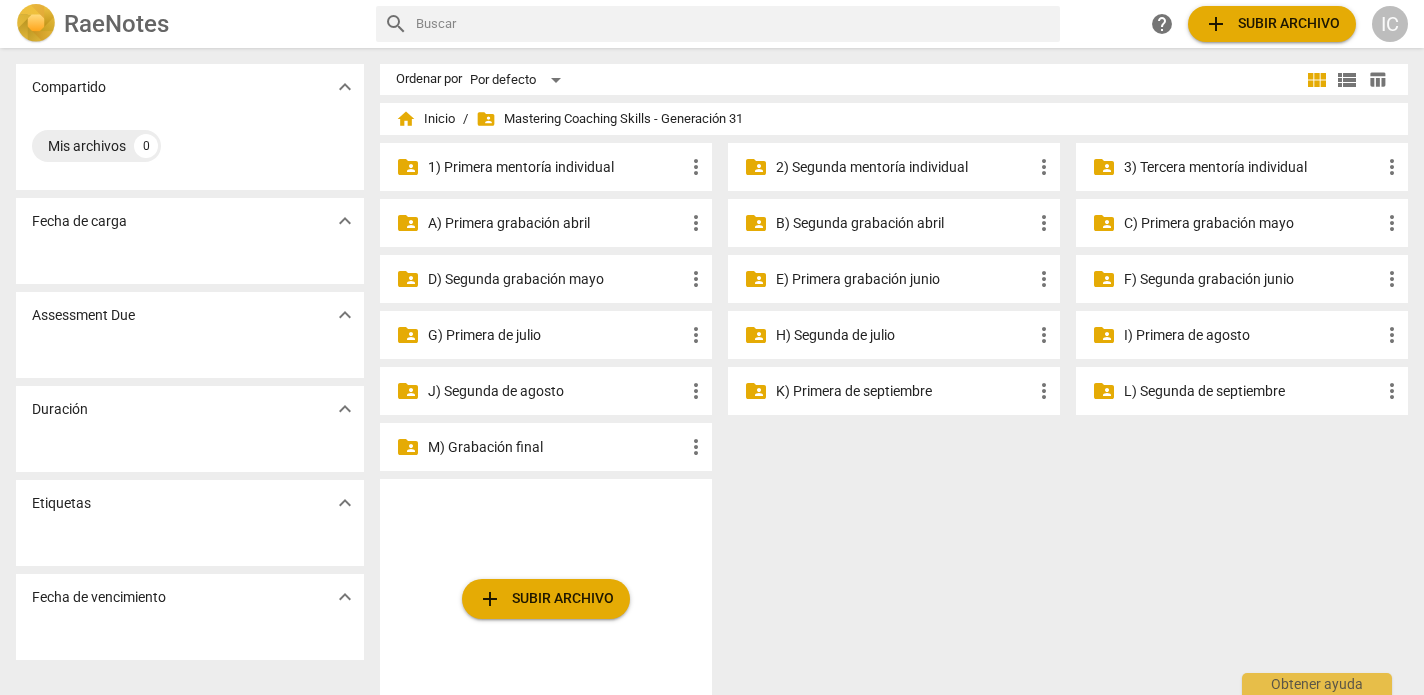 click on "E) Primera grabación junio" at bounding box center [904, 279] 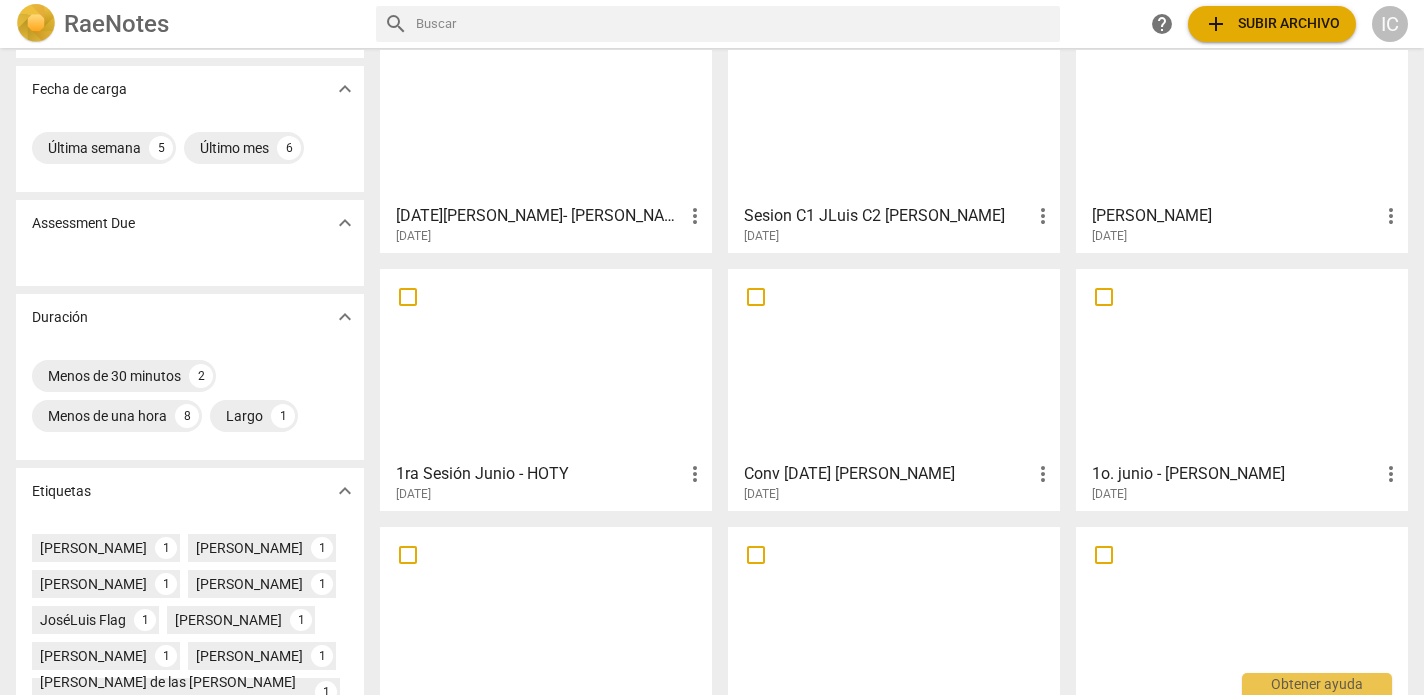 scroll, scrollTop: 140, scrollLeft: 0, axis: vertical 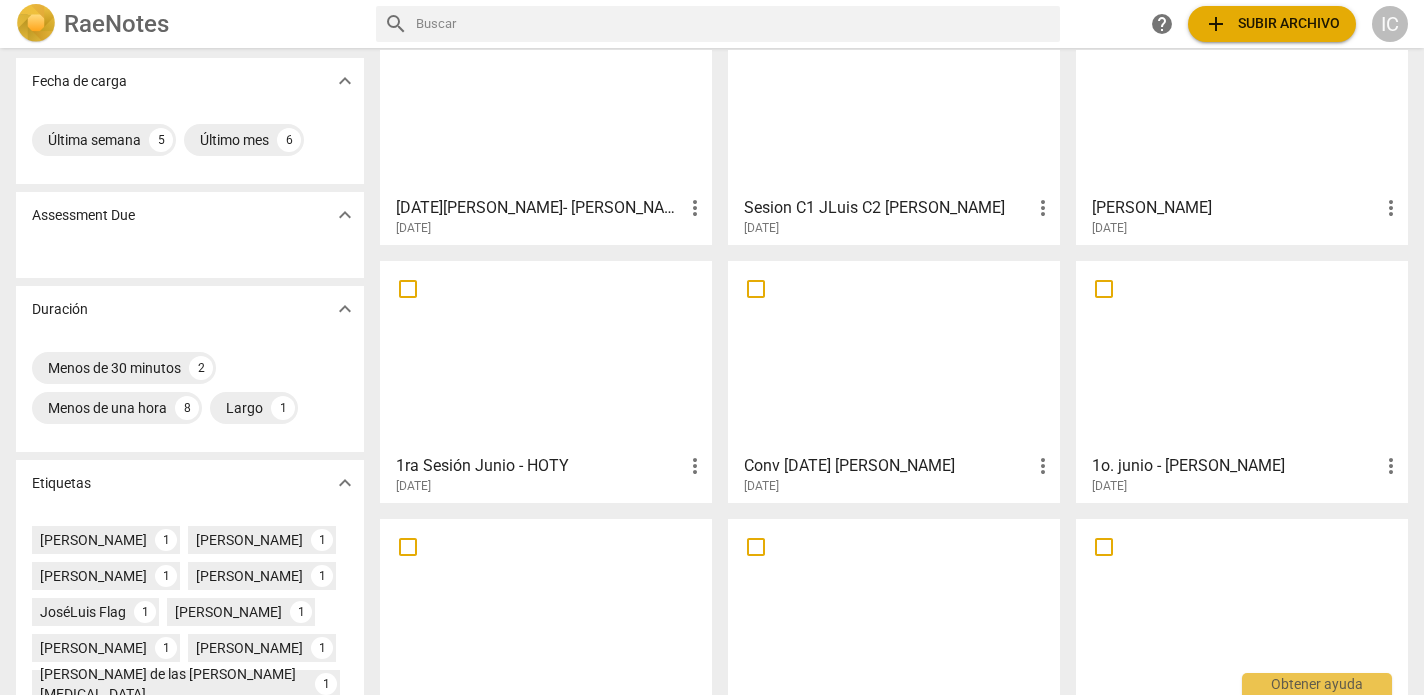 click at bounding box center (894, 356) 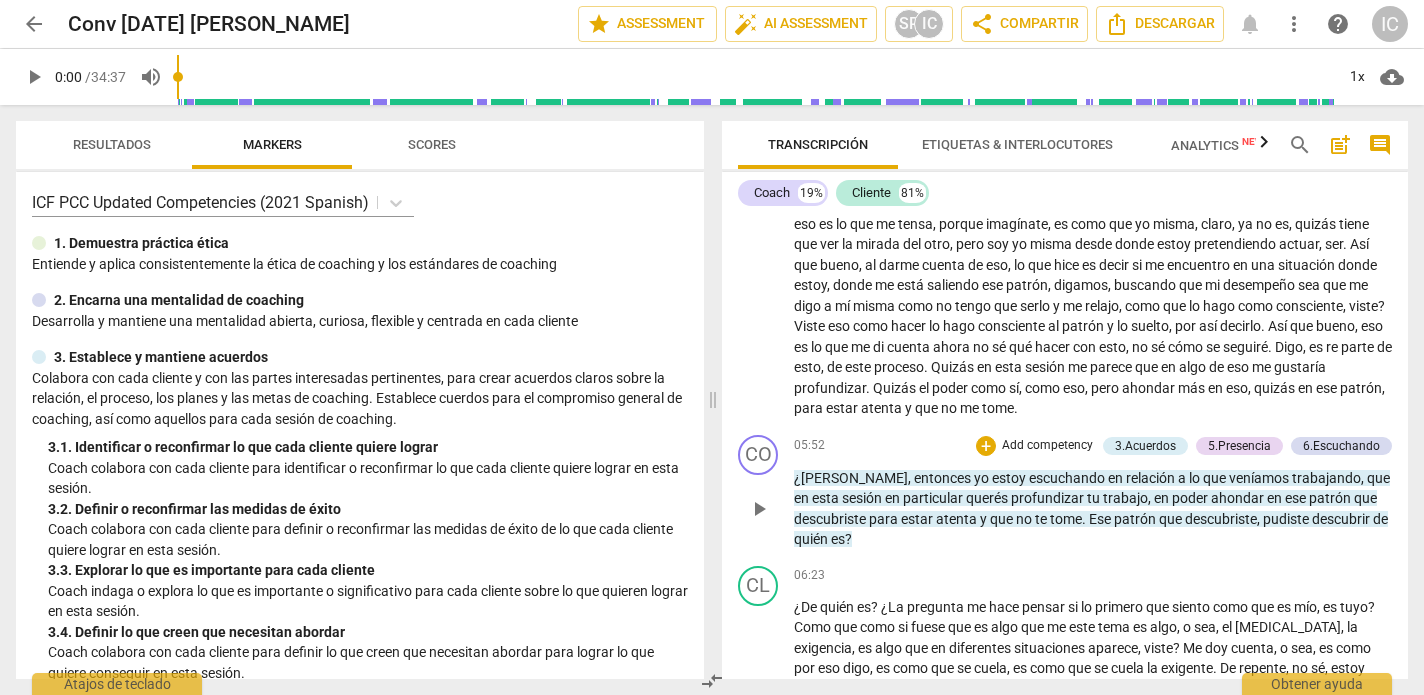 scroll, scrollTop: 1090, scrollLeft: 0, axis: vertical 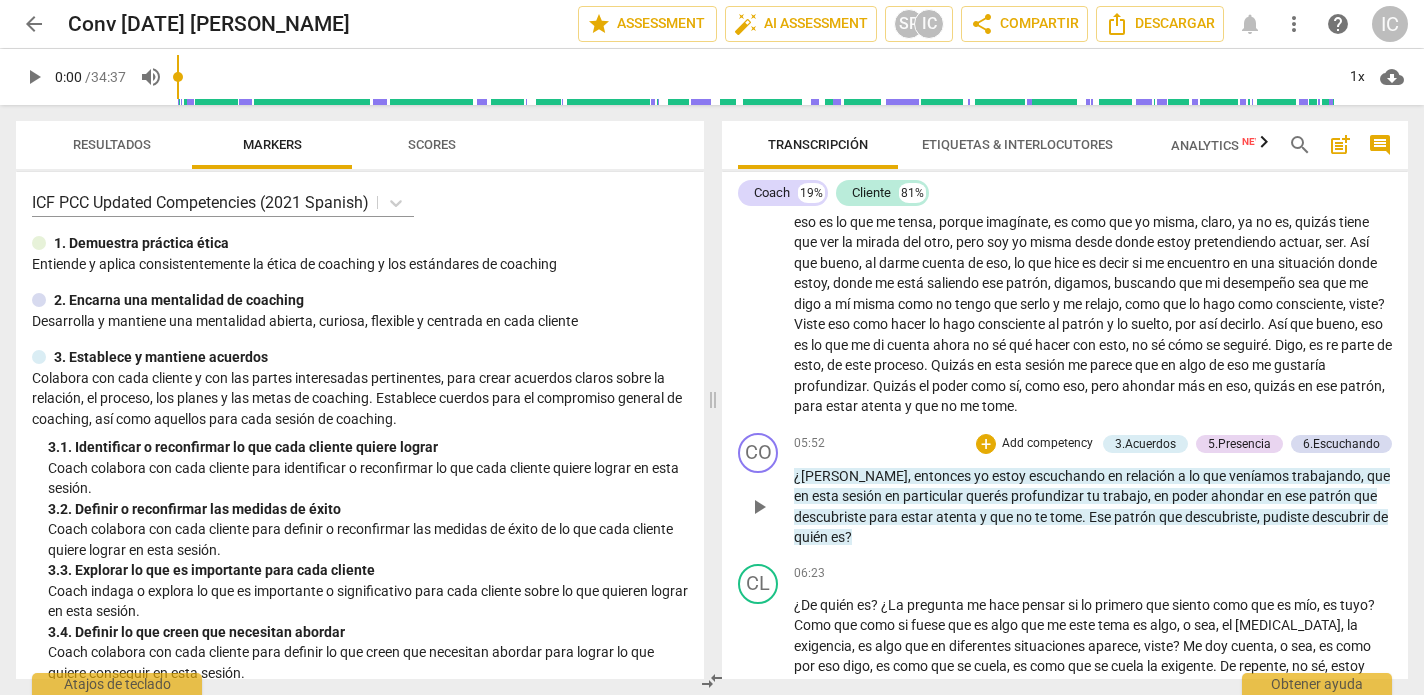 click on "tome" at bounding box center (1066, 517) 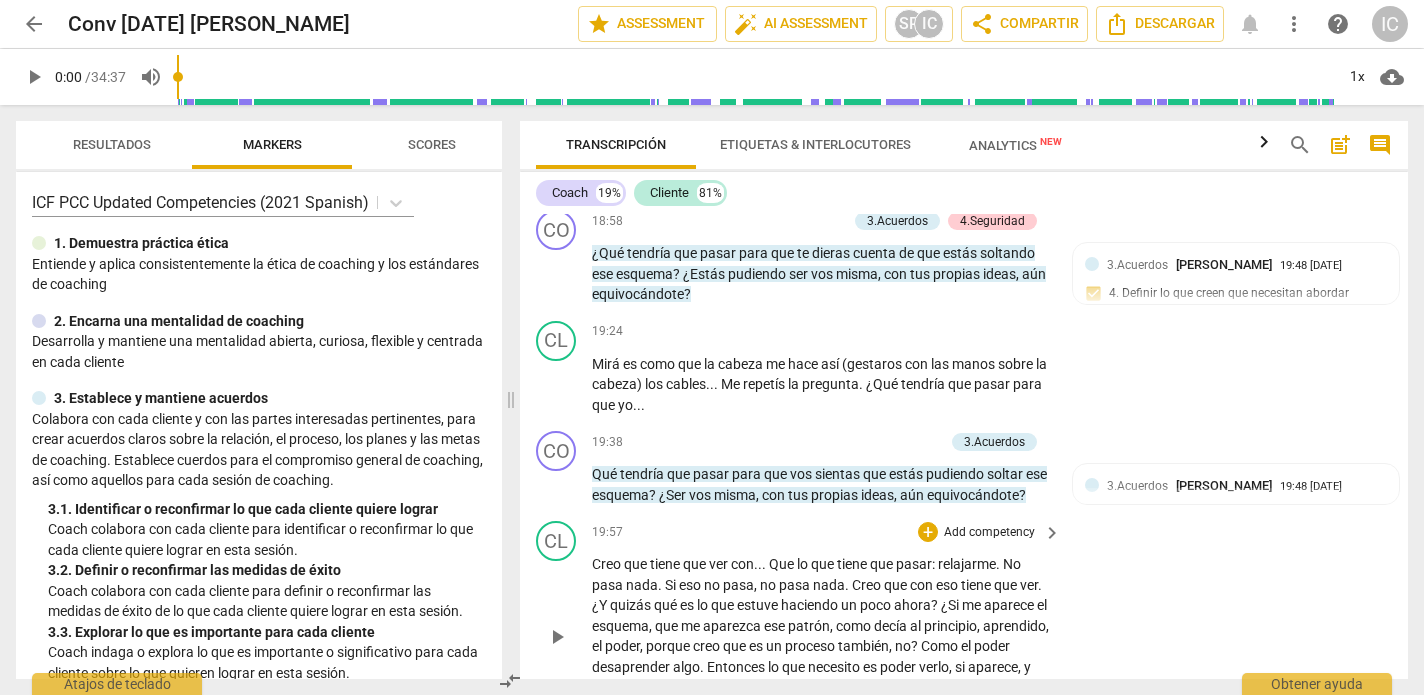 scroll, scrollTop: 4189, scrollLeft: 0, axis: vertical 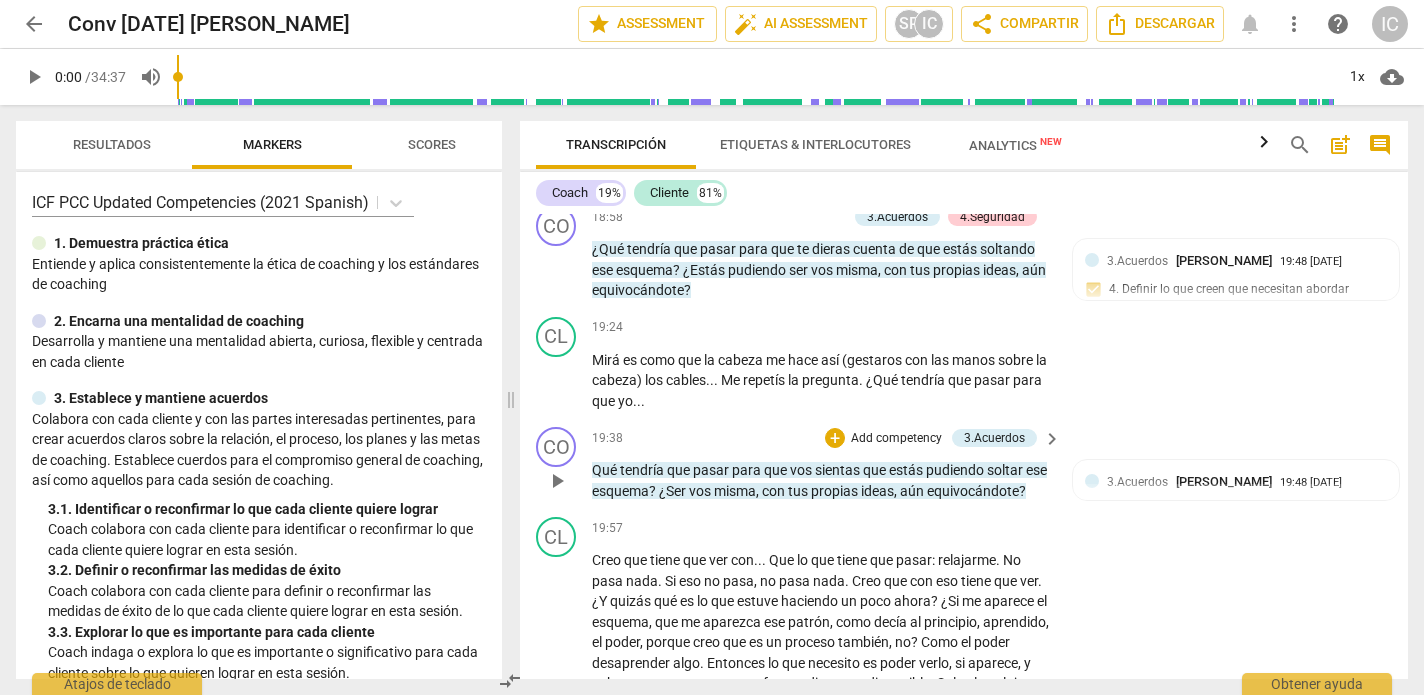 click on "tus" at bounding box center (799, 491) 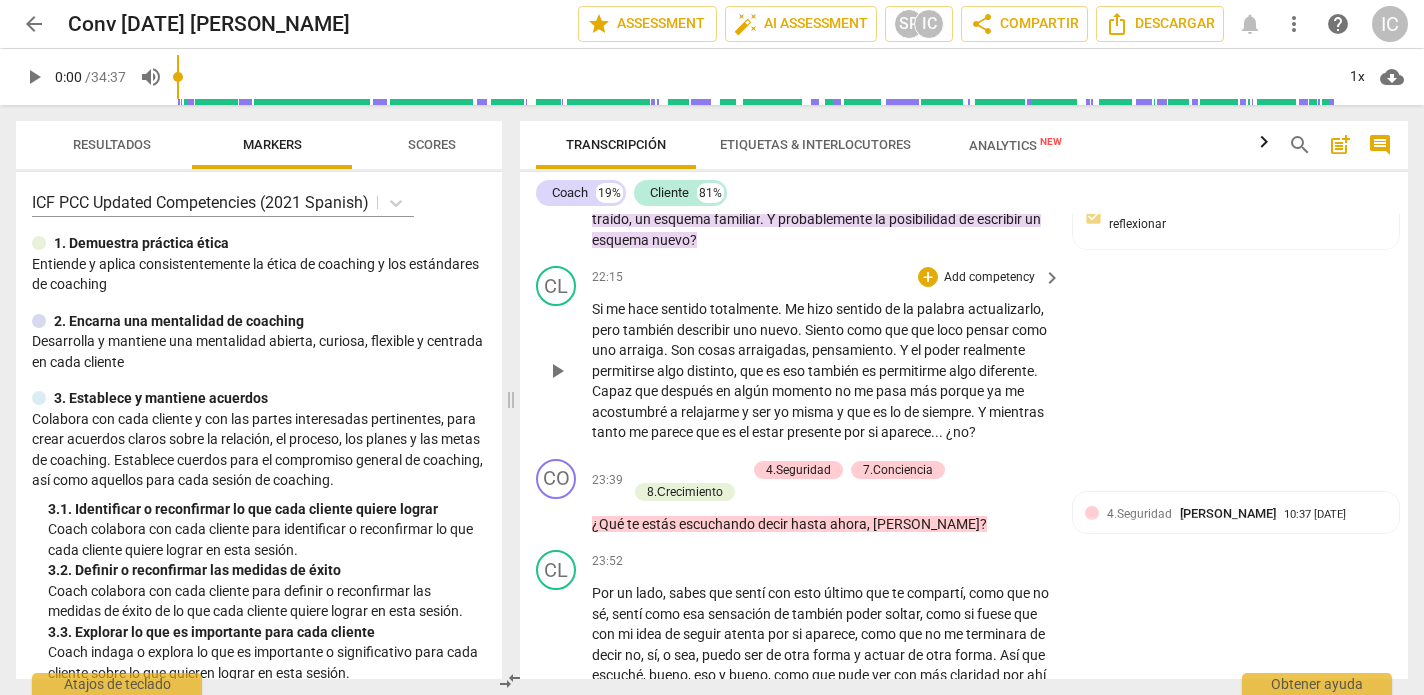 scroll, scrollTop: 4947, scrollLeft: 0, axis: vertical 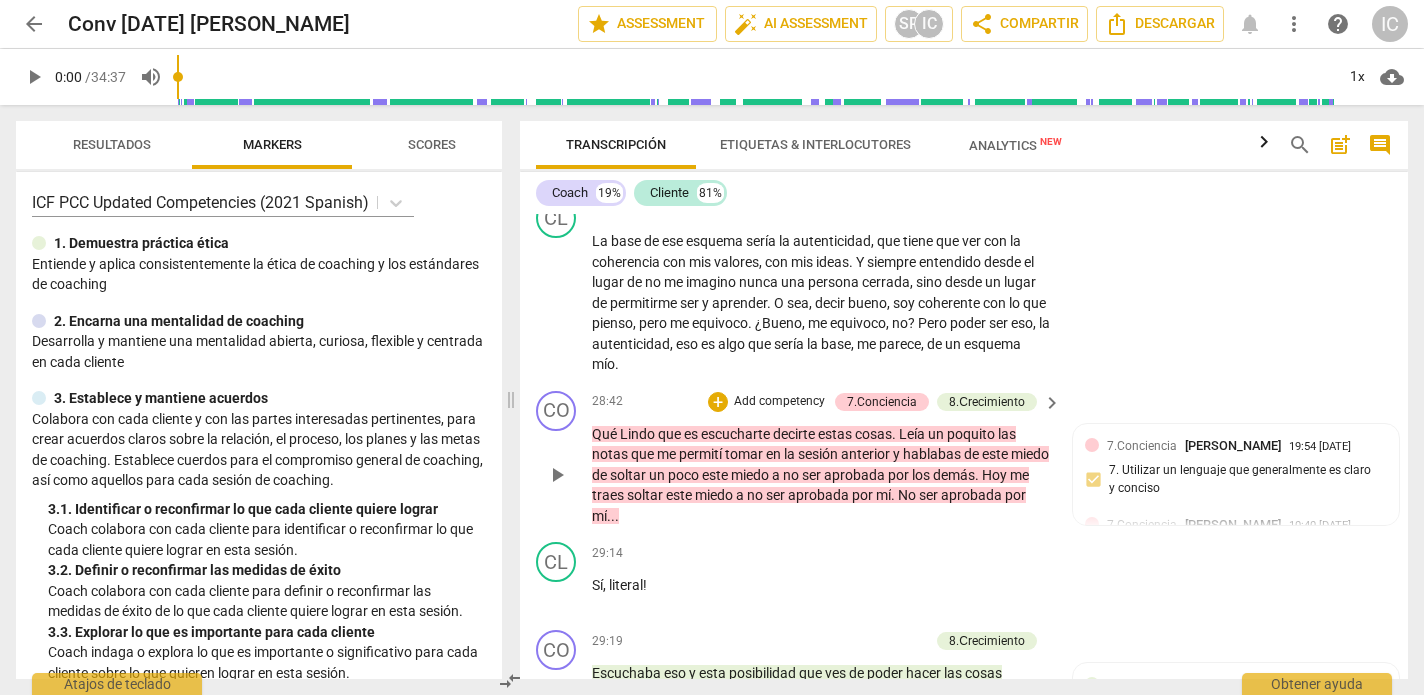 click on "Add competency" at bounding box center [779, 402] 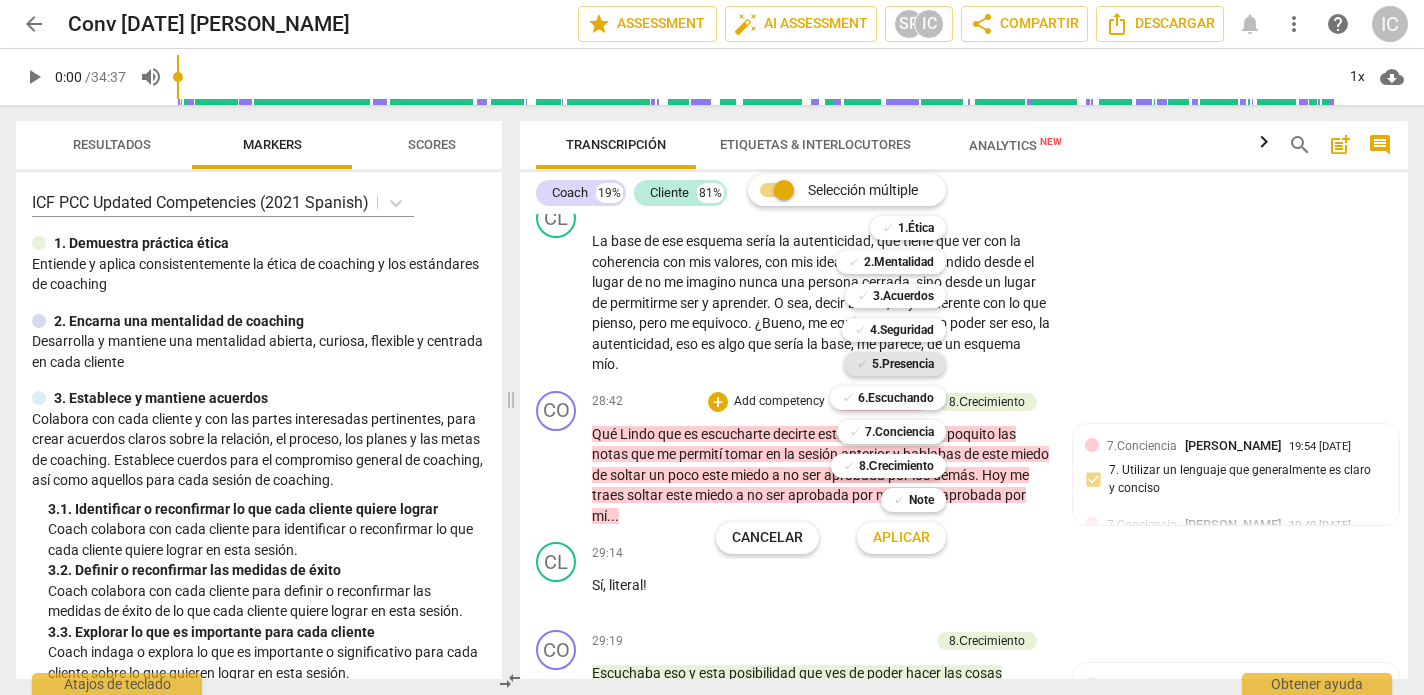 click on "5.Presencia" at bounding box center [903, 364] 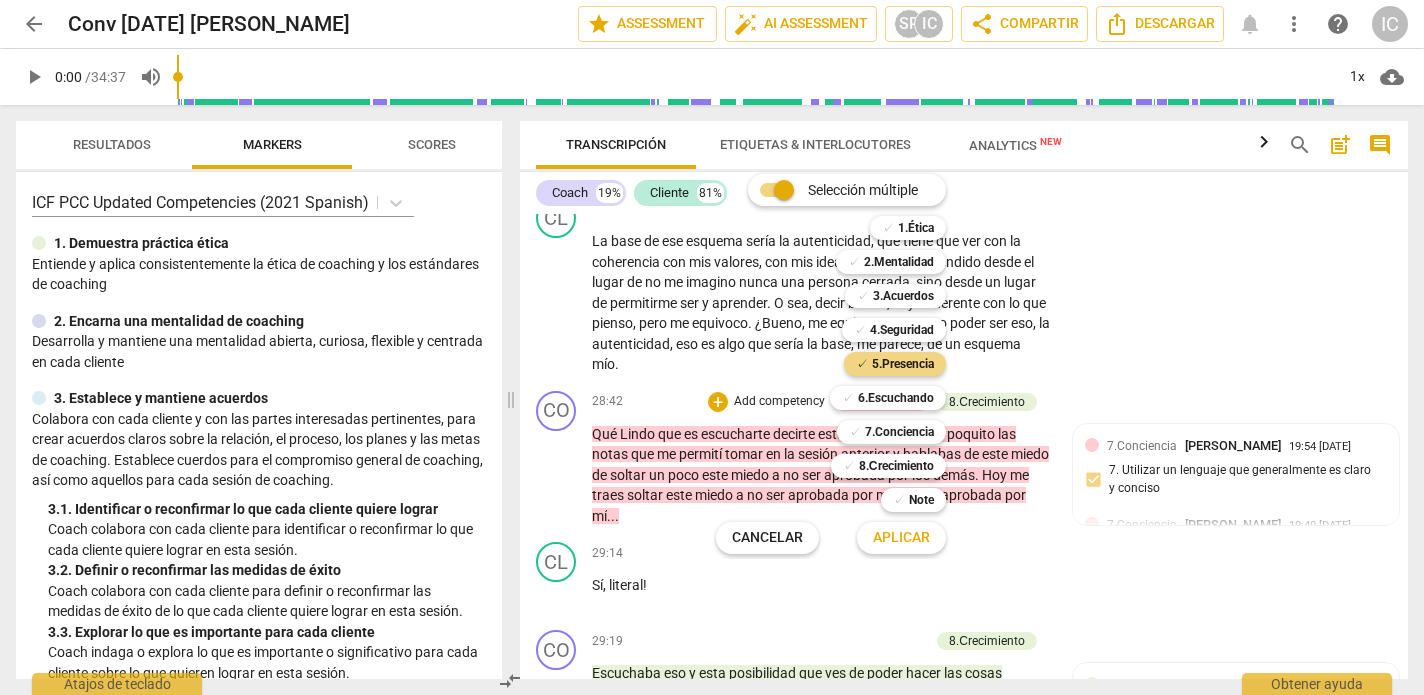 click on "Aplicar" at bounding box center [901, 538] 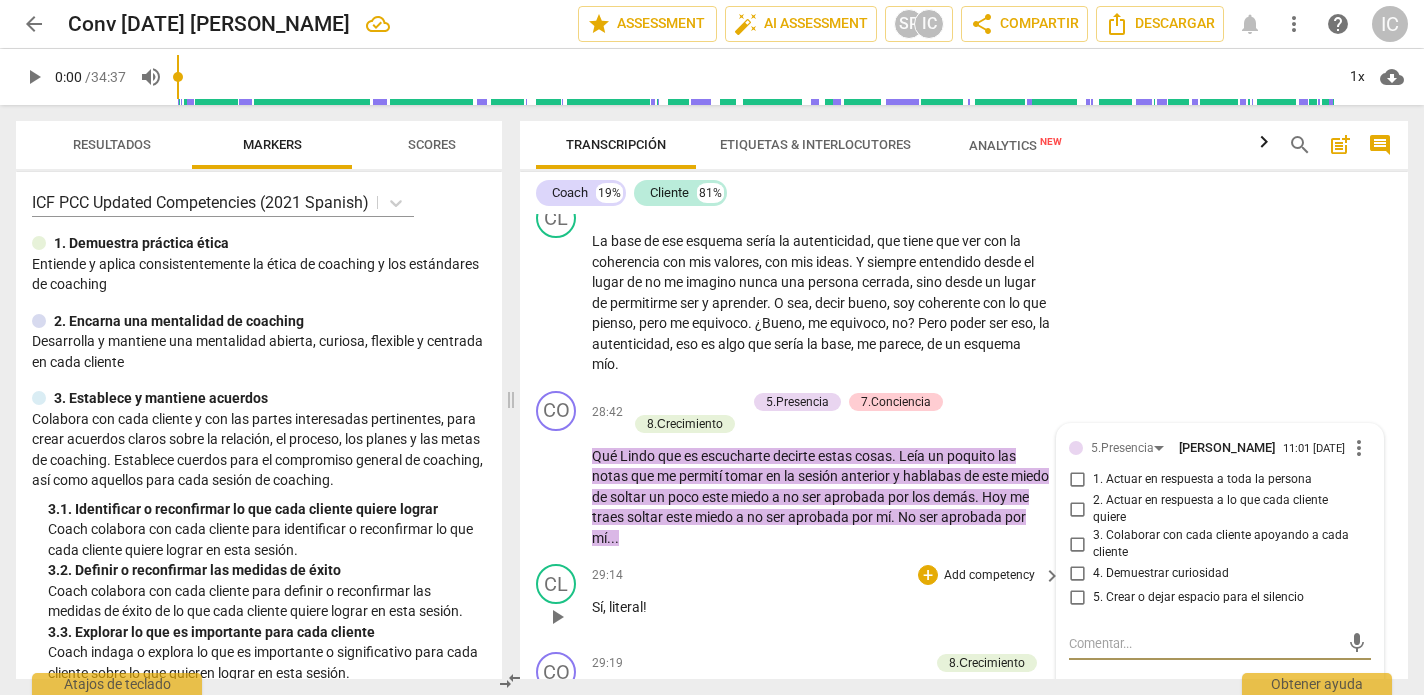 scroll, scrollTop: 6193, scrollLeft: 0, axis: vertical 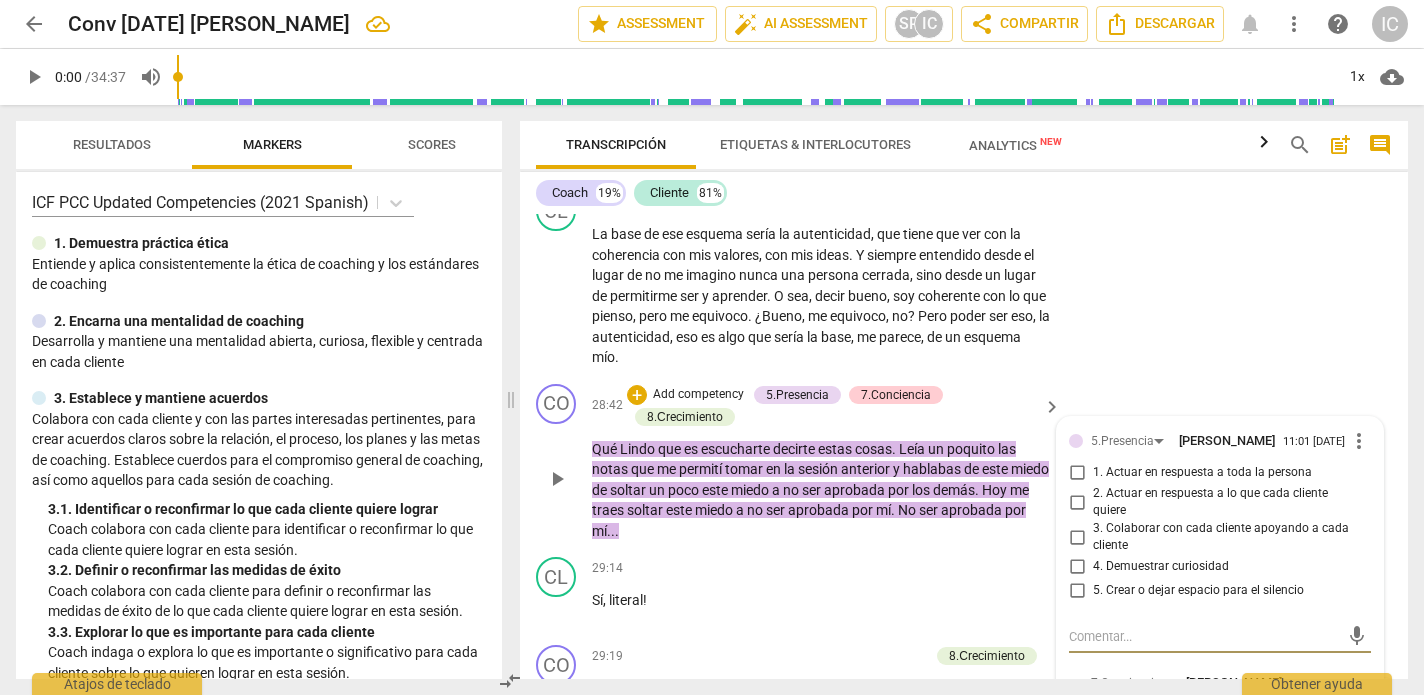 click on "4. Demuestrar curiosidad" at bounding box center [1077, 567] 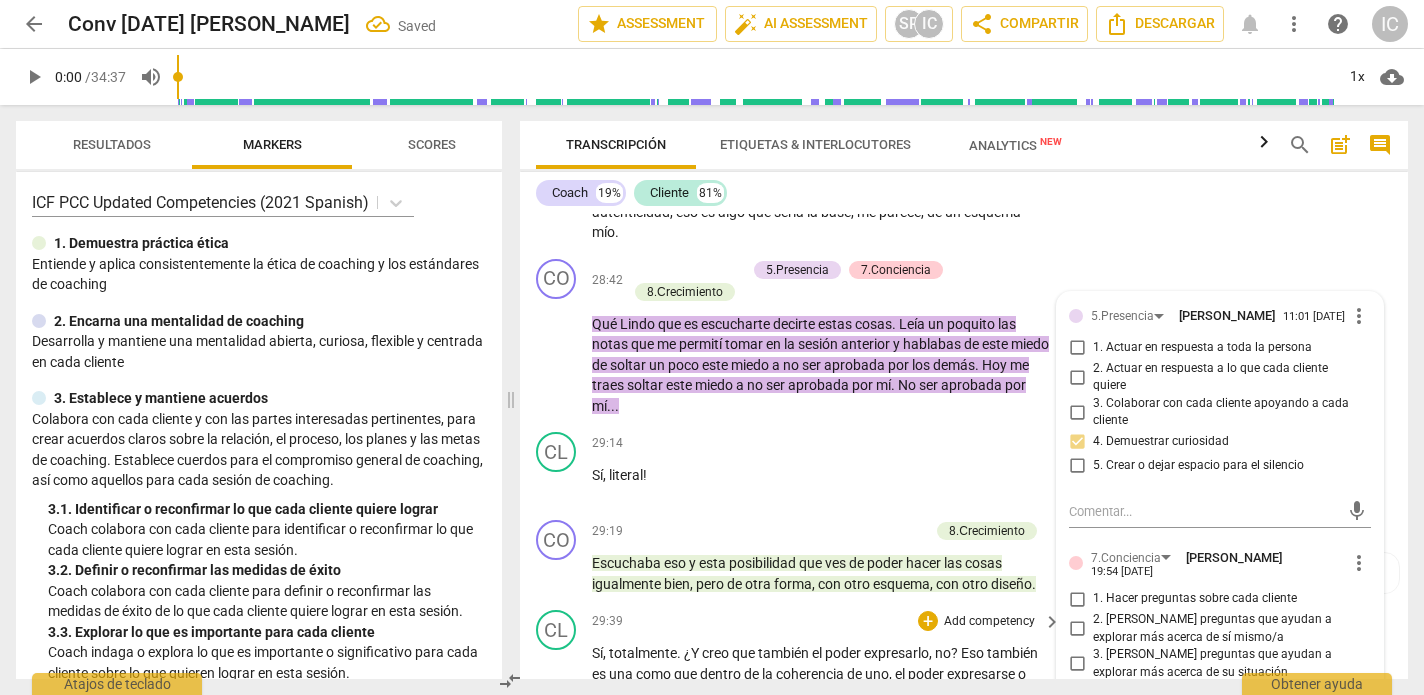 scroll, scrollTop: 6314, scrollLeft: 0, axis: vertical 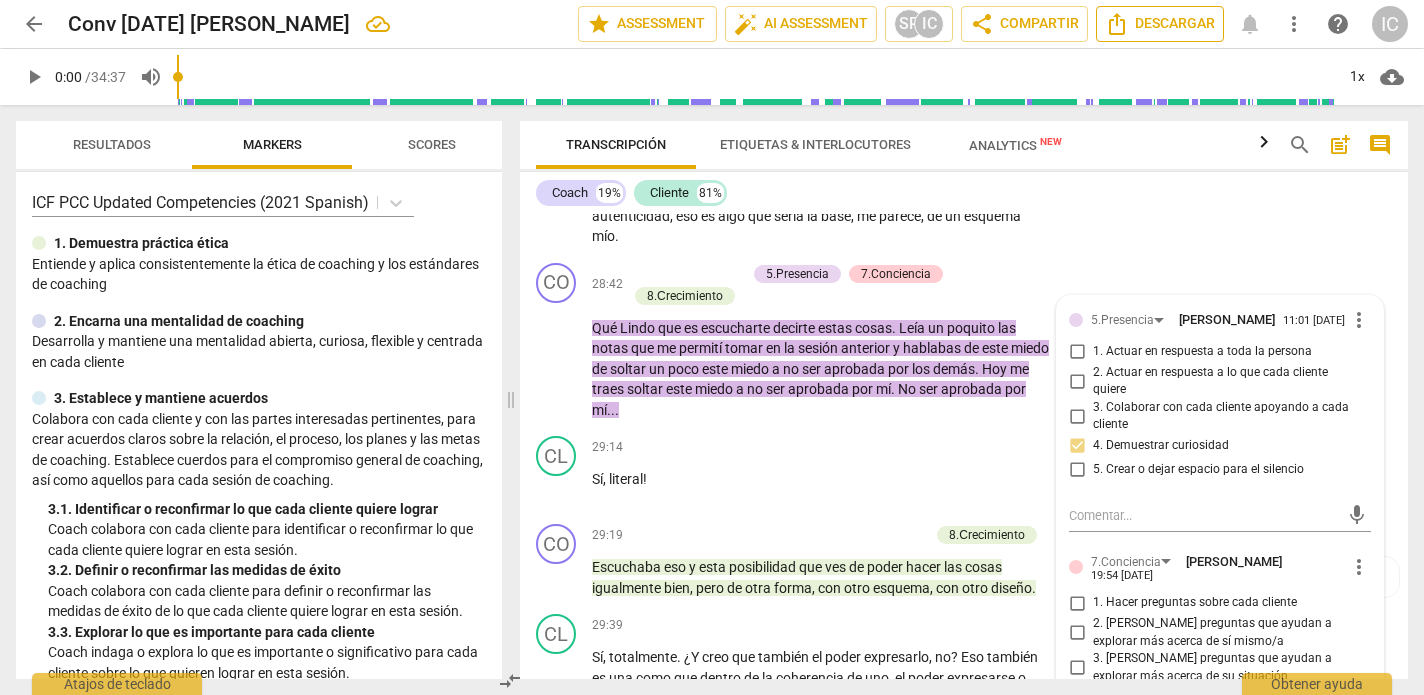 click on "Descargar" at bounding box center (1160, 24) 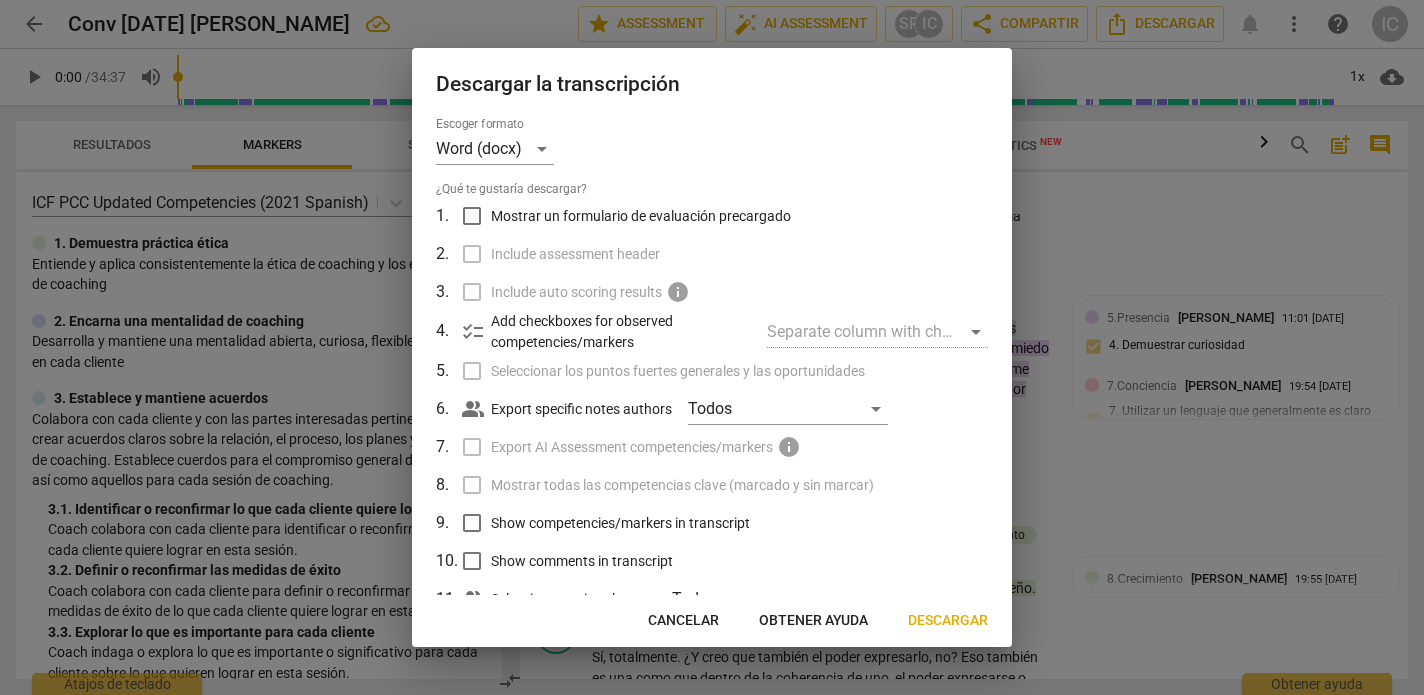 click on "Cancelar" at bounding box center [683, 621] 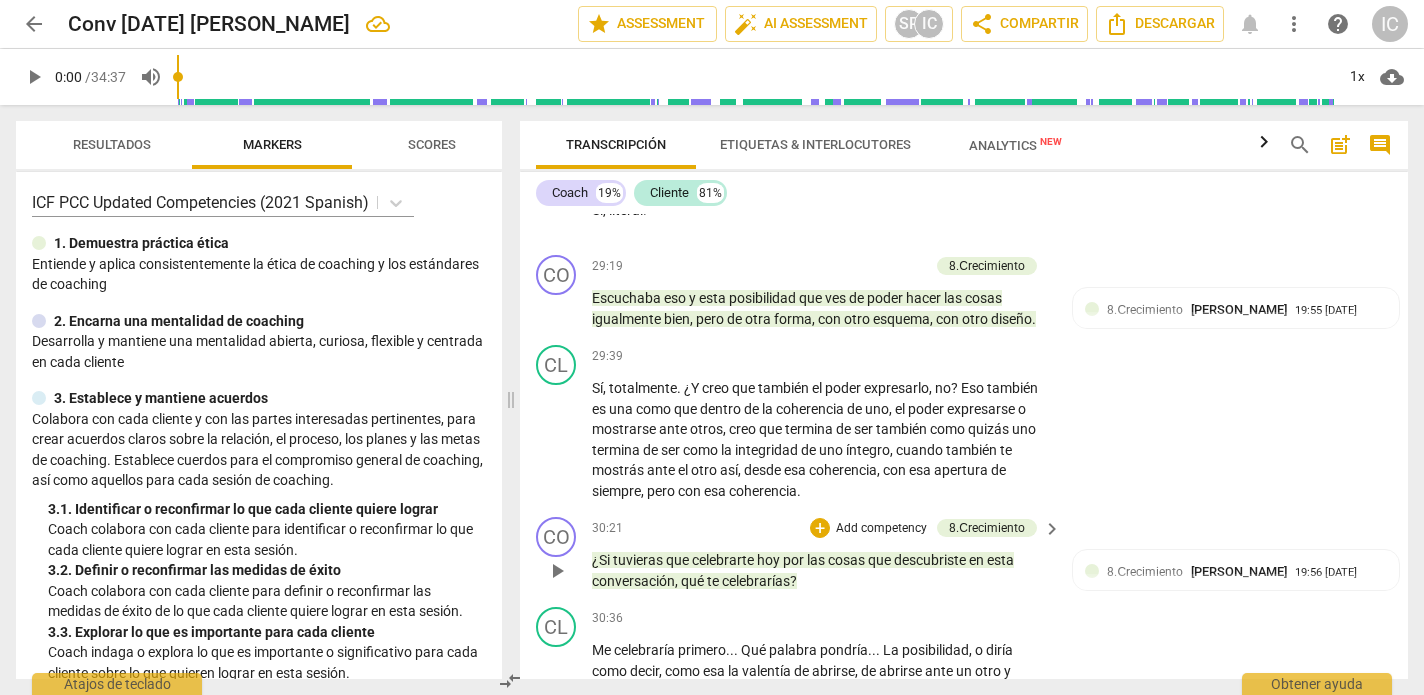 scroll, scrollTop: 6585, scrollLeft: 0, axis: vertical 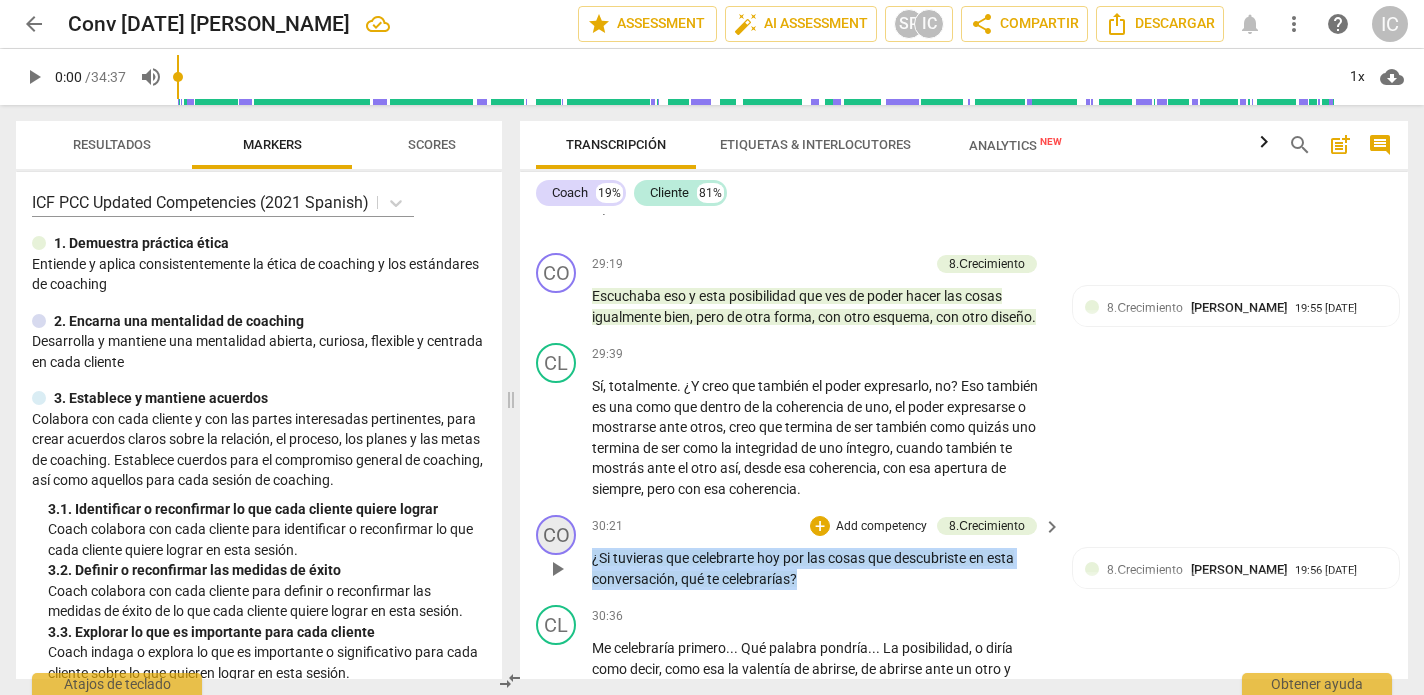 drag, startPoint x: 850, startPoint y: 534, endPoint x: 543, endPoint y: 504, distance: 308.4623 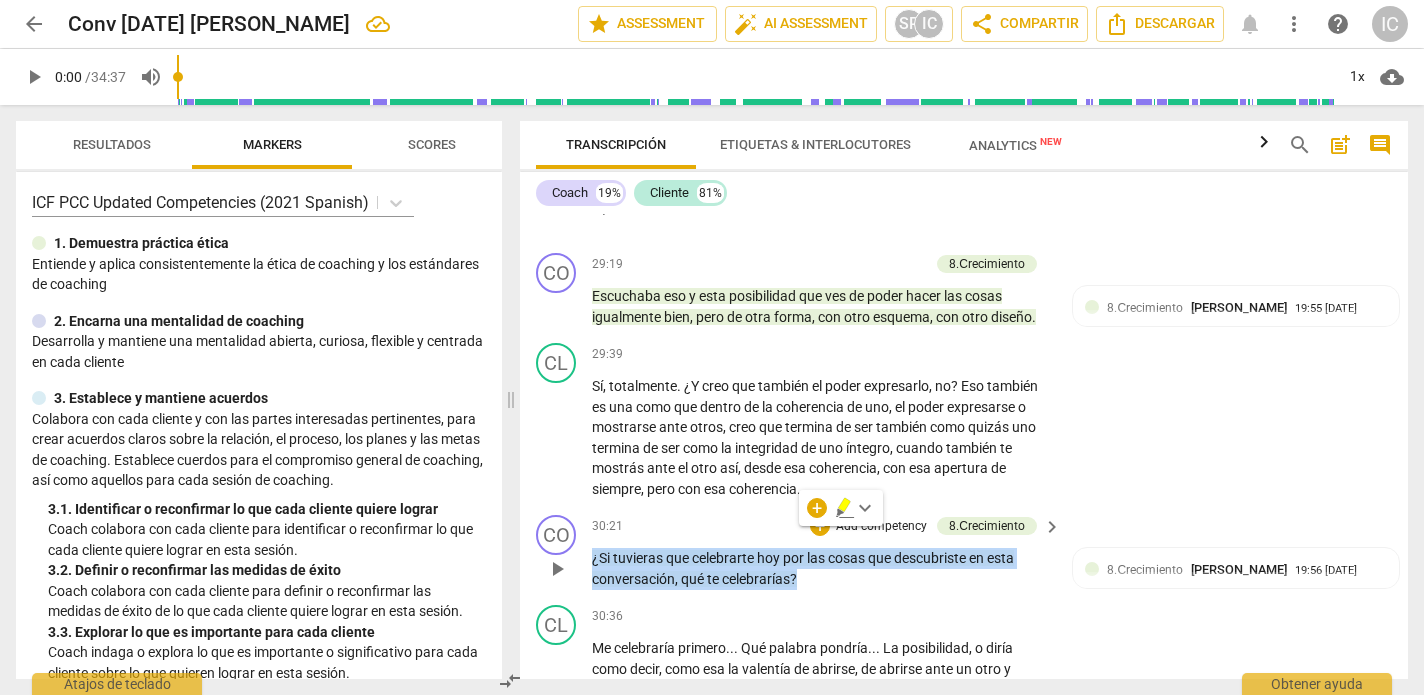 click on "Add competency" at bounding box center [881, 527] 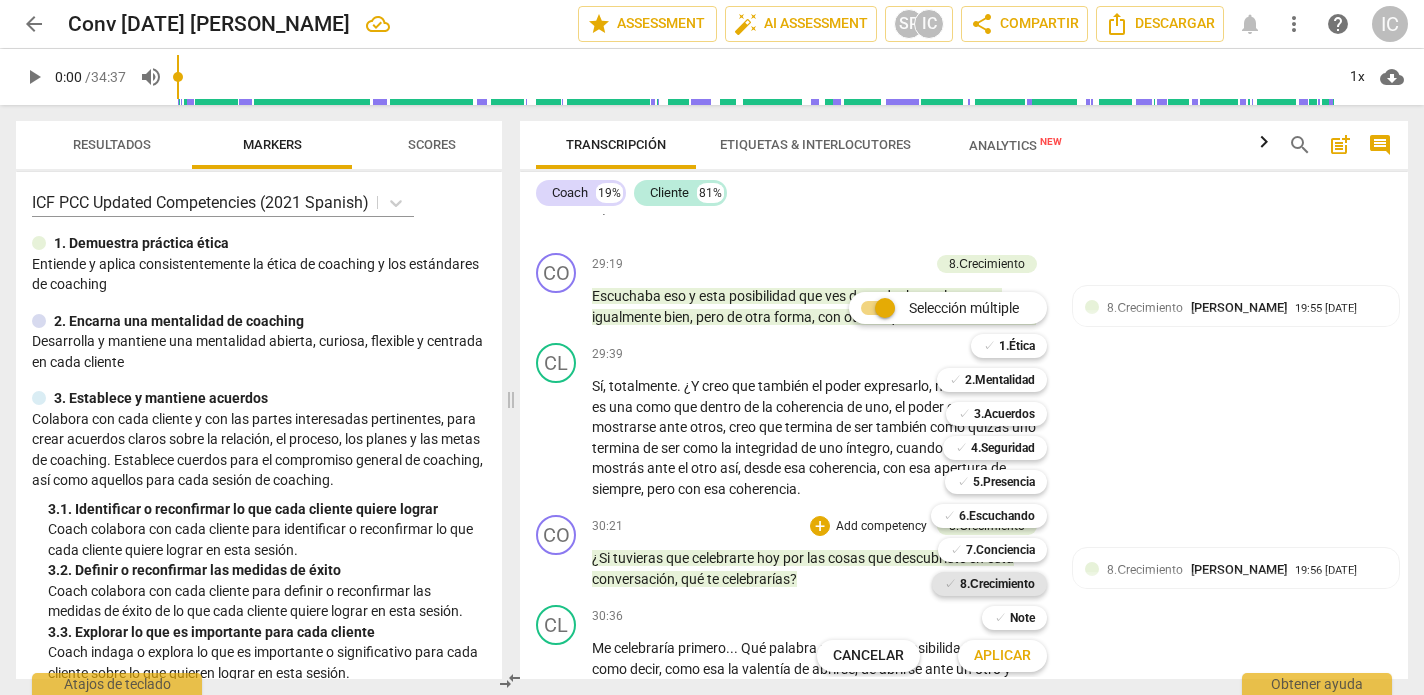 click on "8.Сrecimiento" at bounding box center [997, 584] 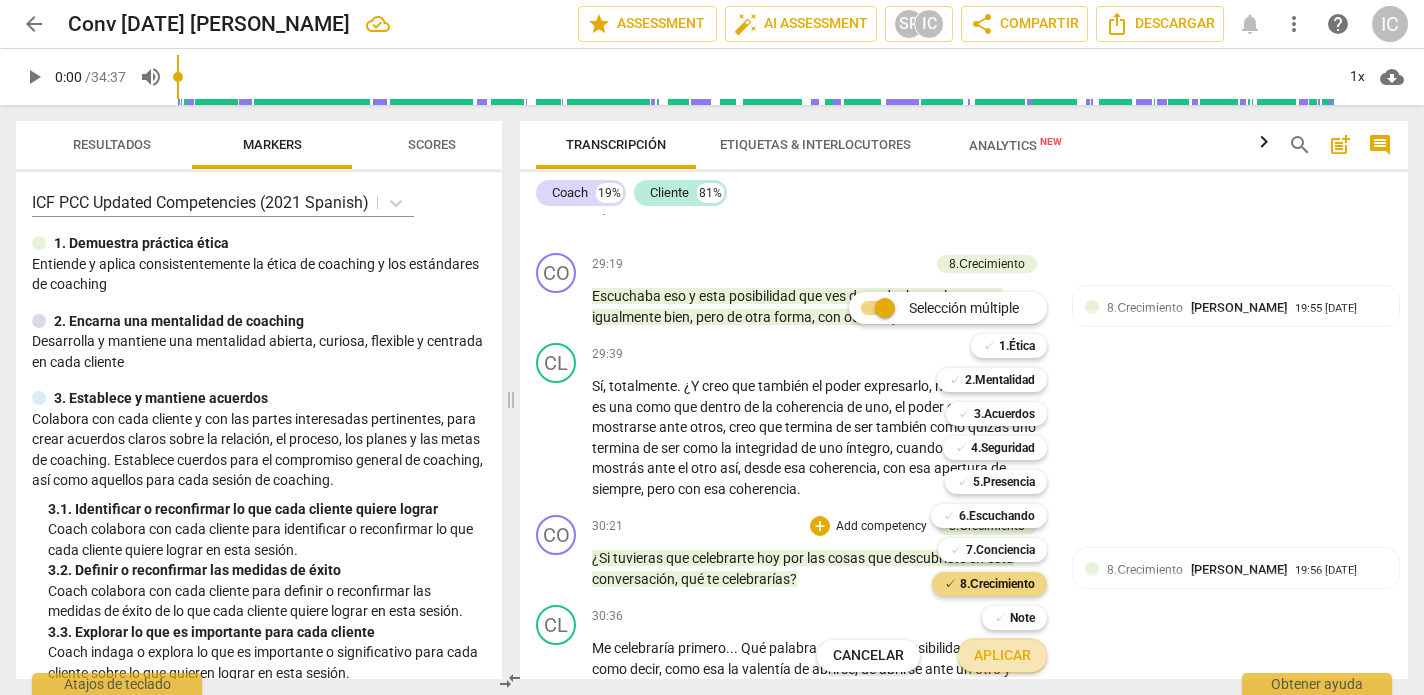 click on "Aplicar" at bounding box center (1002, 656) 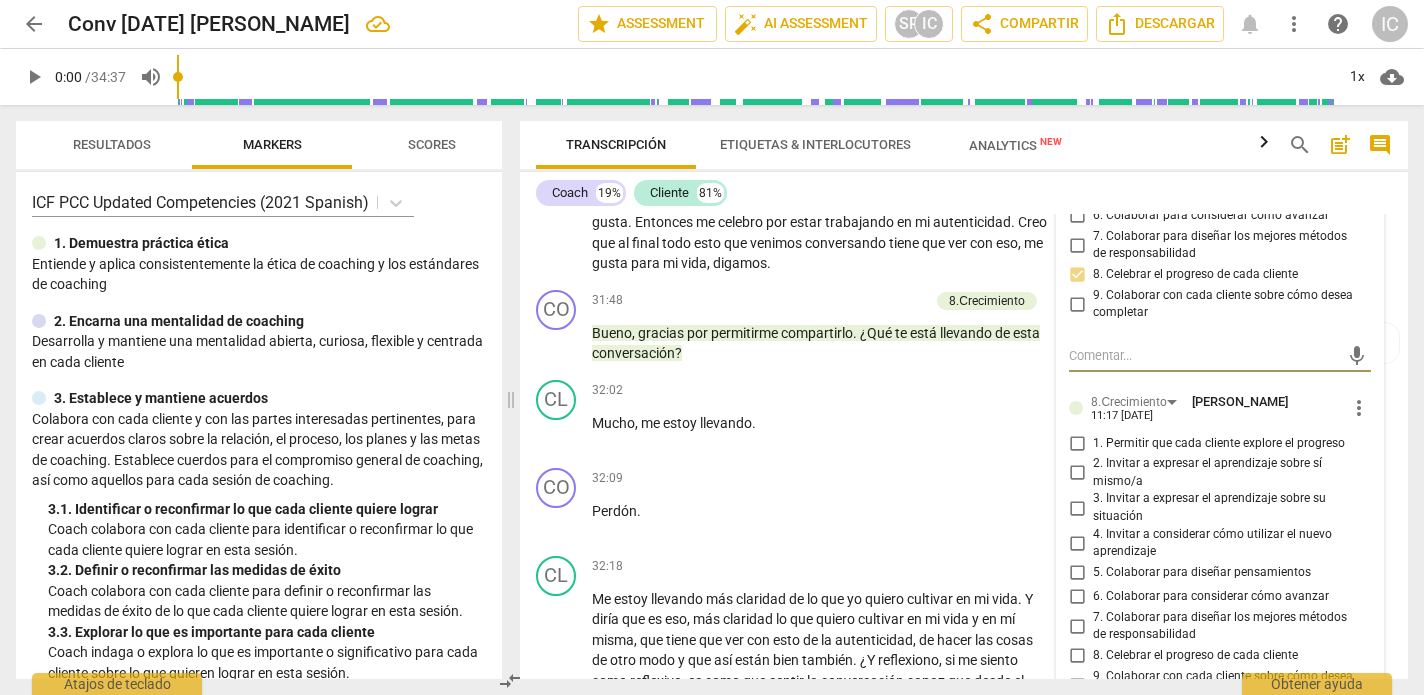 scroll, scrollTop: 7136, scrollLeft: 0, axis: vertical 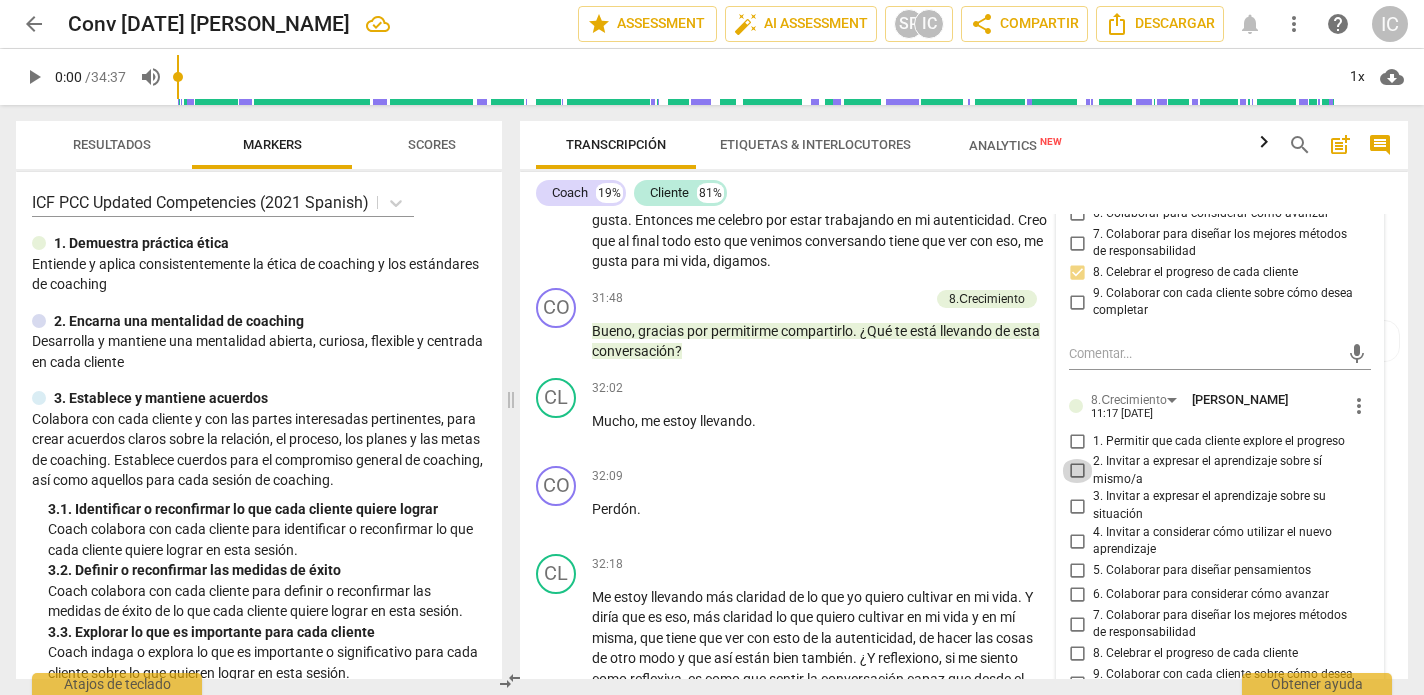 click on "2. Invitar a expresar el aprendizaje sobre sí mismo/a" at bounding box center (1077, 471) 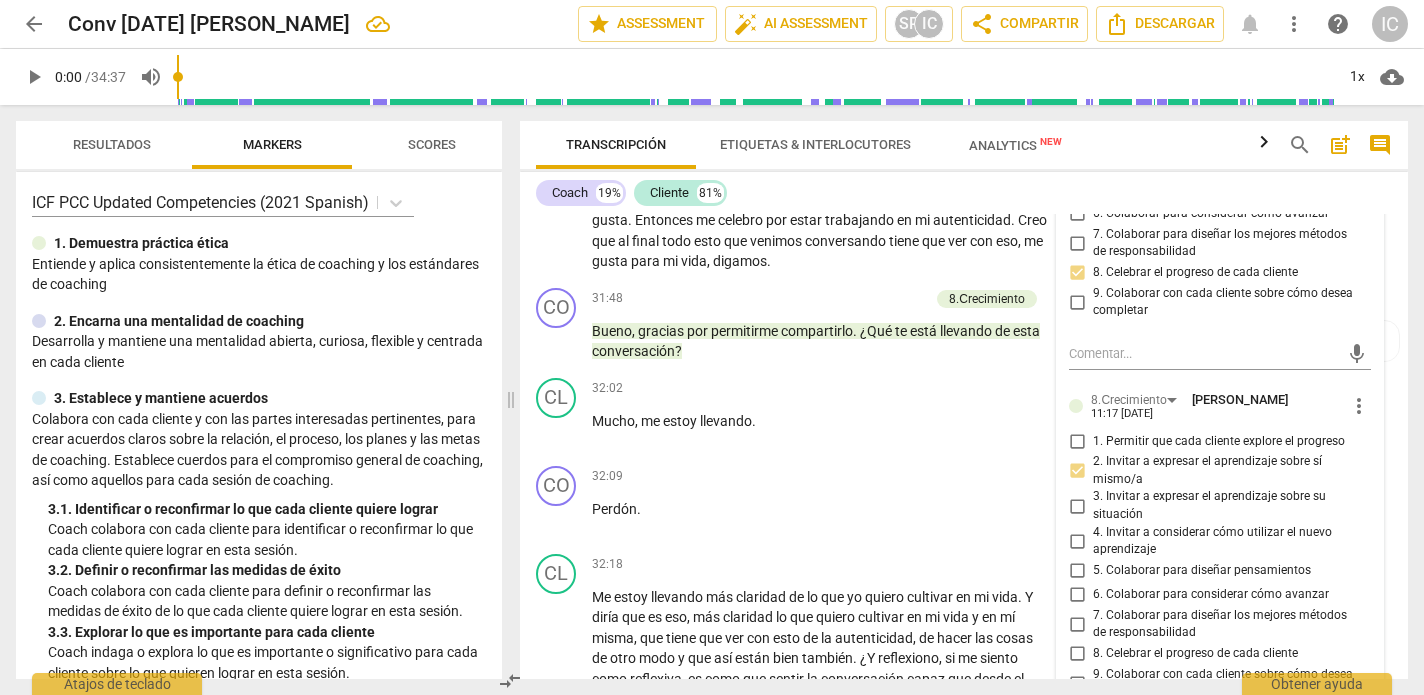 click on "3. Invitar a expresar el aprendizaje sobre su situación" at bounding box center (1077, 506) 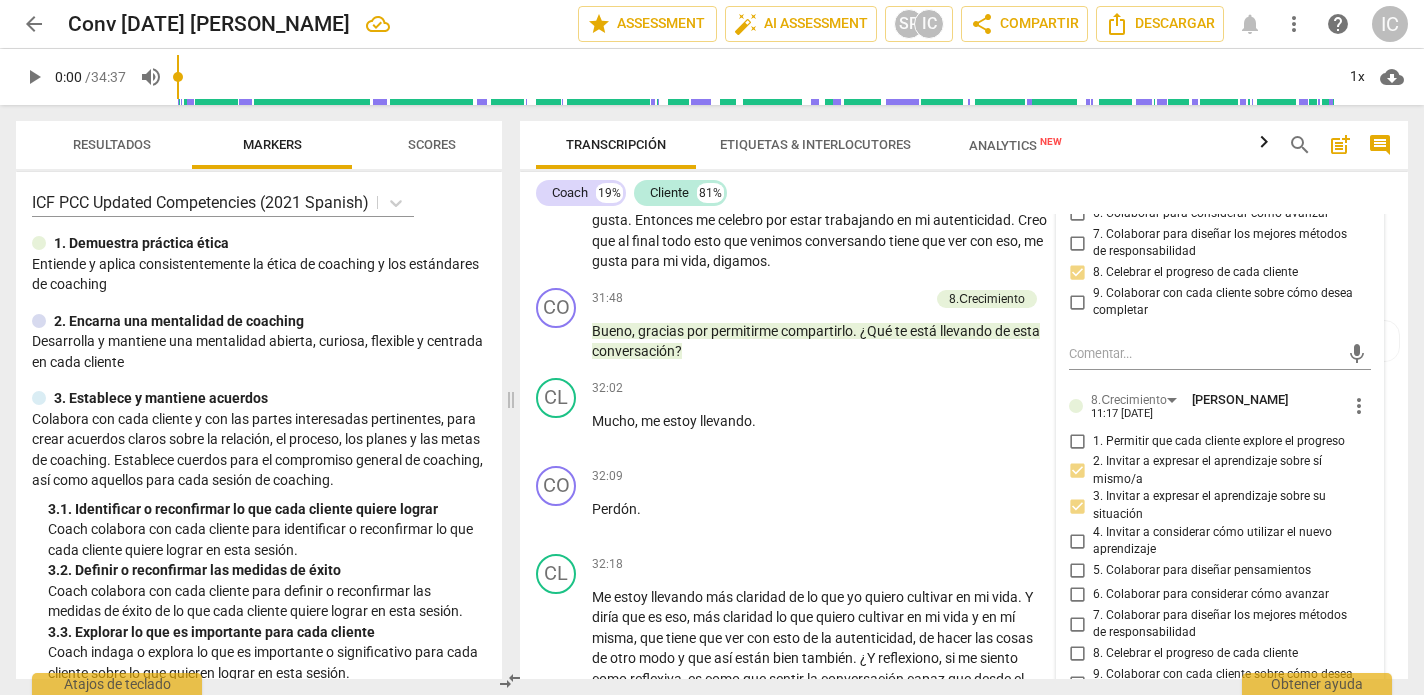 click on "4. Invitar a considerar cómo utilizar el nuevo aprendizaje" at bounding box center (1077, 541) 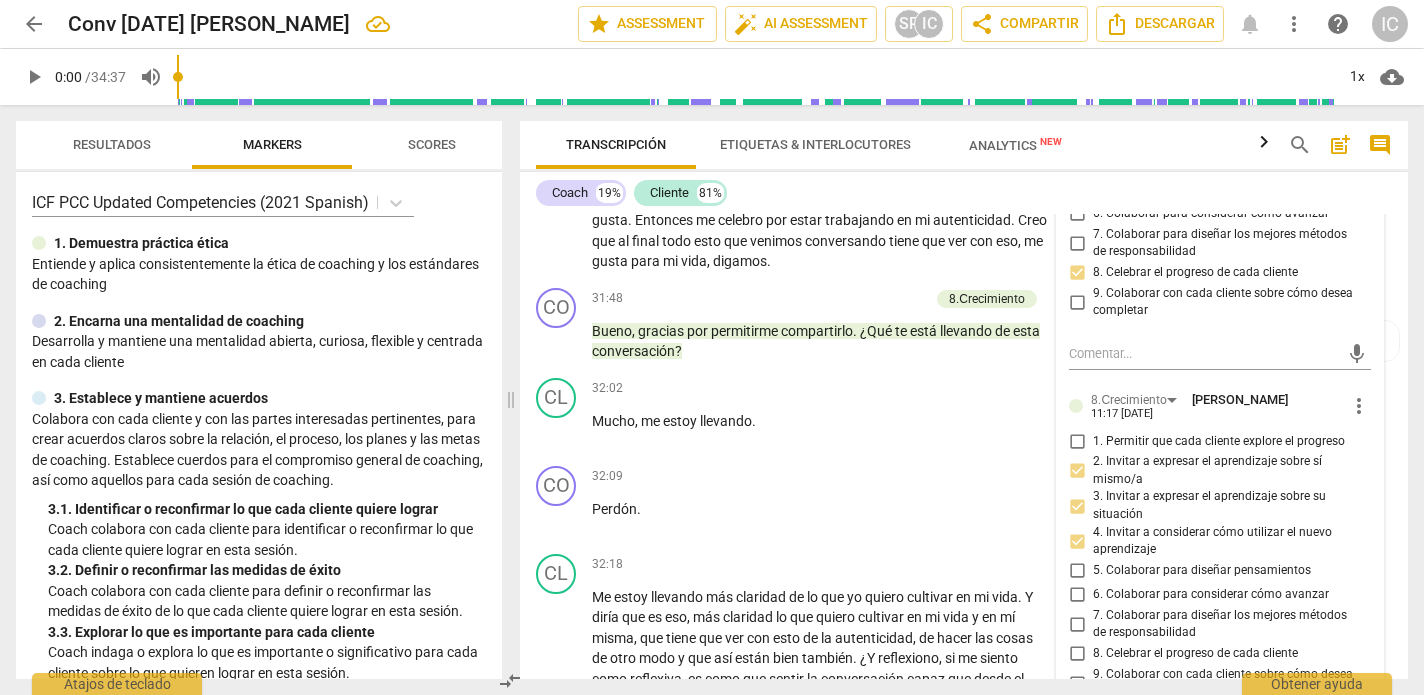 click on "5. Colaborar para diseñar pensamientos" at bounding box center [1077, 571] 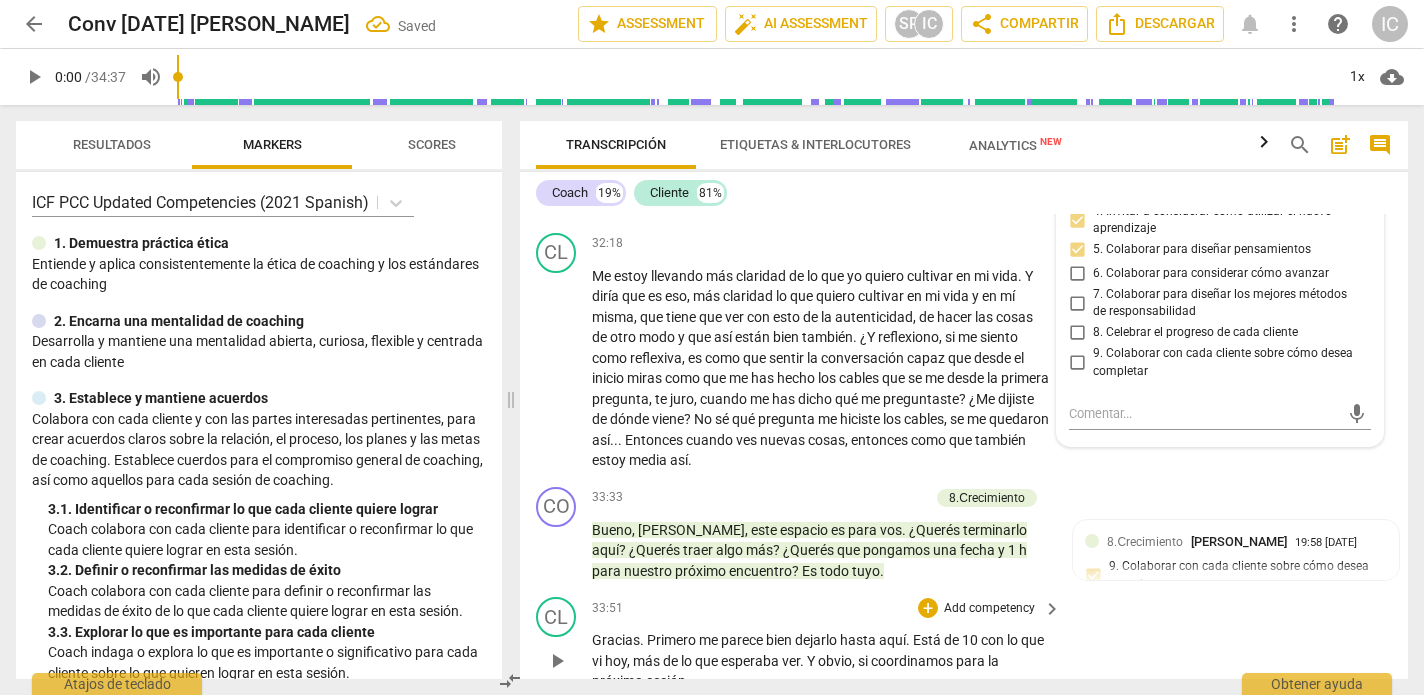 scroll, scrollTop: 7458, scrollLeft: 0, axis: vertical 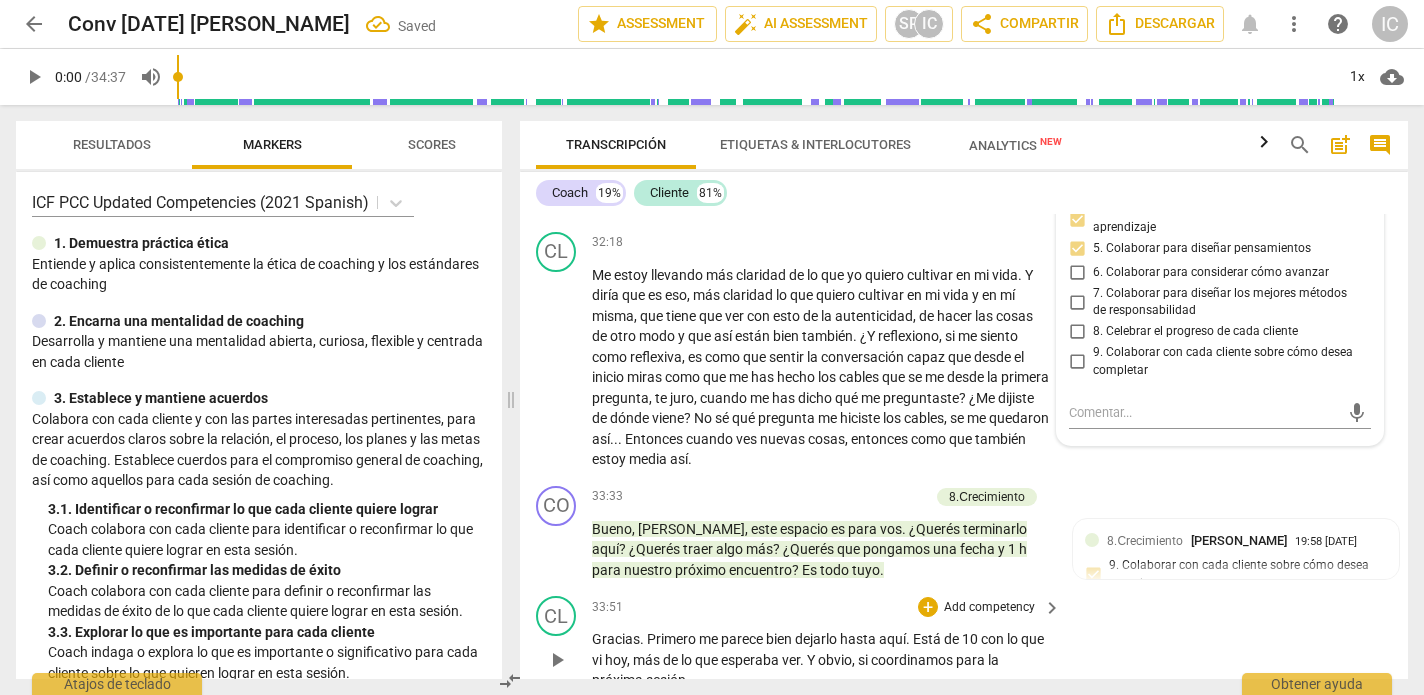 click on "33:51 + Add competency keyboard_arrow_right" at bounding box center (827, 607) 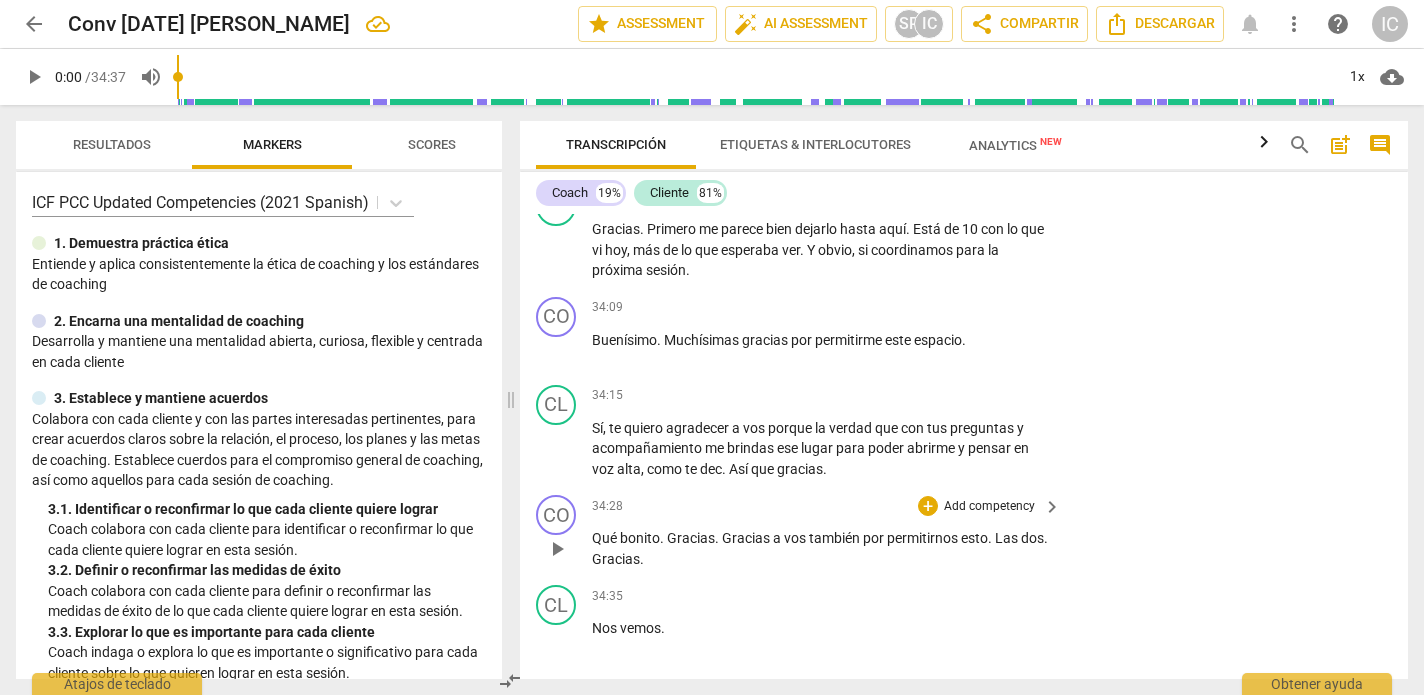 scroll, scrollTop: 7867, scrollLeft: 0, axis: vertical 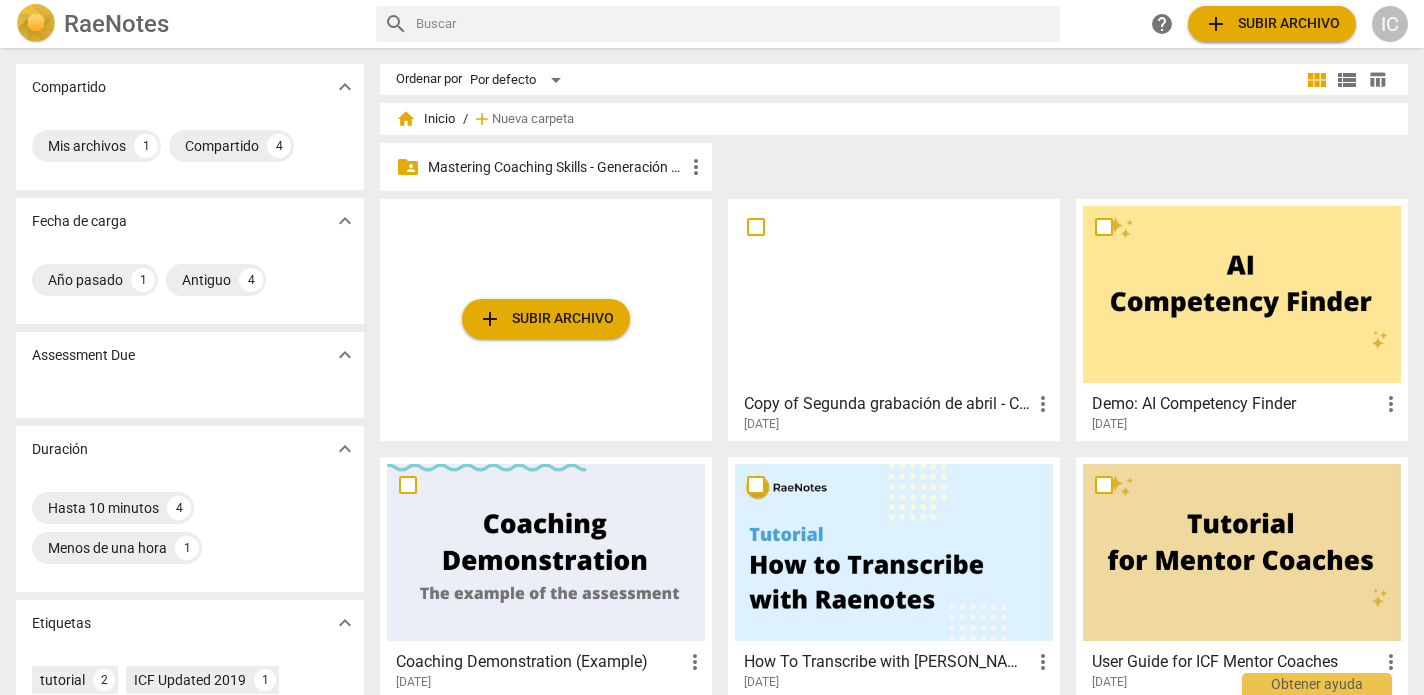 click on "Mastering Coaching Skills - Generación 31" at bounding box center [556, 167] 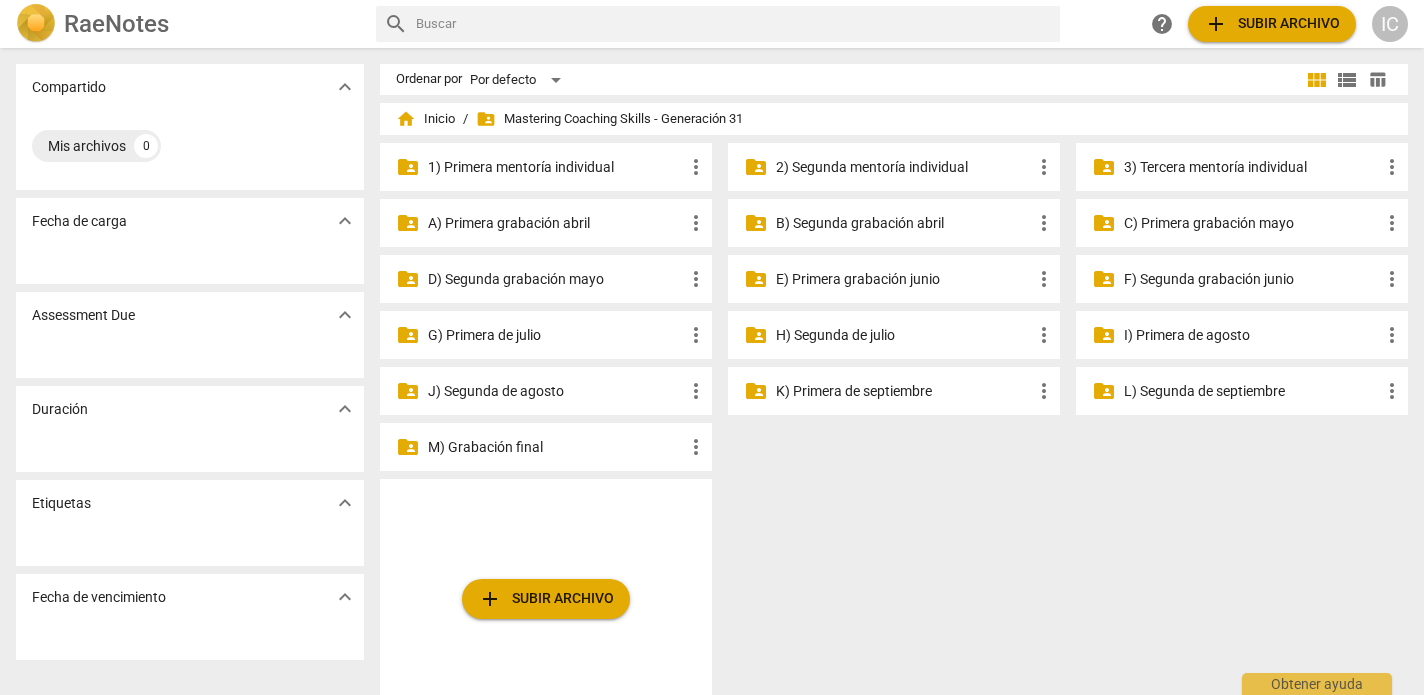 click on "F) Segunda grabación junio" at bounding box center (1252, 279) 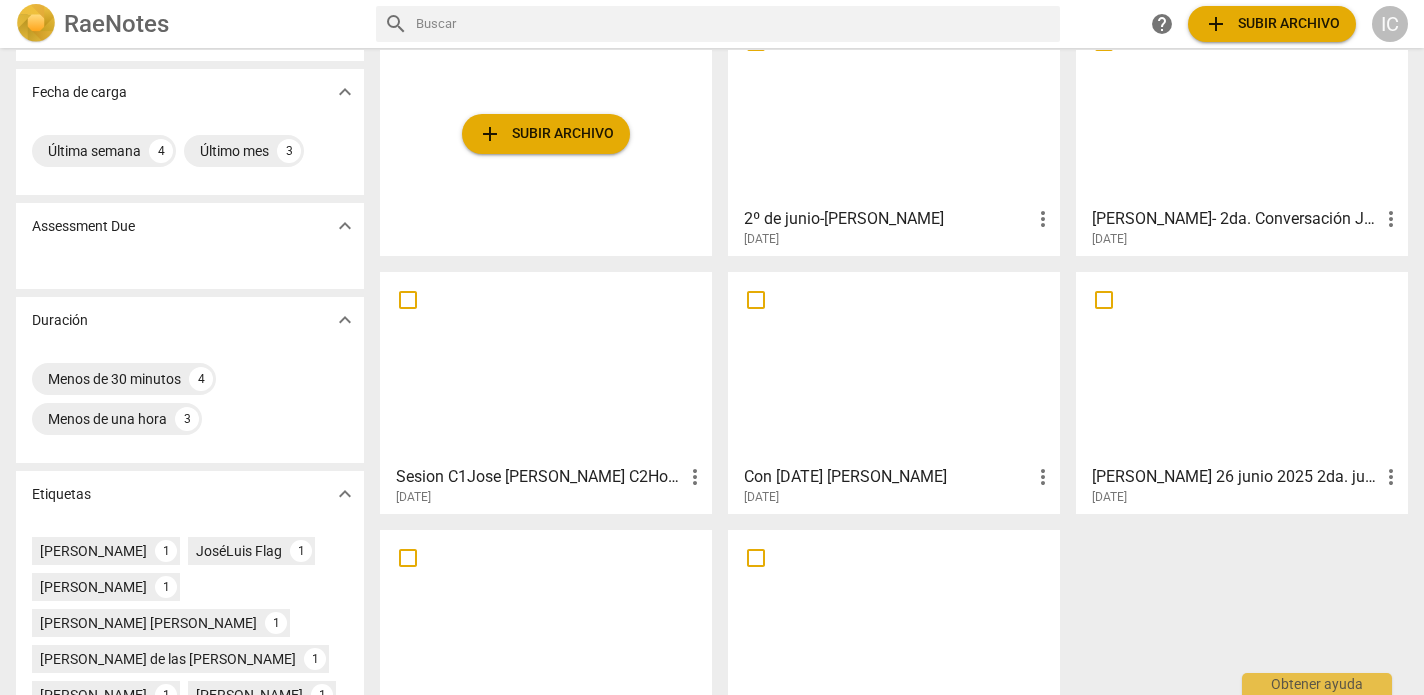 scroll, scrollTop: 130, scrollLeft: 0, axis: vertical 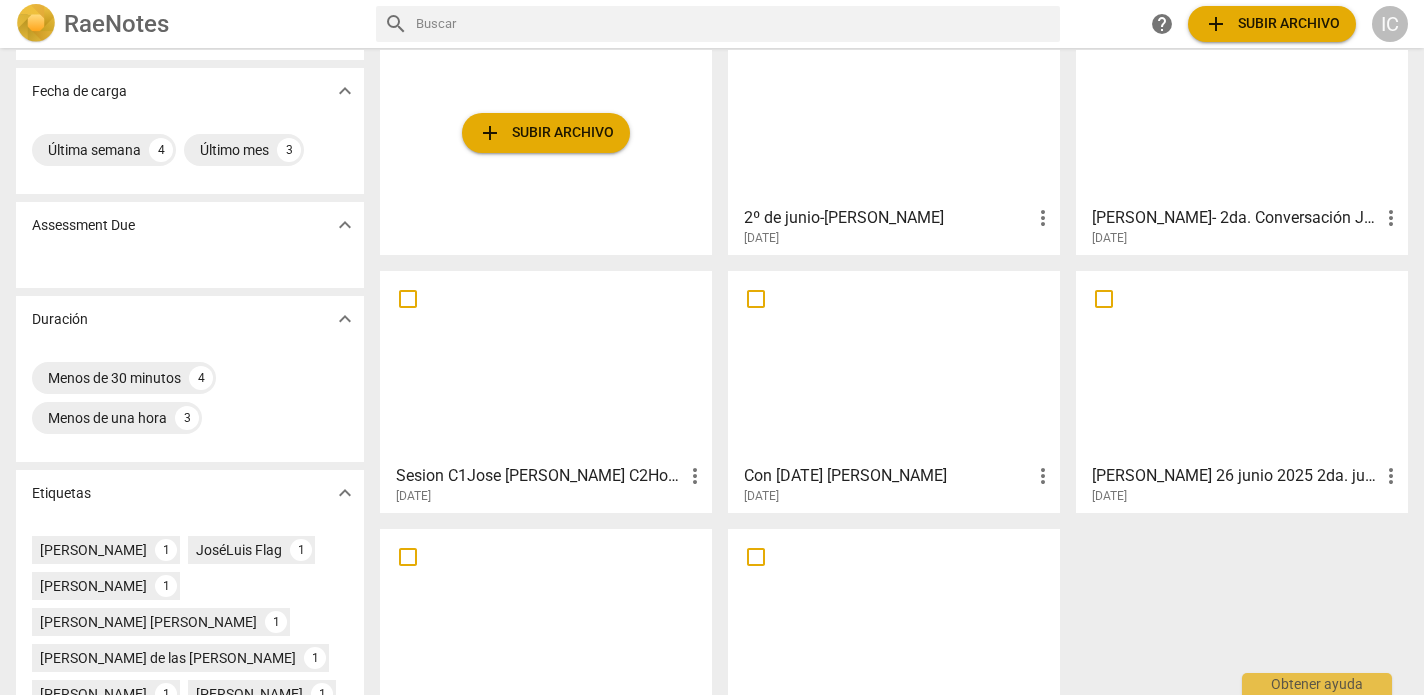click at bounding box center [894, 366] 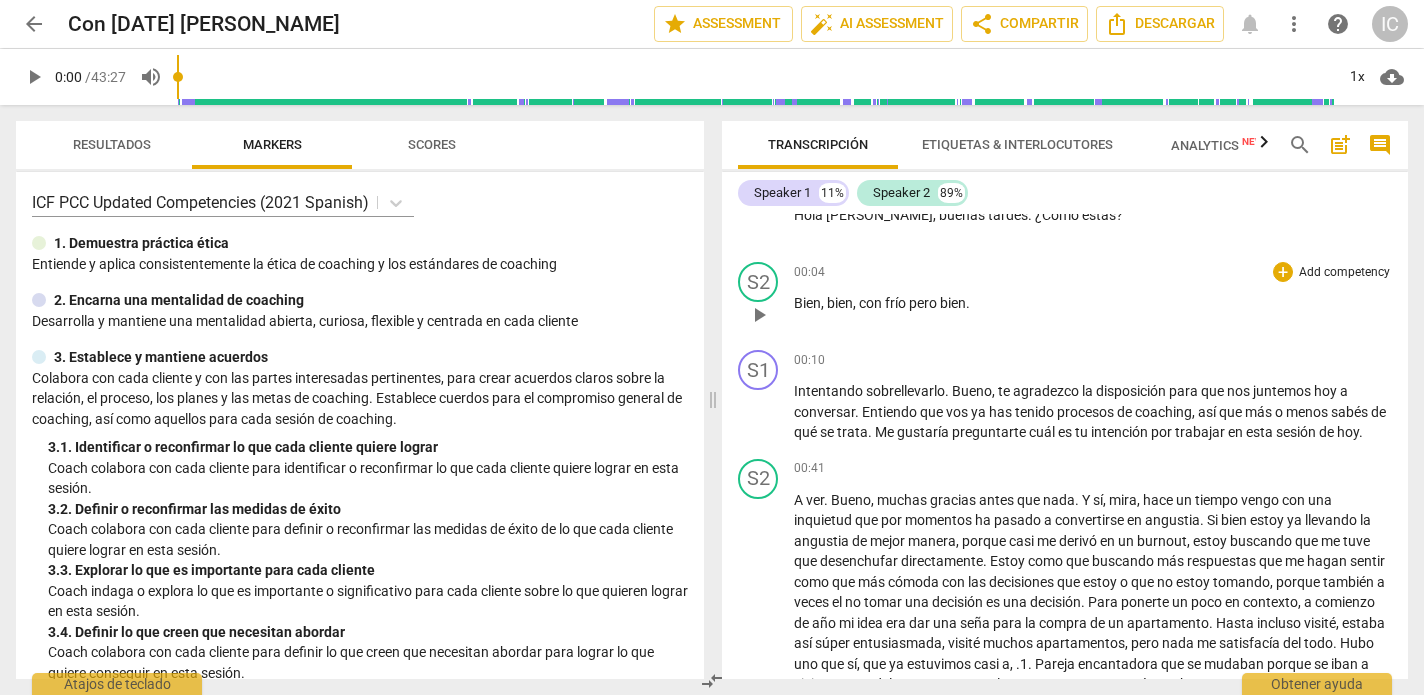 scroll, scrollTop: 68, scrollLeft: 0, axis: vertical 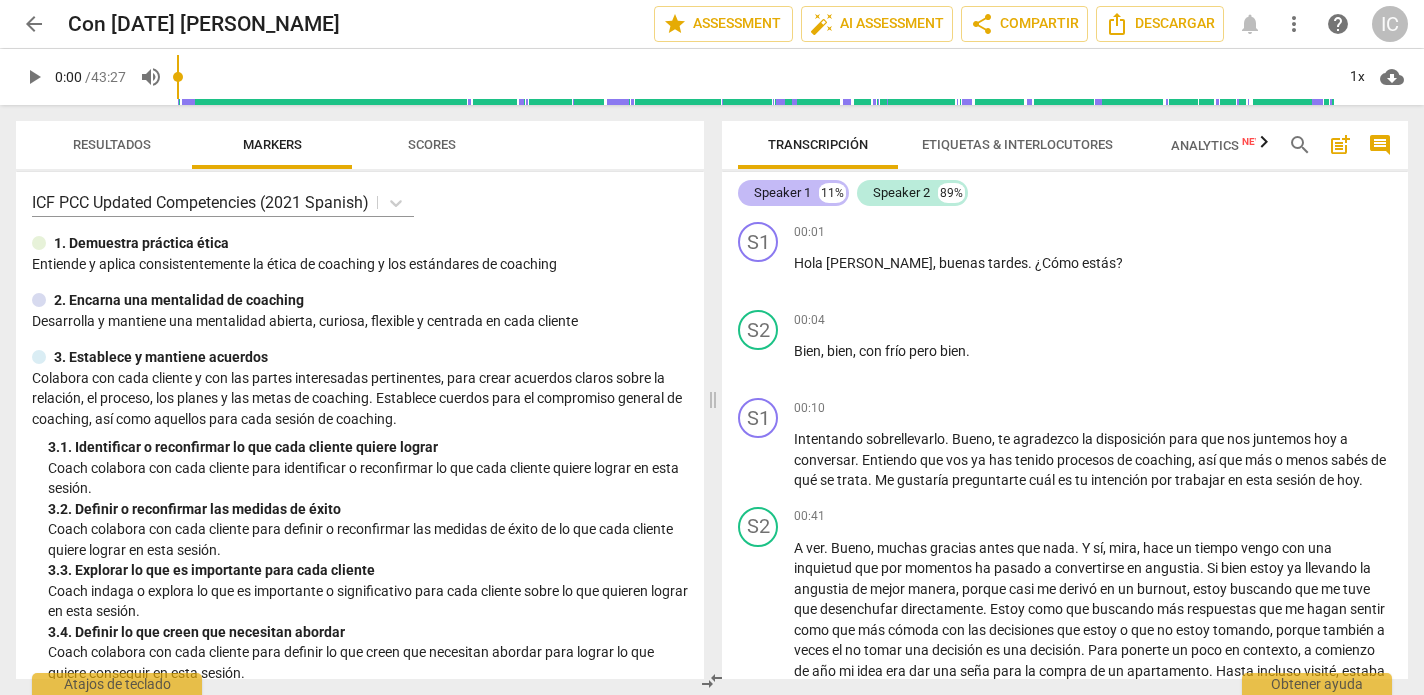 click on "Speaker 1" at bounding box center [782, 193] 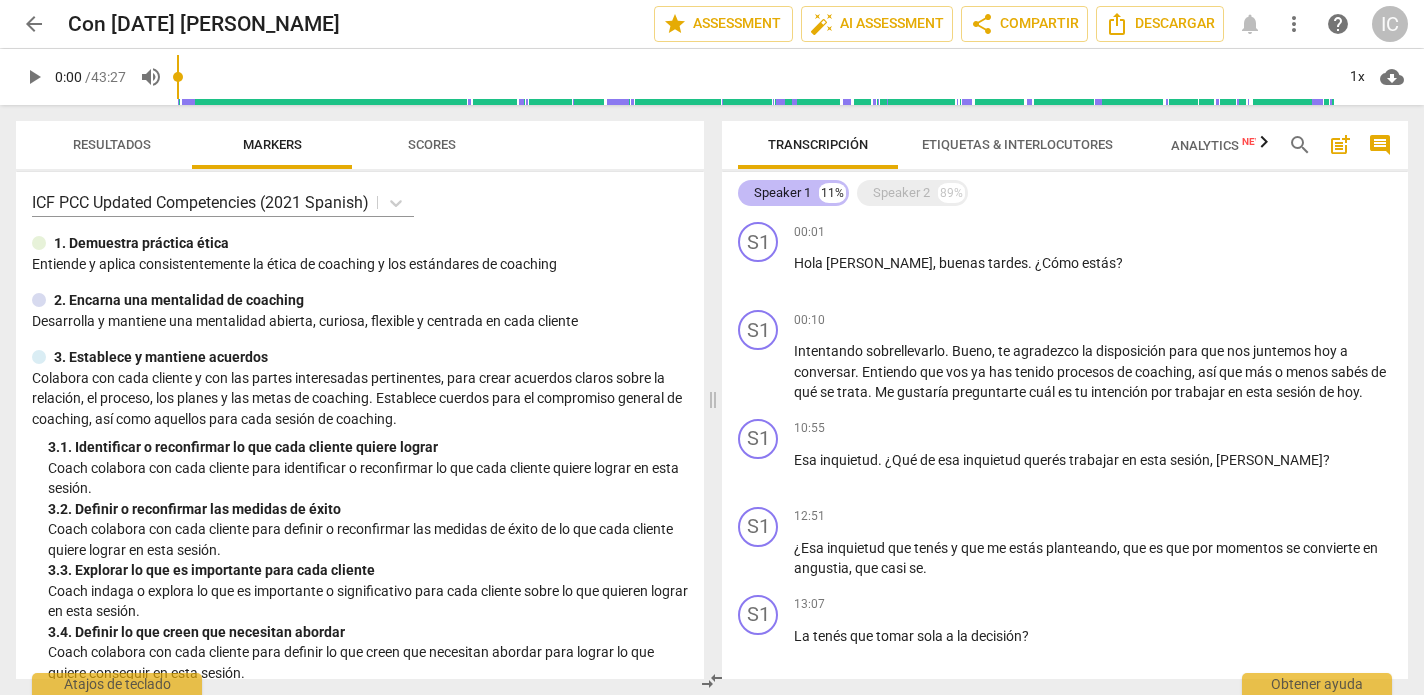 click on "Speaker 1" at bounding box center (782, 193) 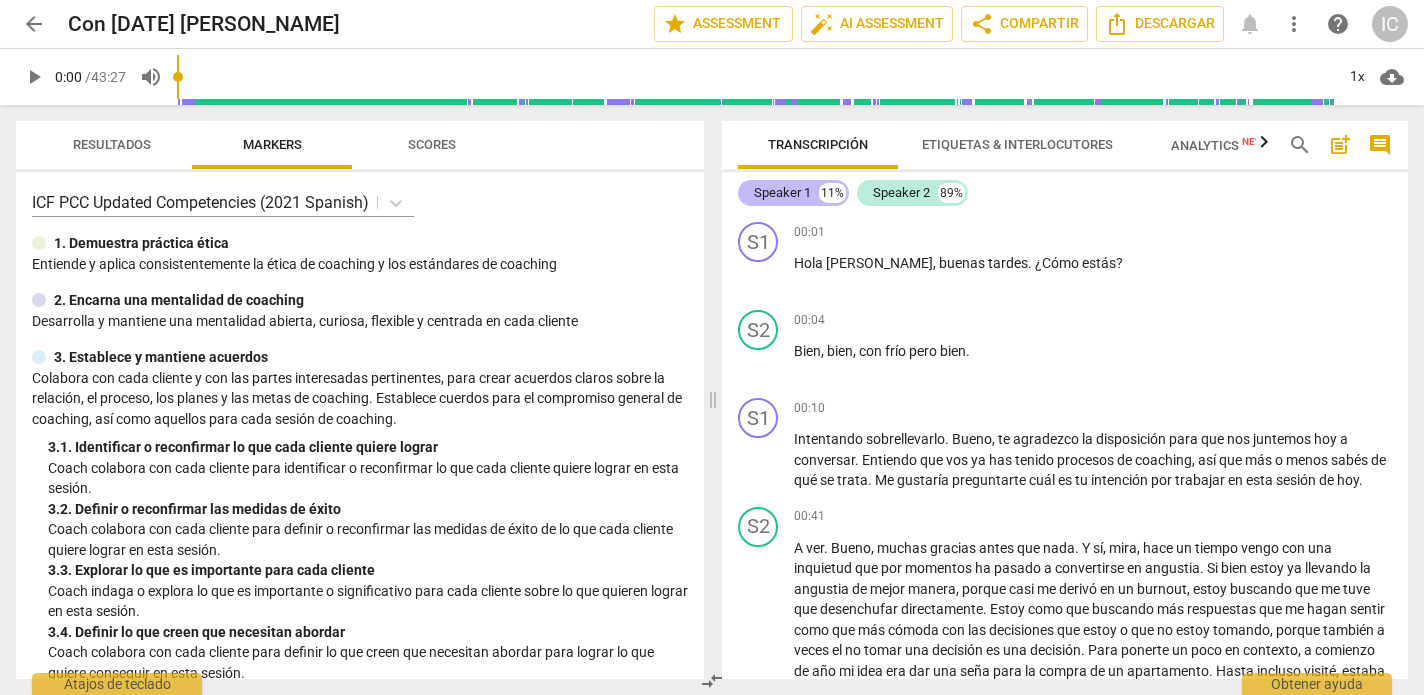 click on "Speaker 1" at bounding box center [782, 193] 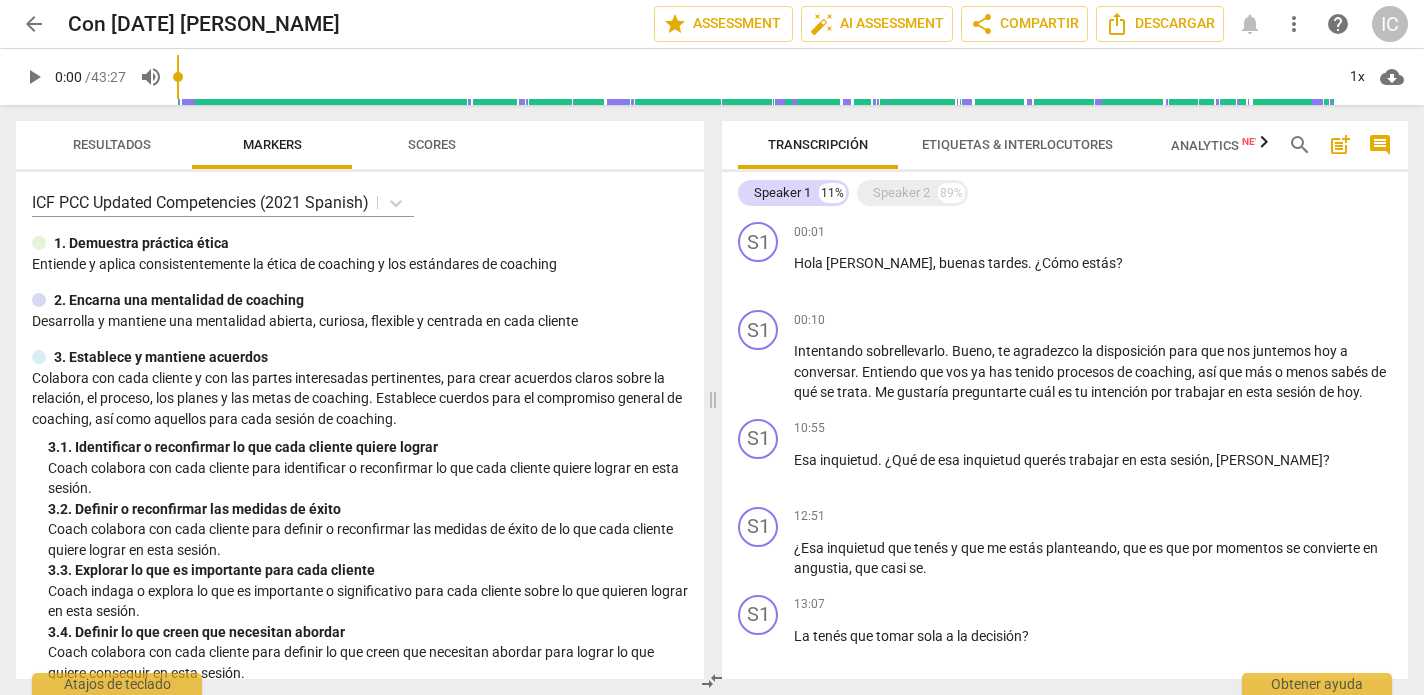 scroll, scrollTop: 0, scrollLeft: 0, axis: both 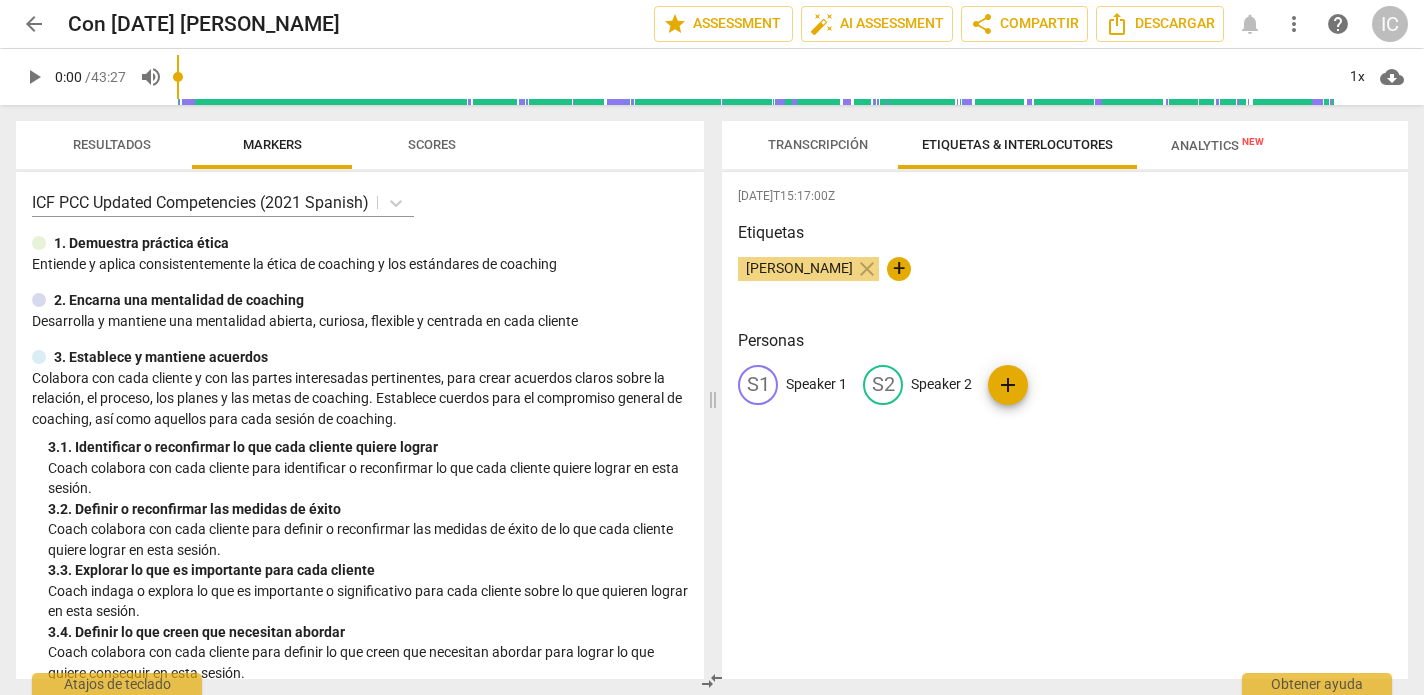 click on "Speaker 1" at bounding box center (816, 384) 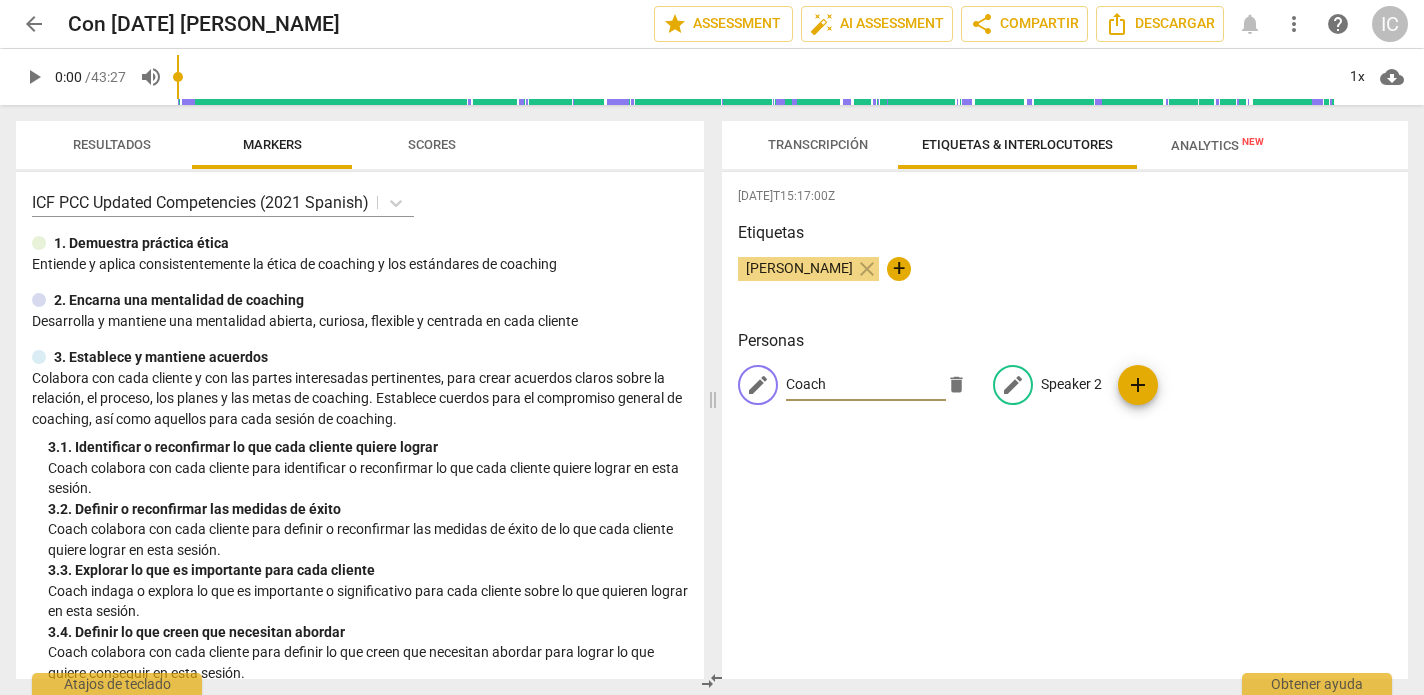 type on "Coach" 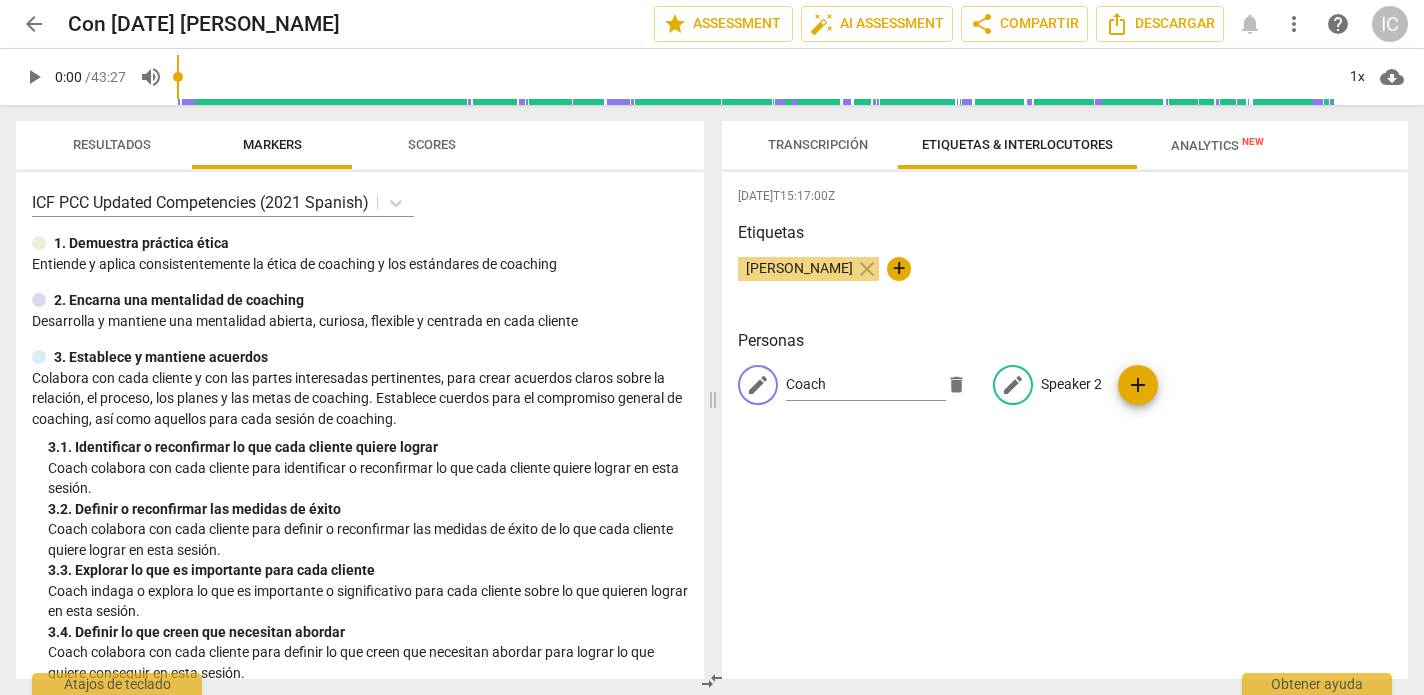 click on "Speaker 2" at bounding box center (1071, 384) 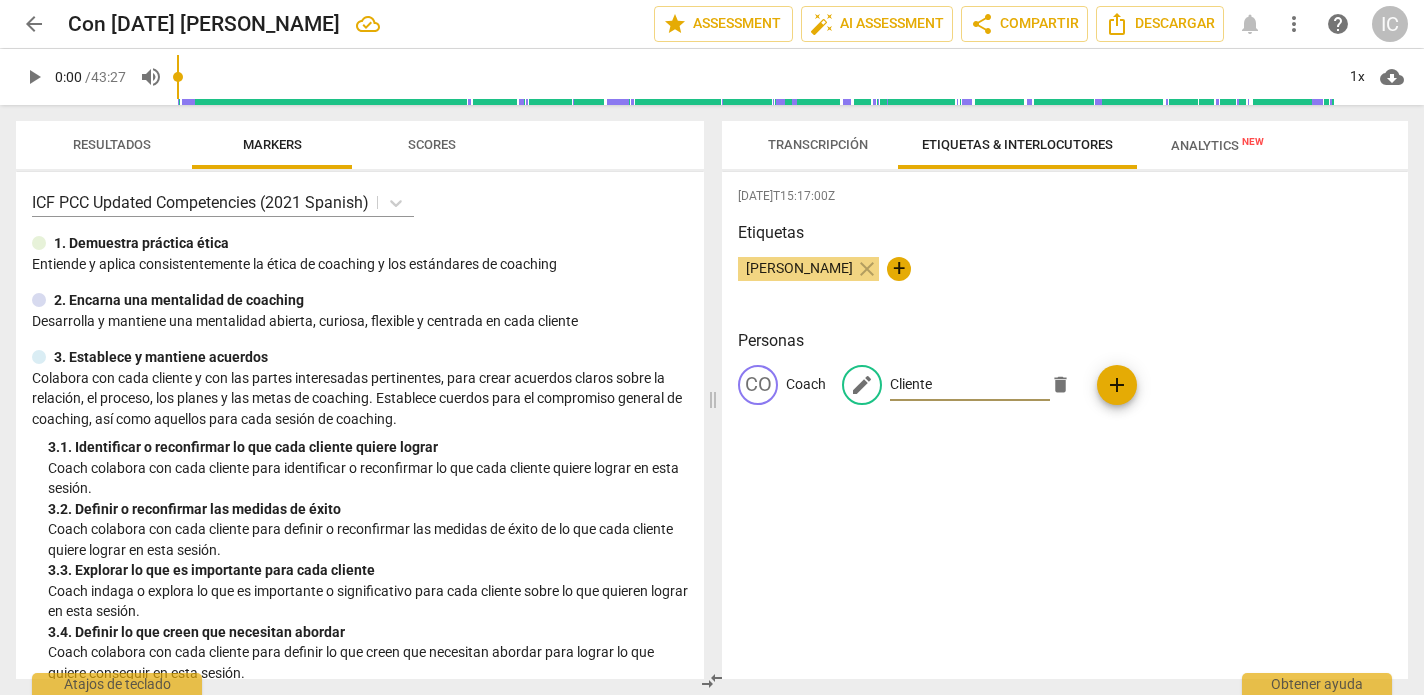 type on "Cliente" 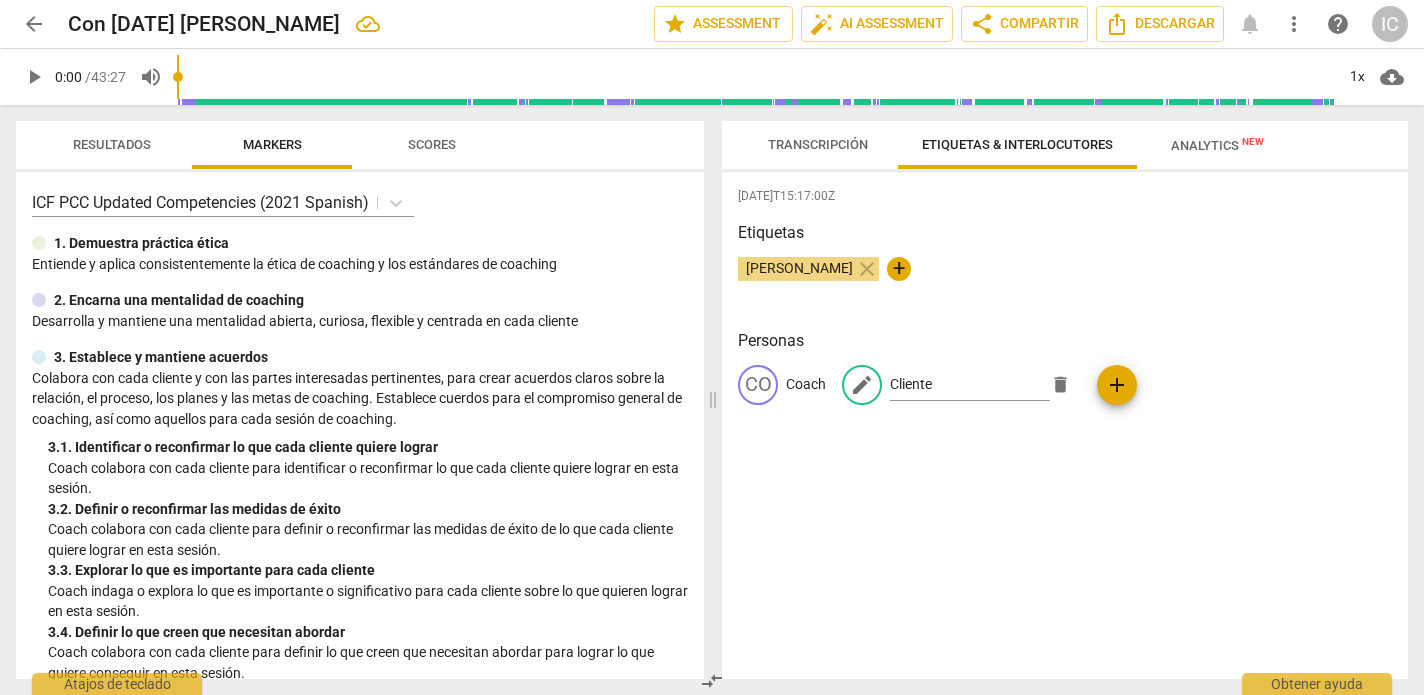 click on "Ivanna Carabetta close +" at bounding box center (1065, 277) 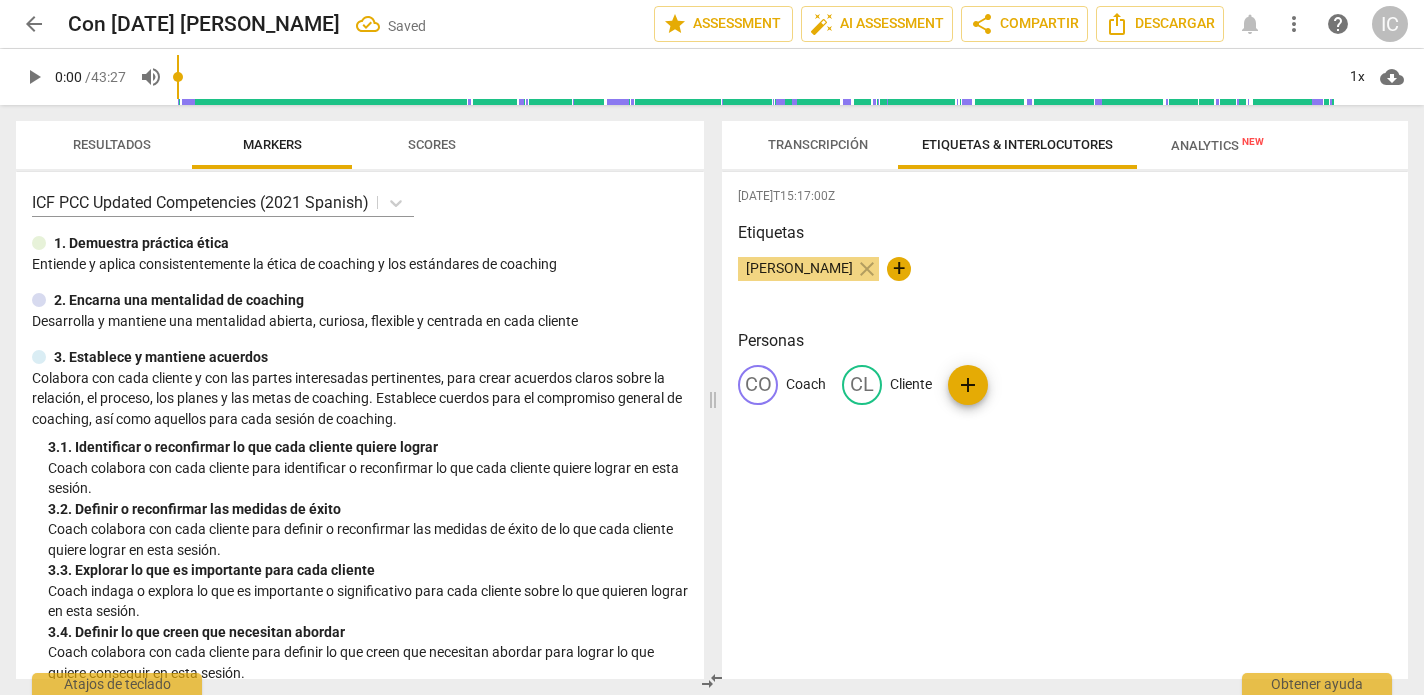 click on "Transcripción" at bounding box center [818, 145] 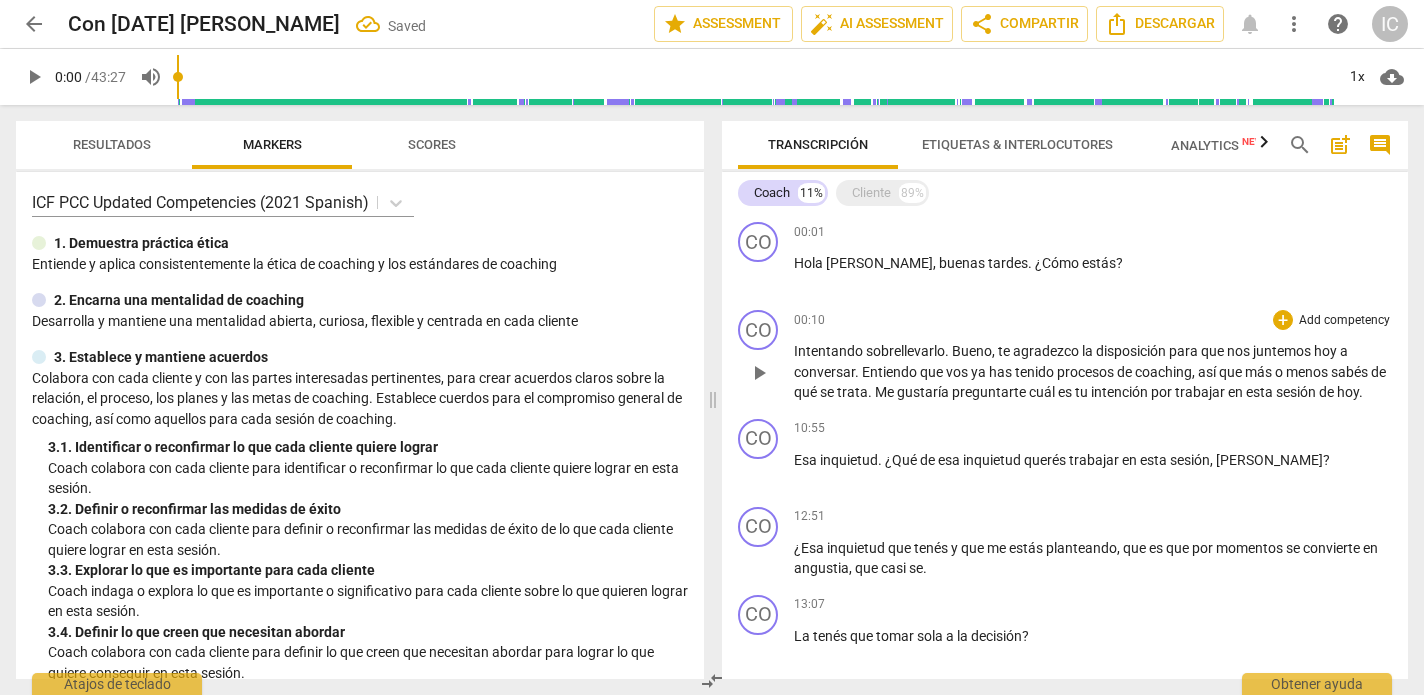 scroll, scrollTop: 0, scrollLeft: 0, axis: both 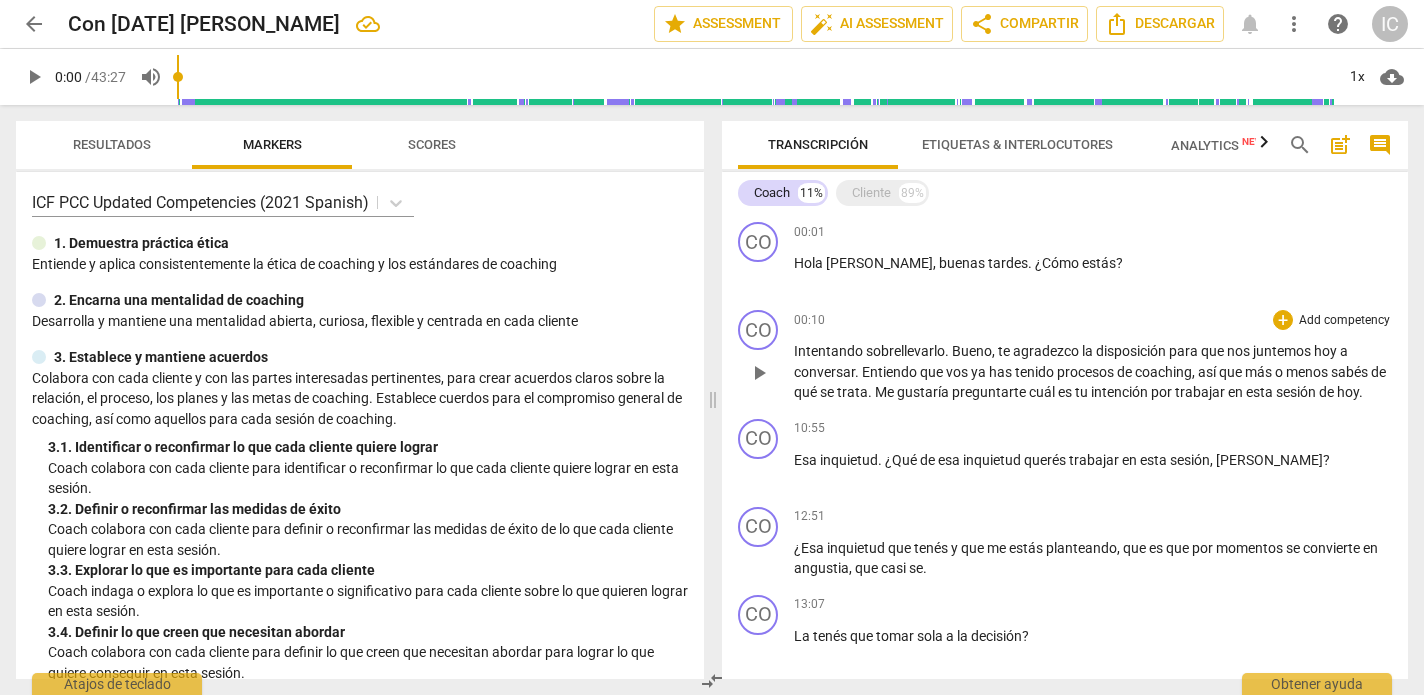 type 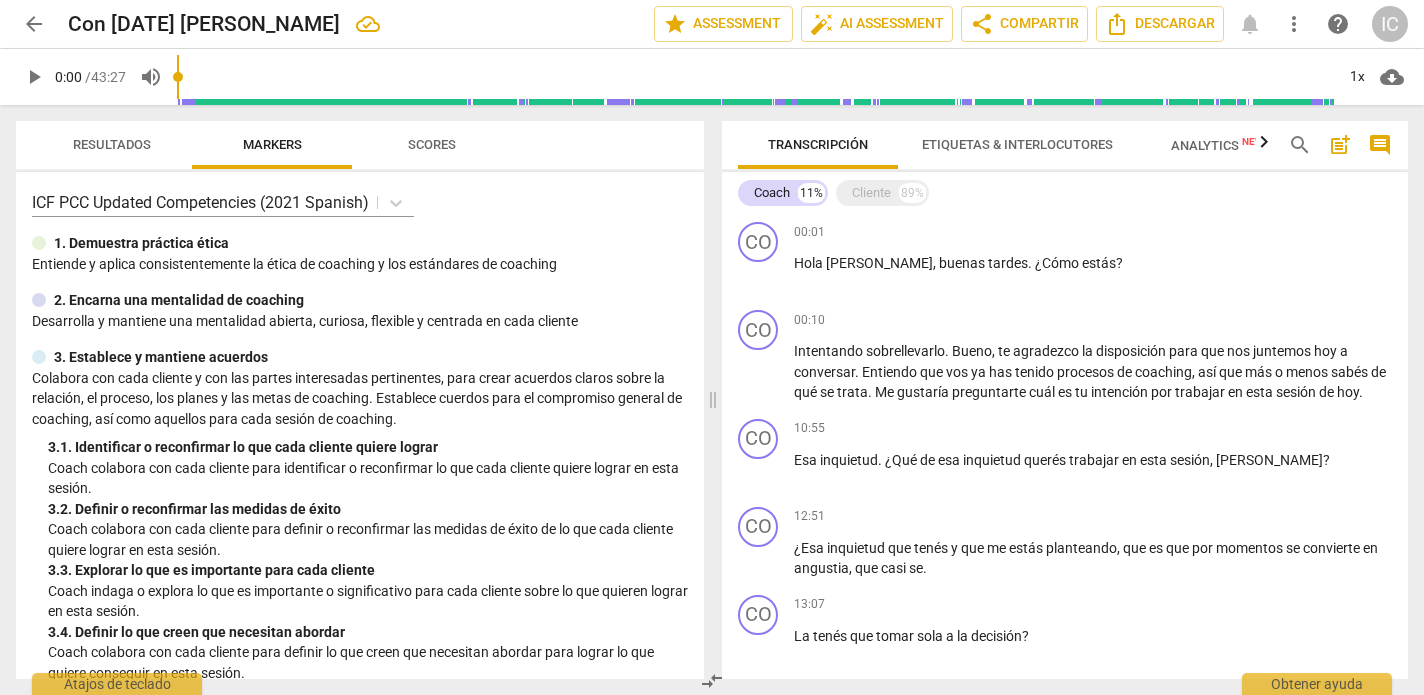 click on "Etiquetas & Interlocutores" at bounding box center [1017, 144] 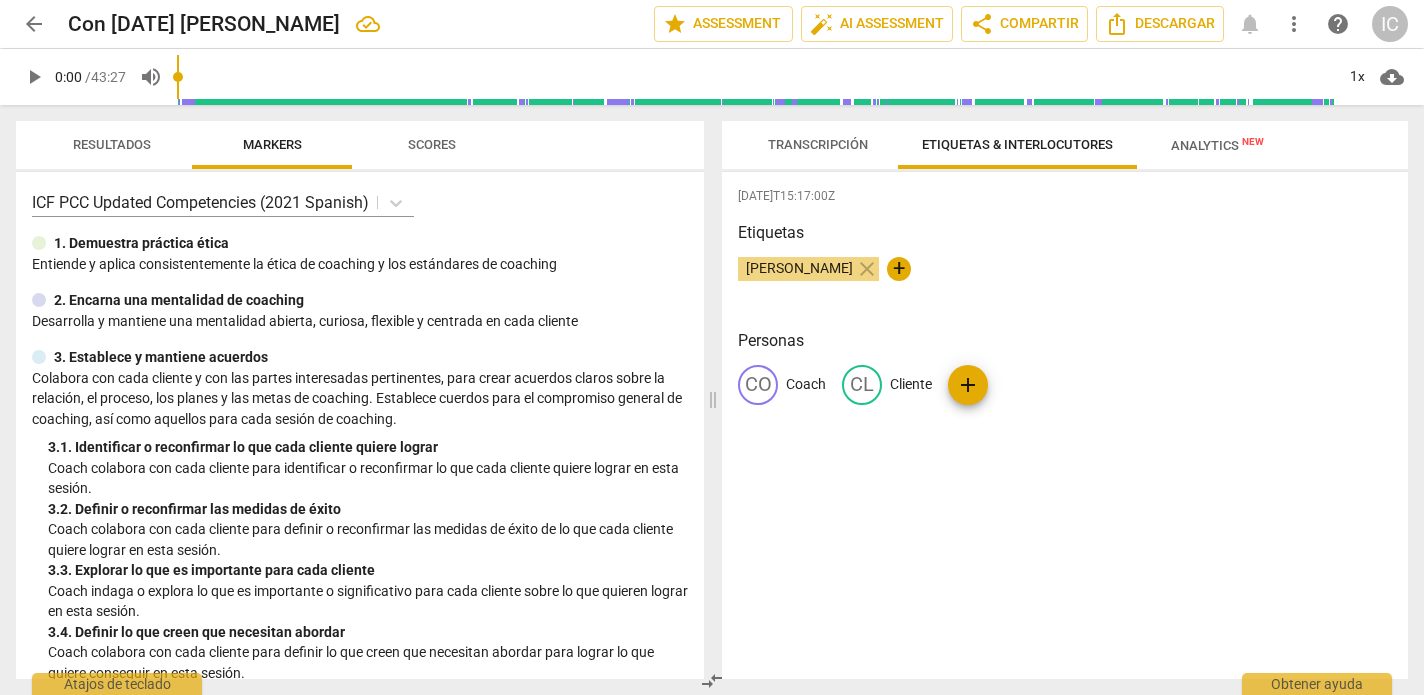 click on "Personas" at bounding box center [1065, 341] 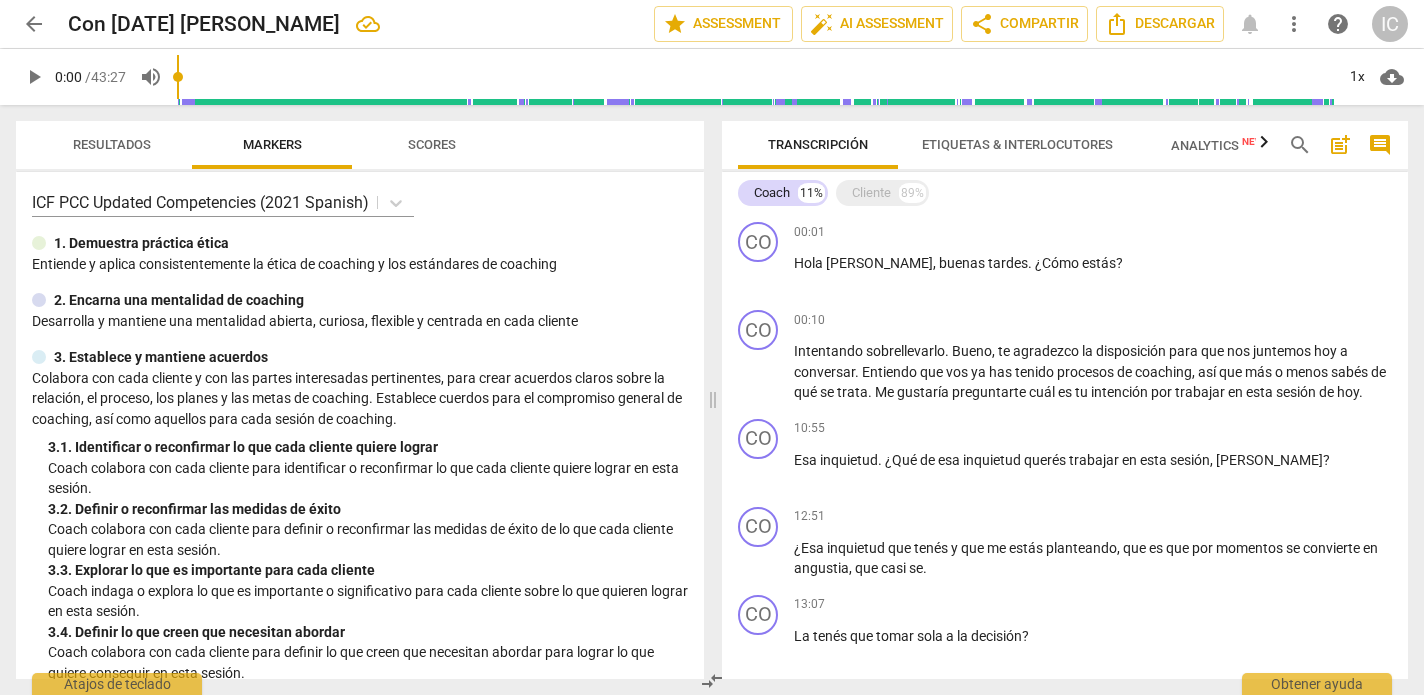 scroll, scrollTop: -1, scrollLeft: 0, axis: vertical 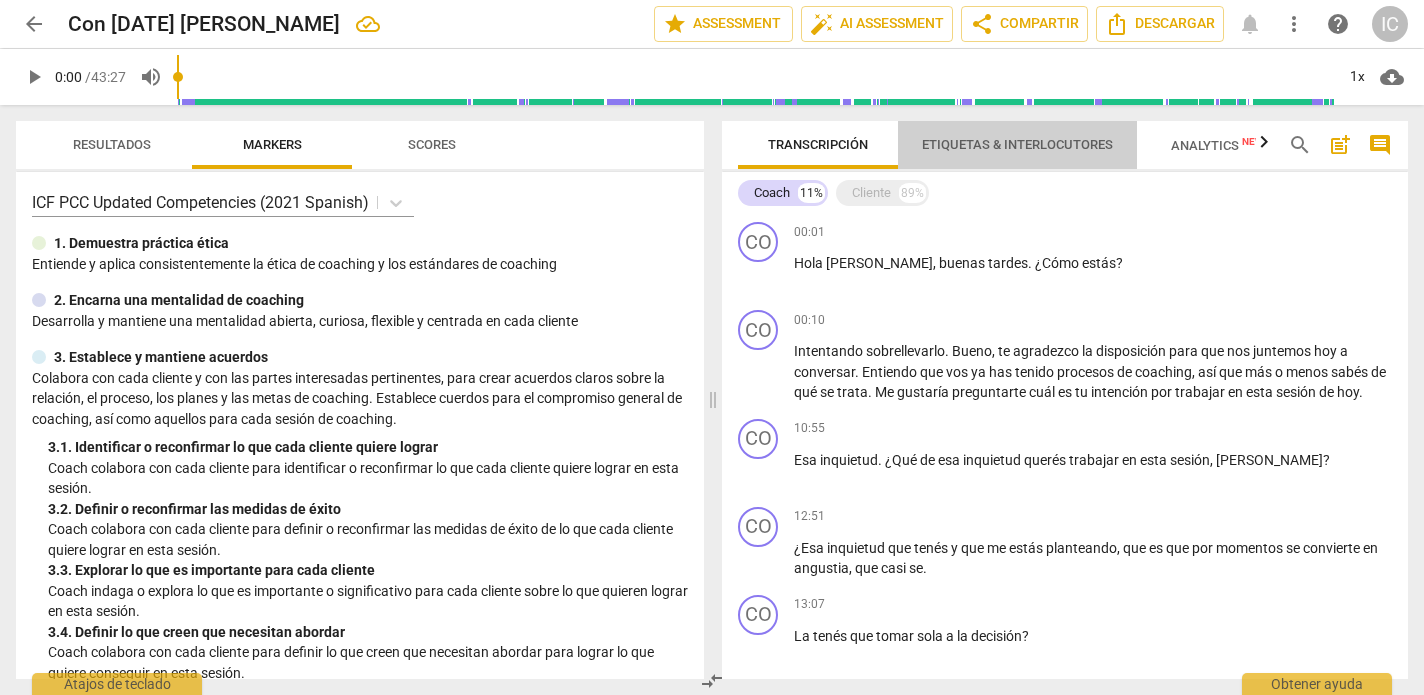 click on "Etiquetas & Interlocutores" at bounding box center (1017, 144) 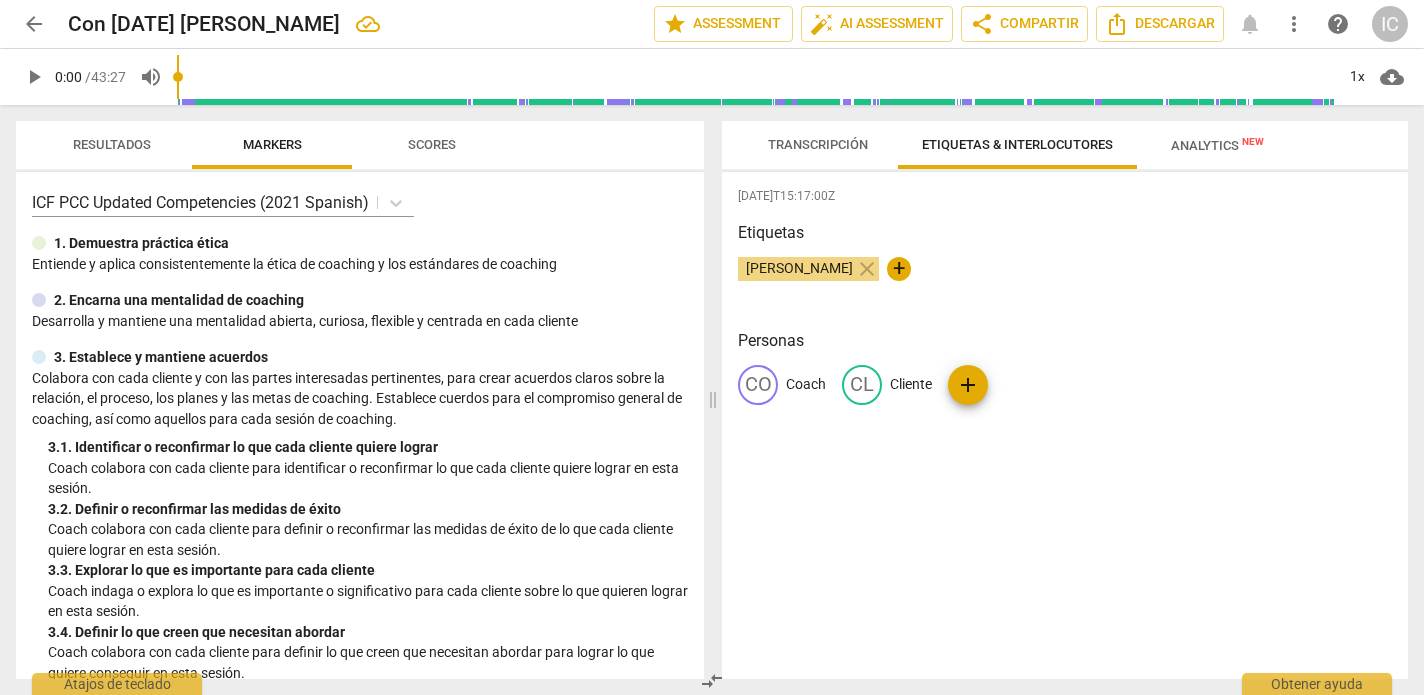 scroll, scrollTop: 0, scrollLeft: 1, axis: horizontal 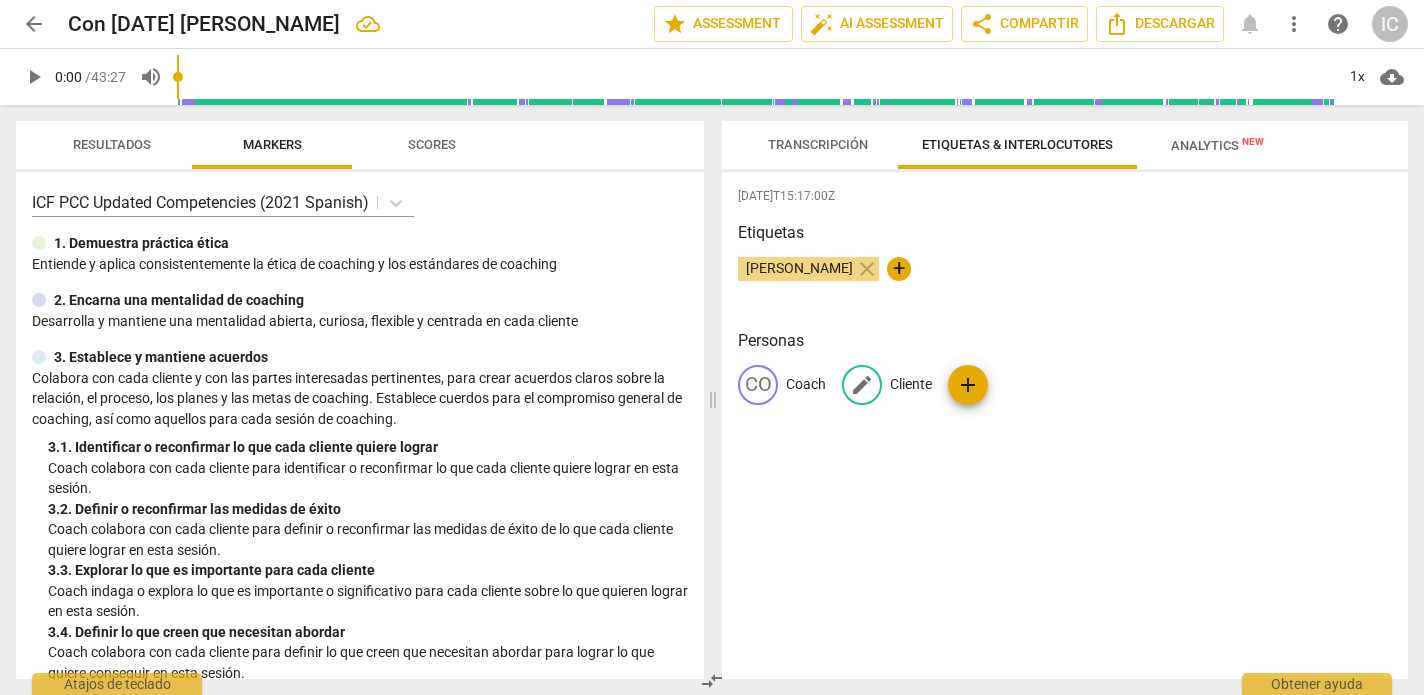 click on "Cliente" at bounding box center (911, 384) 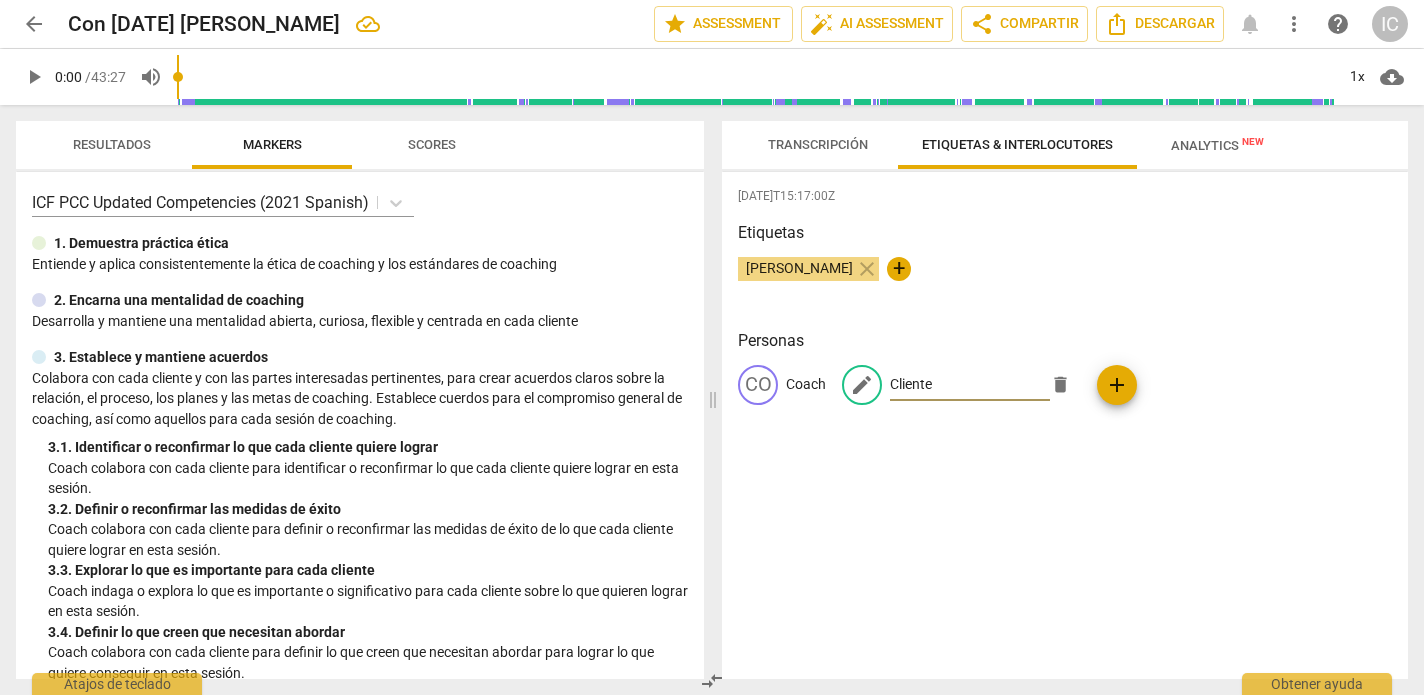 scroll, scrollTop: 0, scrollLeft: 0, axis: both 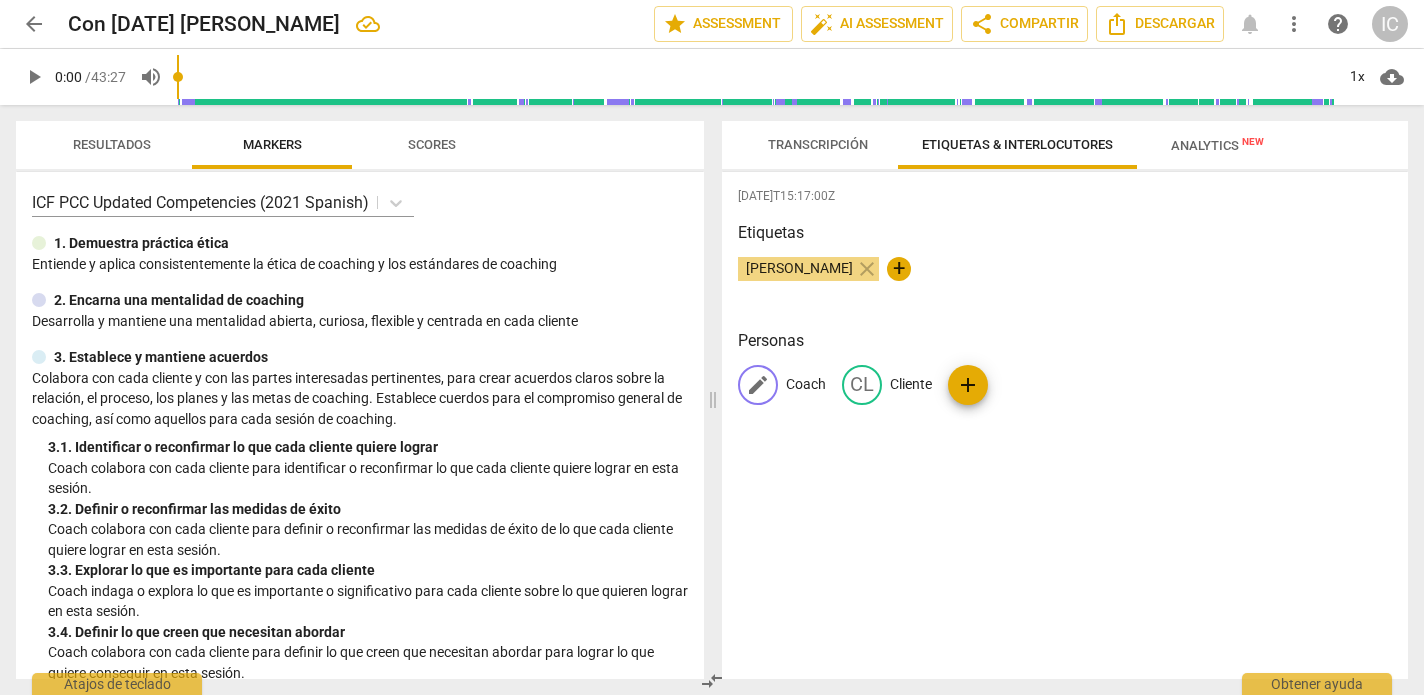 click on "Coach" at bounding box center (806, 384) 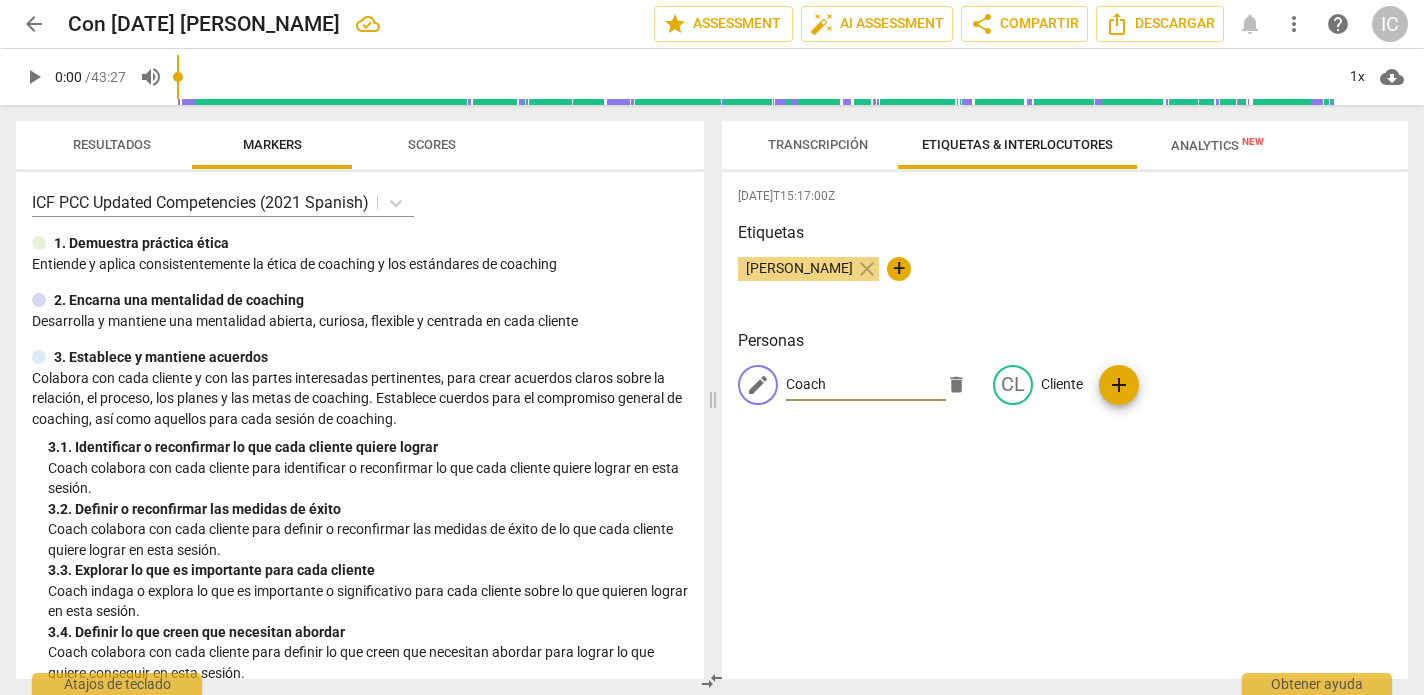 drag, startPoint x: 867, startPoint y: 383, endPoint x: 765, endPoint y: 376, distance: 102.239914 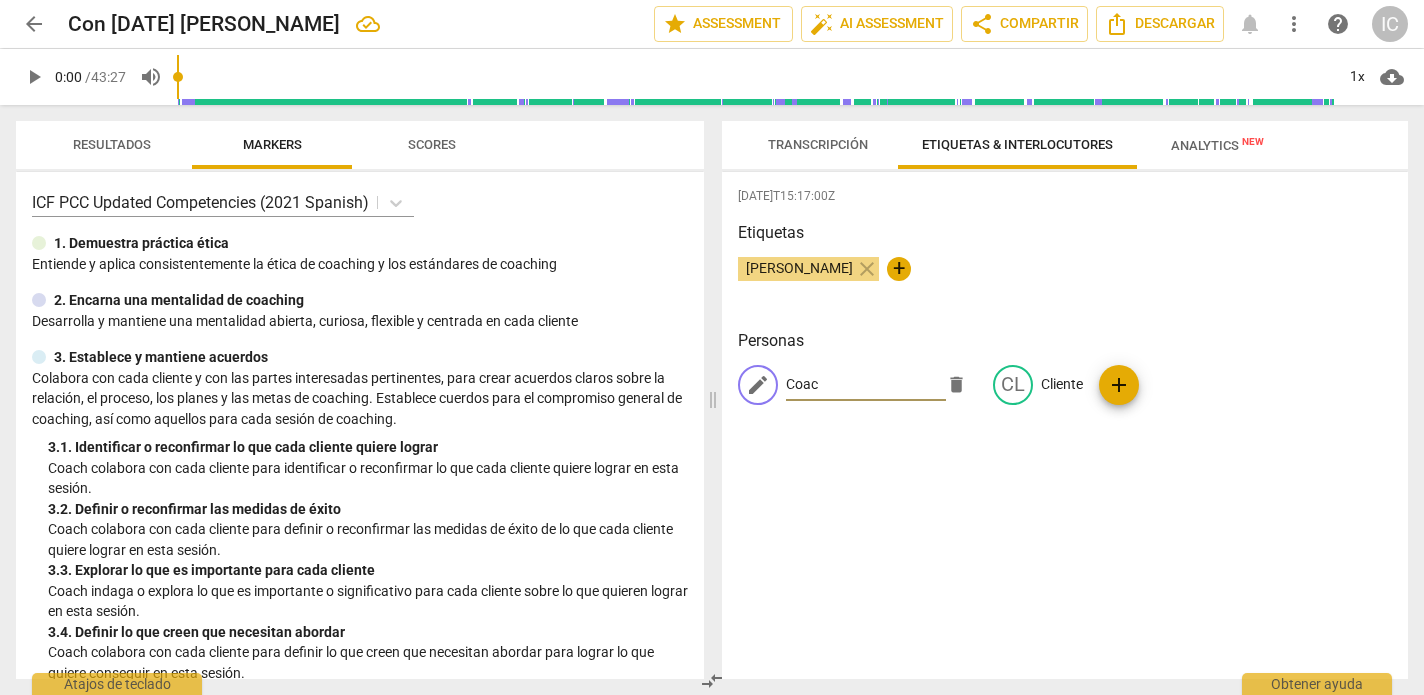 type on "Coach" 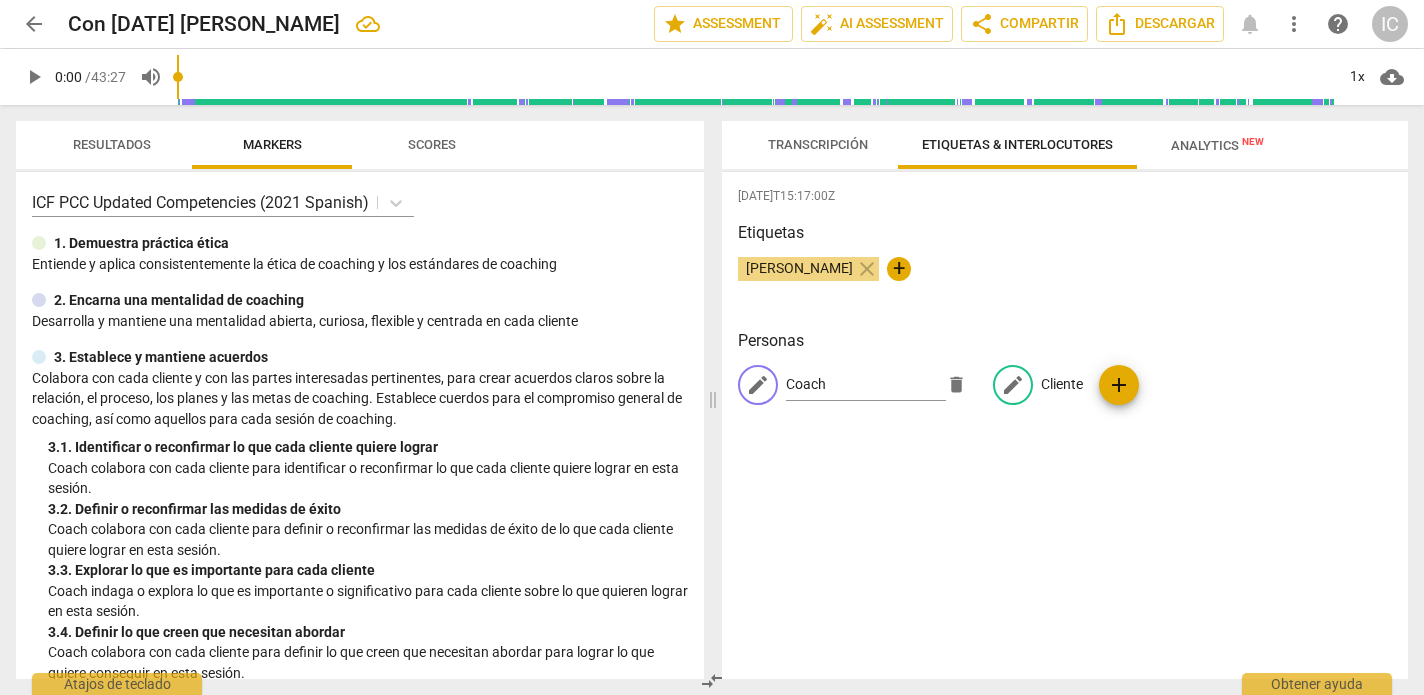 click on "Cliente" at bounding box center (1062, 384) 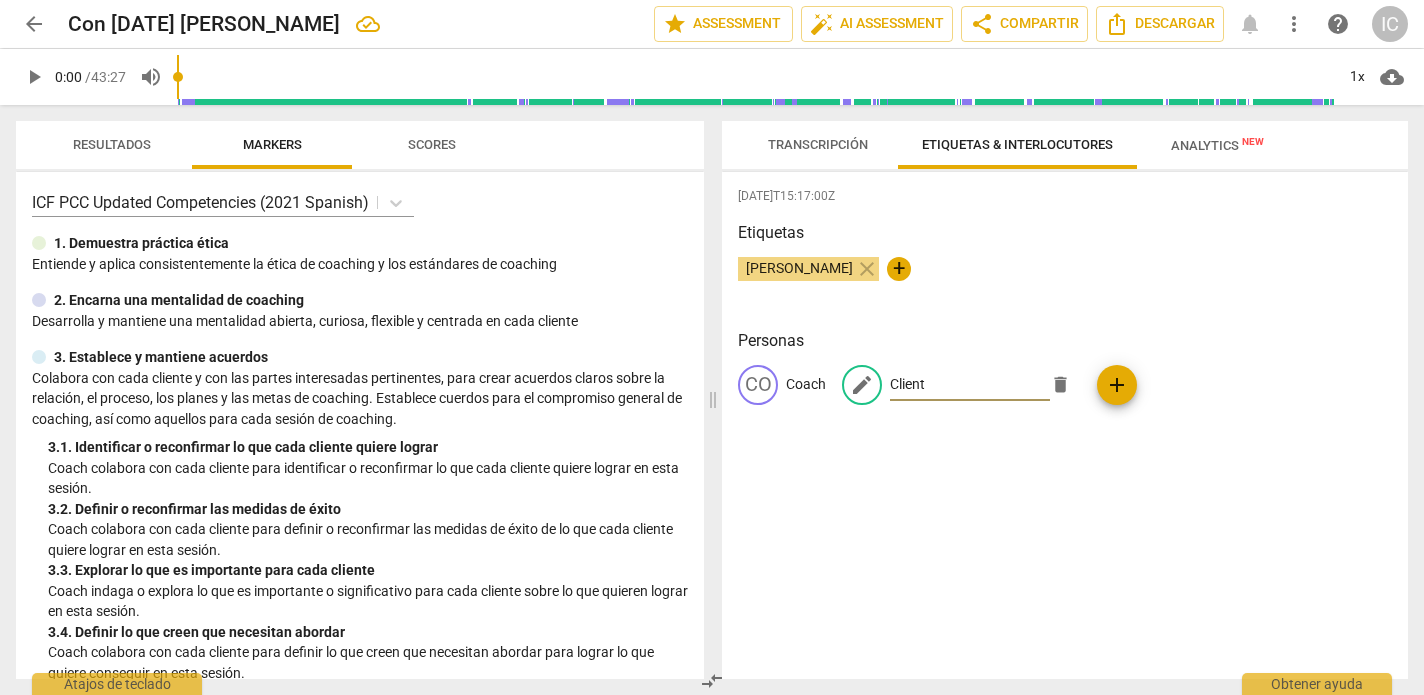 type on "Cliente" 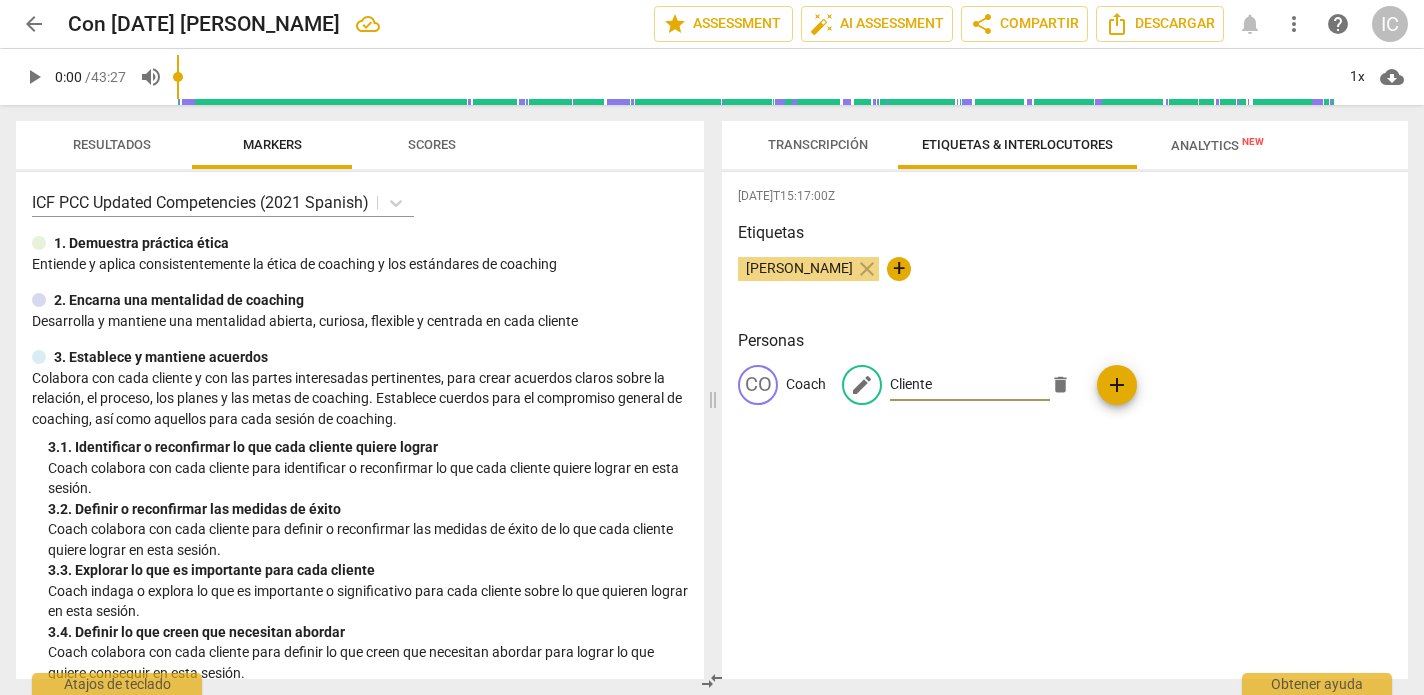 click on "CO Coach edit Cliente delete add" at bounding box center (1065, 393) 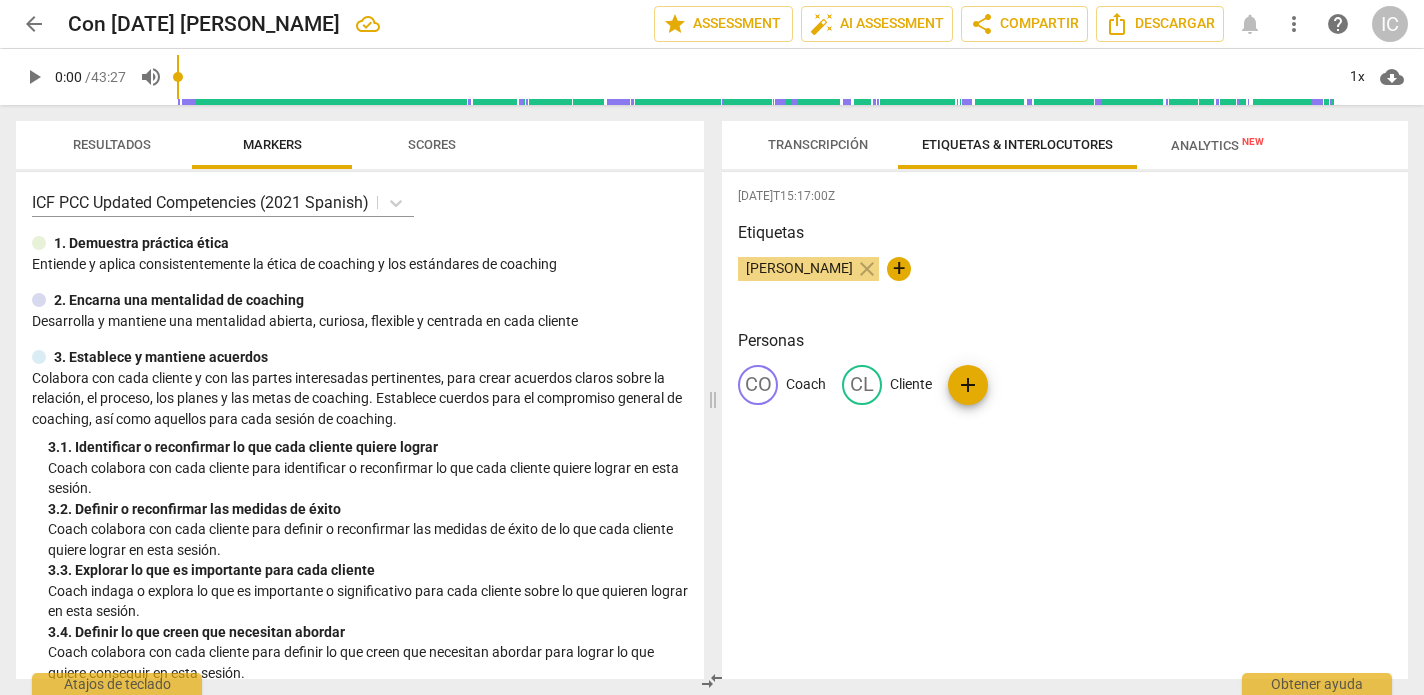 click on "Etiquetas Ivanna Carabetta close +" at bounding box center [1065, 267] 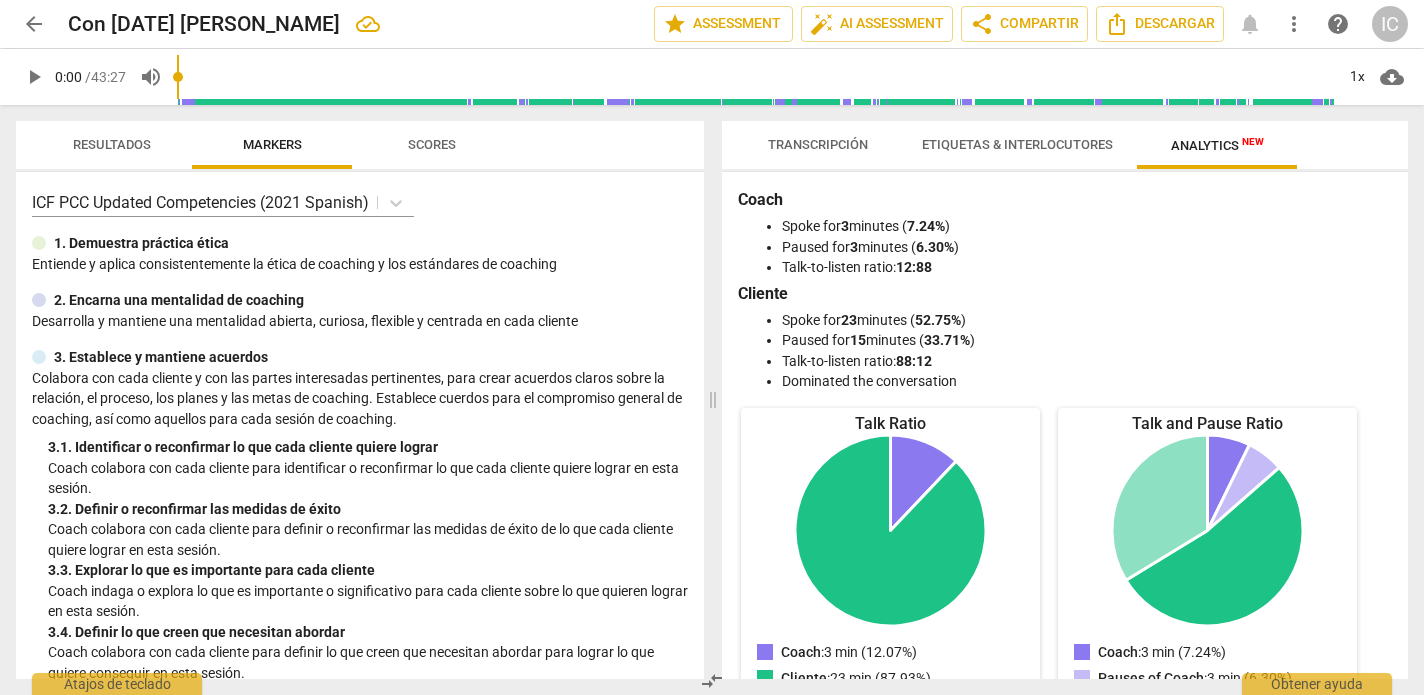 click on "Etiquetas & Interlocutores" at bounding box center [1017, 144] 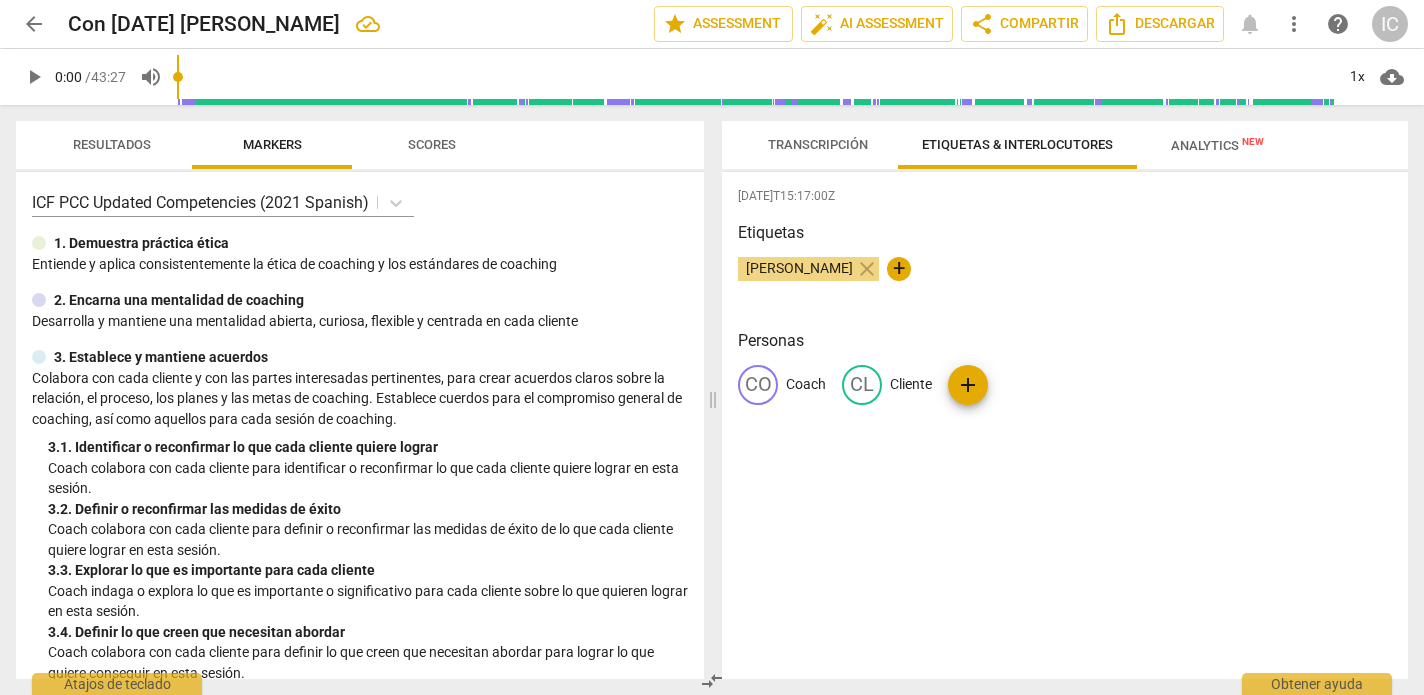 click on "Transcripción" at bounding box center [818, 144] 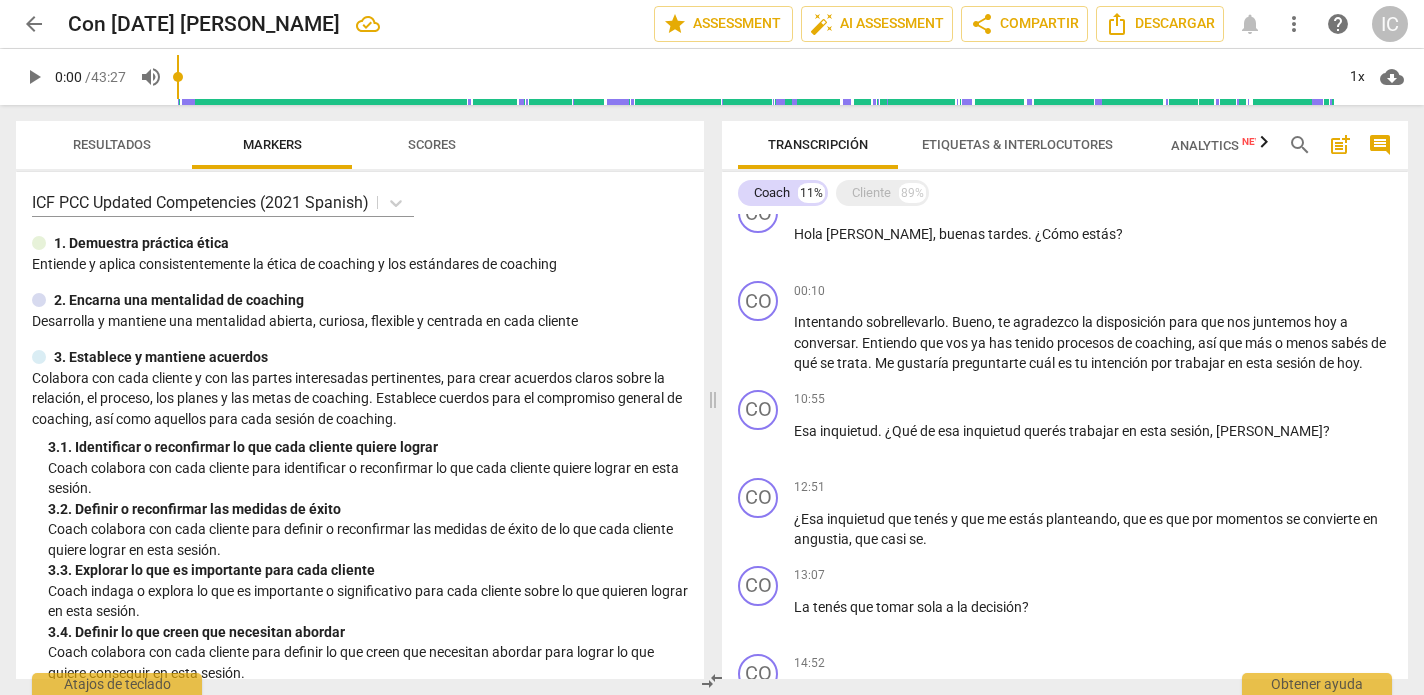 scroll, scrollTop: -19, scrollLeft: 0, axis: vertical 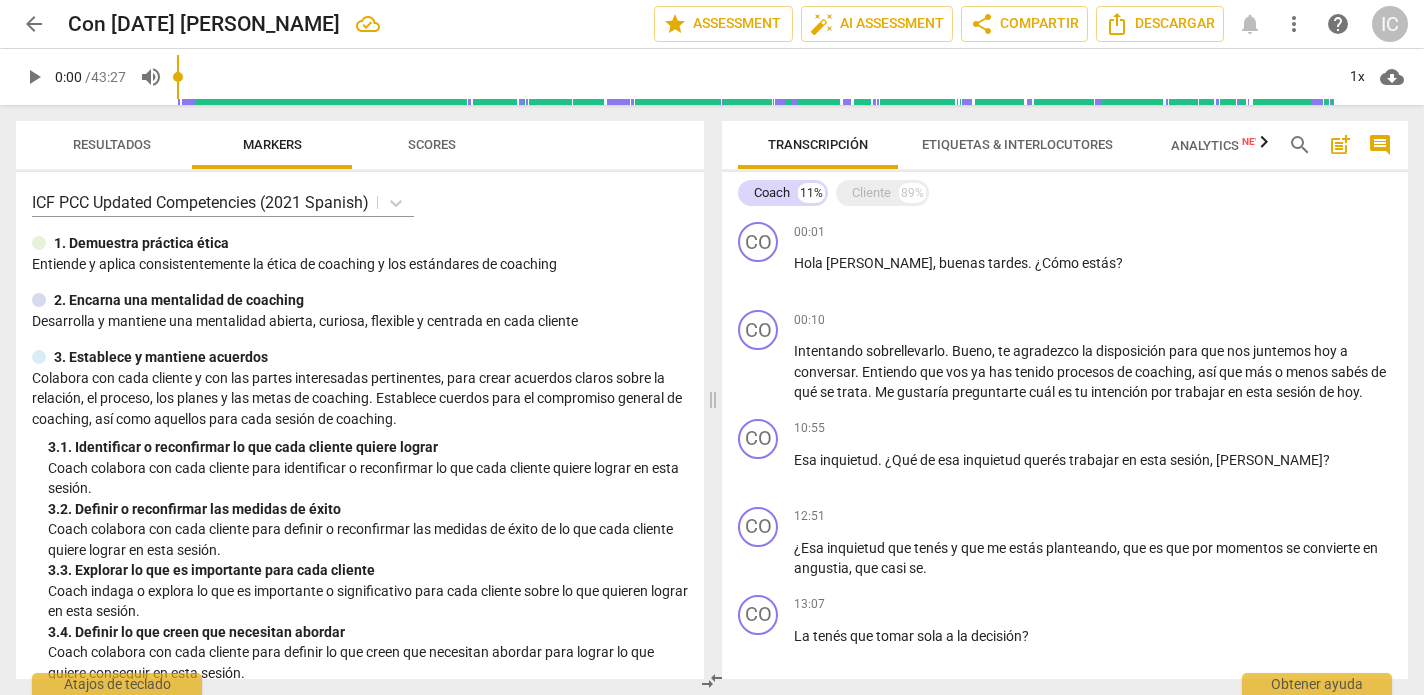 drag, startPoint x: 839, startPoint y: 218, endPoint x: 792, endPoint y: 206, distance: 48.507732 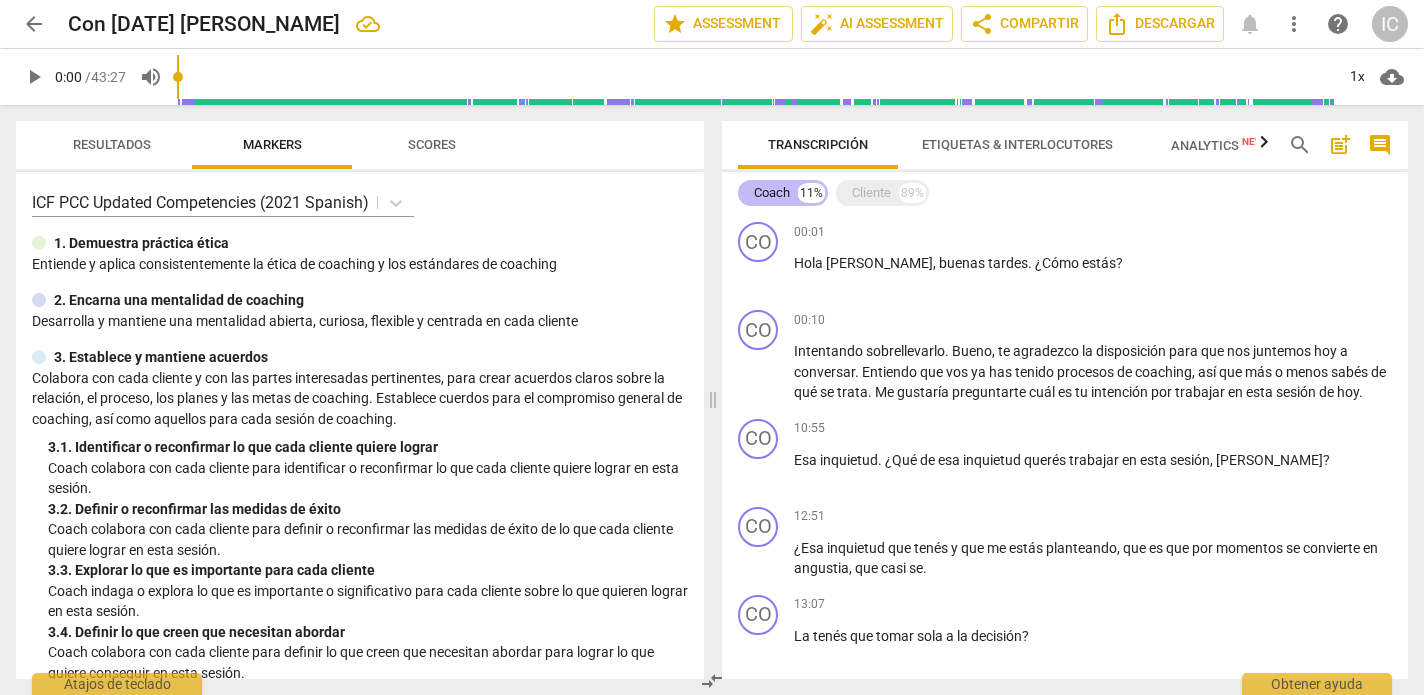click on "Coach" at bounding box center (772, 193) 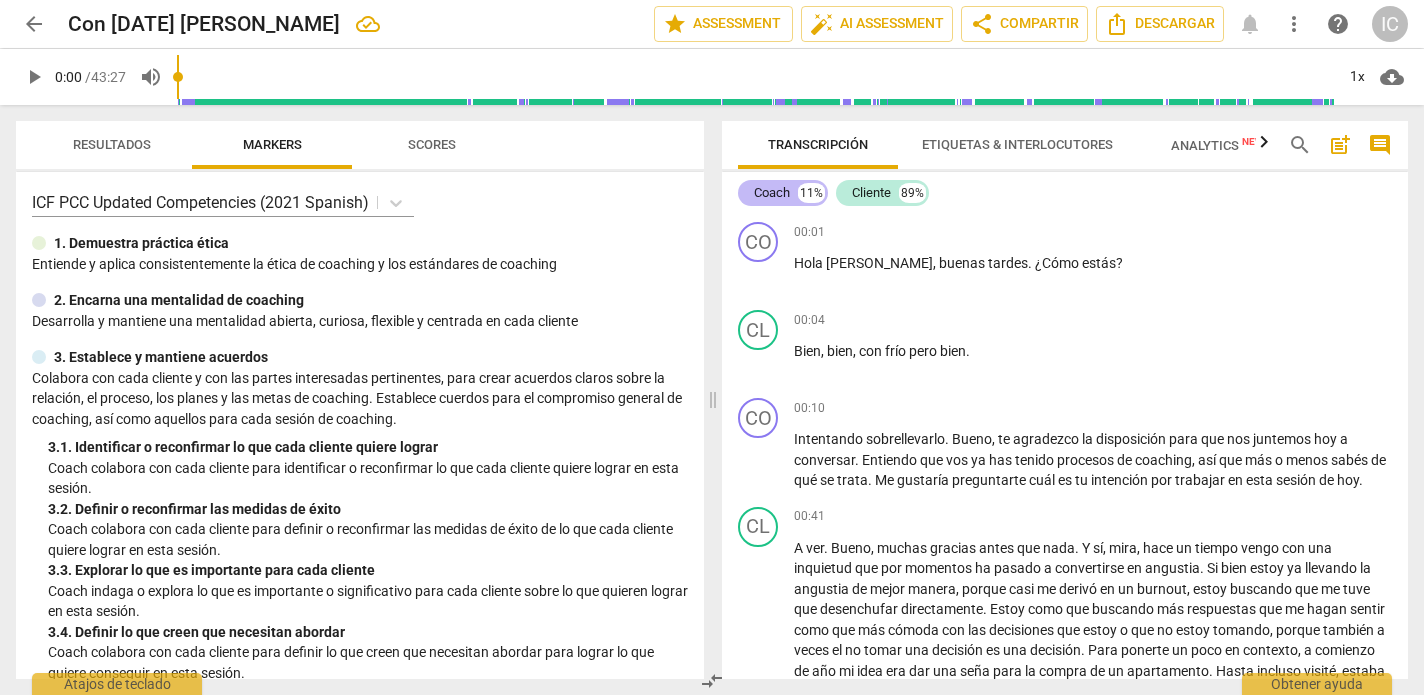 click on "Coach" at bounding box center [772, 193] 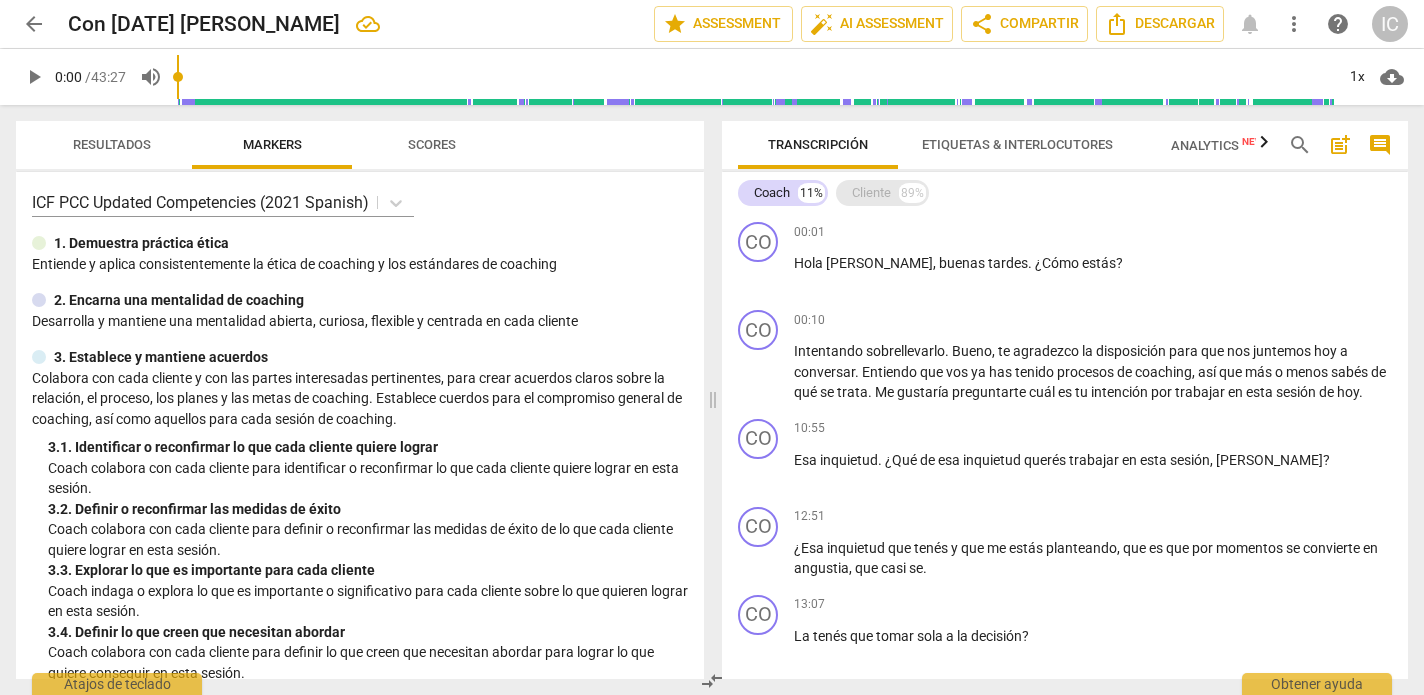 click on "Cliente" at bounding box center [871, 193] 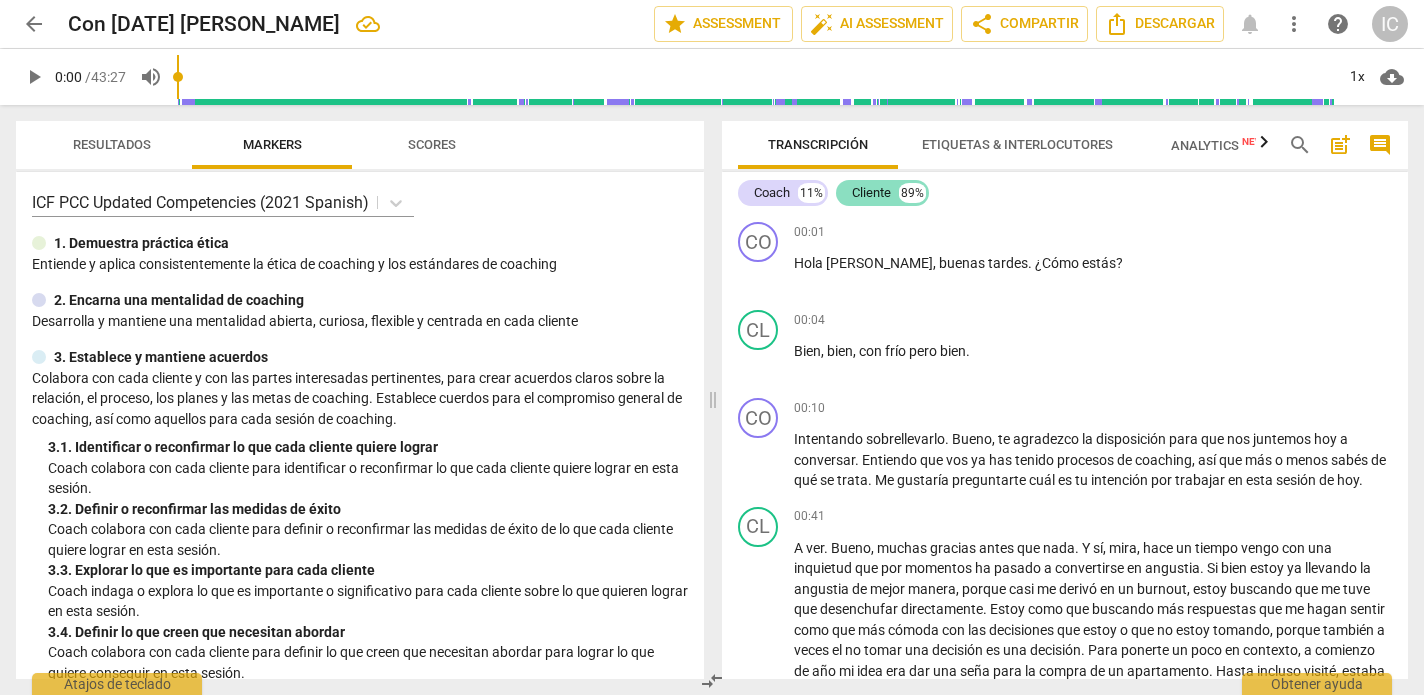 click on "Cliente" at bounding box center [871, 193] 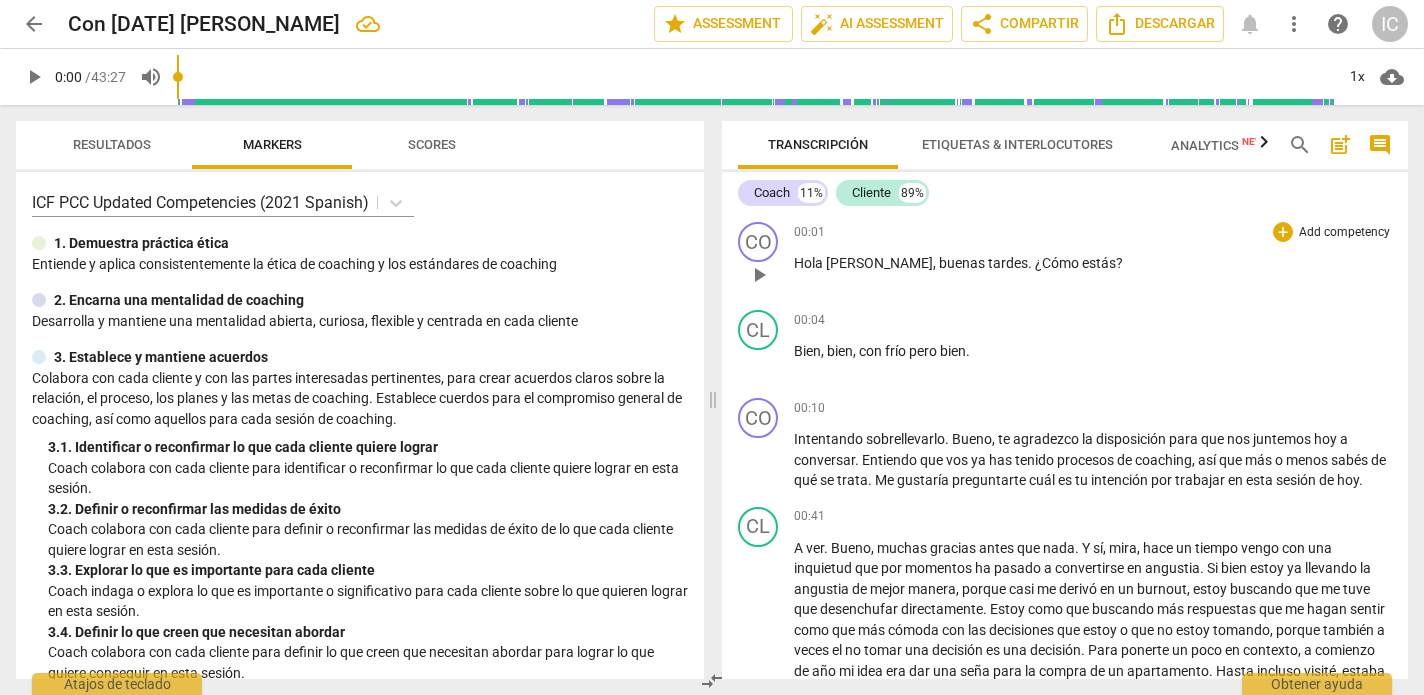 click on "00:01 + Add competency keyboard_arrow_right Hola   Silvia ,   buenas   tardes .   ¿Cómo   estás ?" at bounding box center (1093, 258) 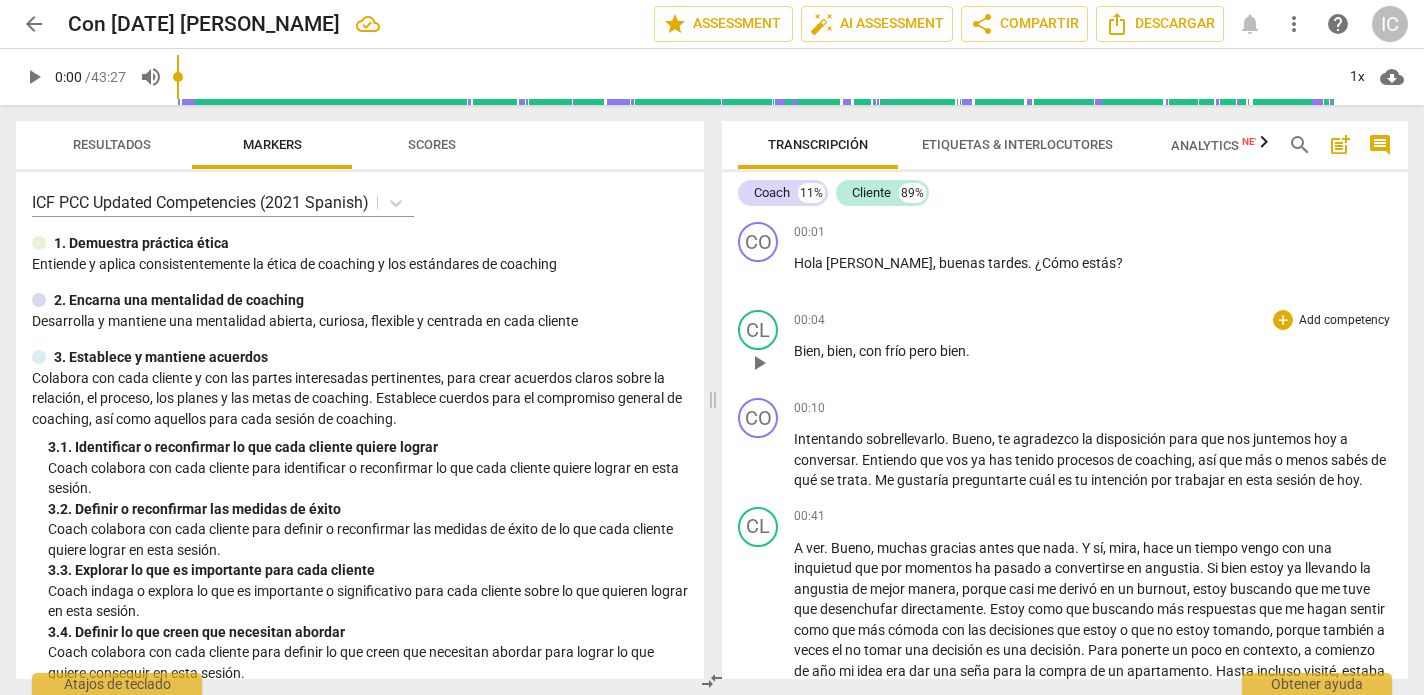 scroll, scrollTop: 0, scrollLeft: 0, axis: both 